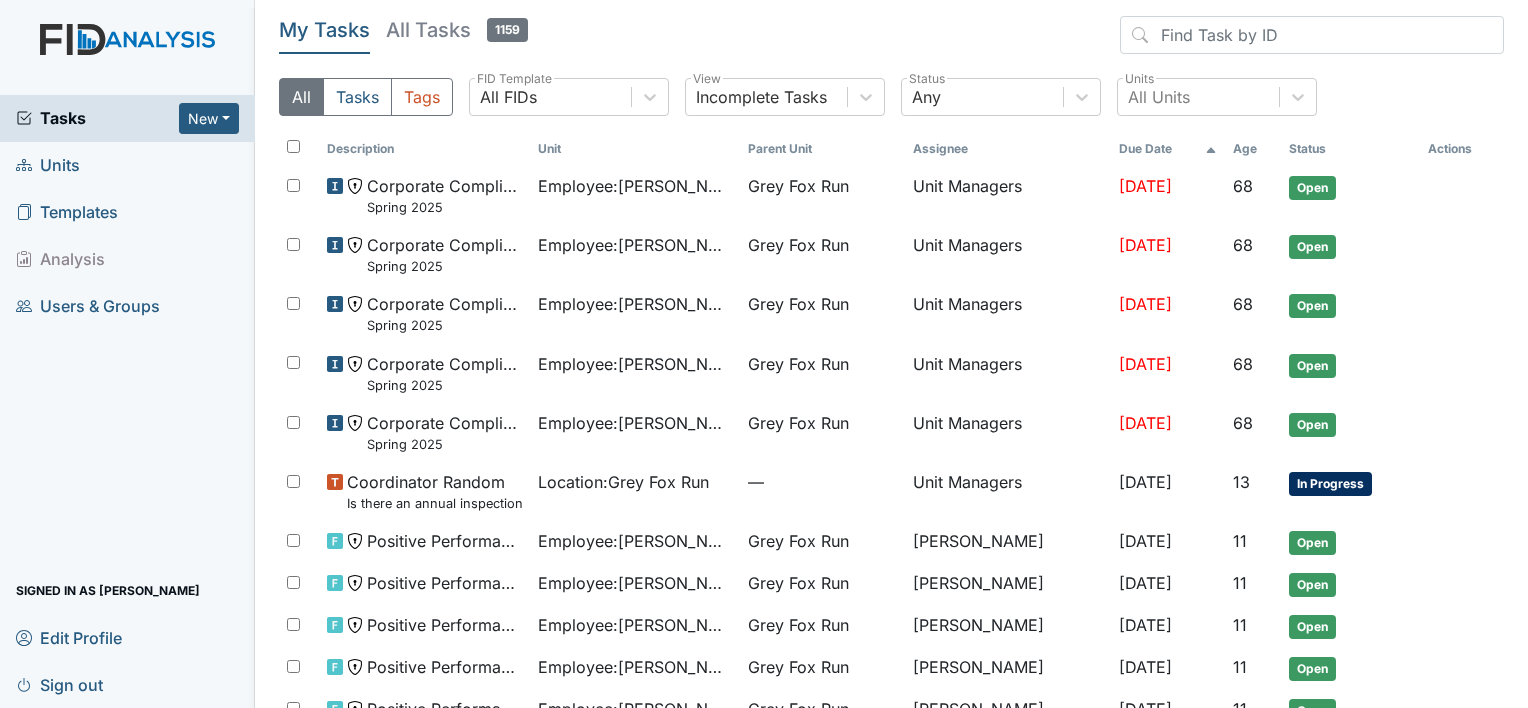 scroll, scrollTop: 0, scrollLeft: 0, axis: both 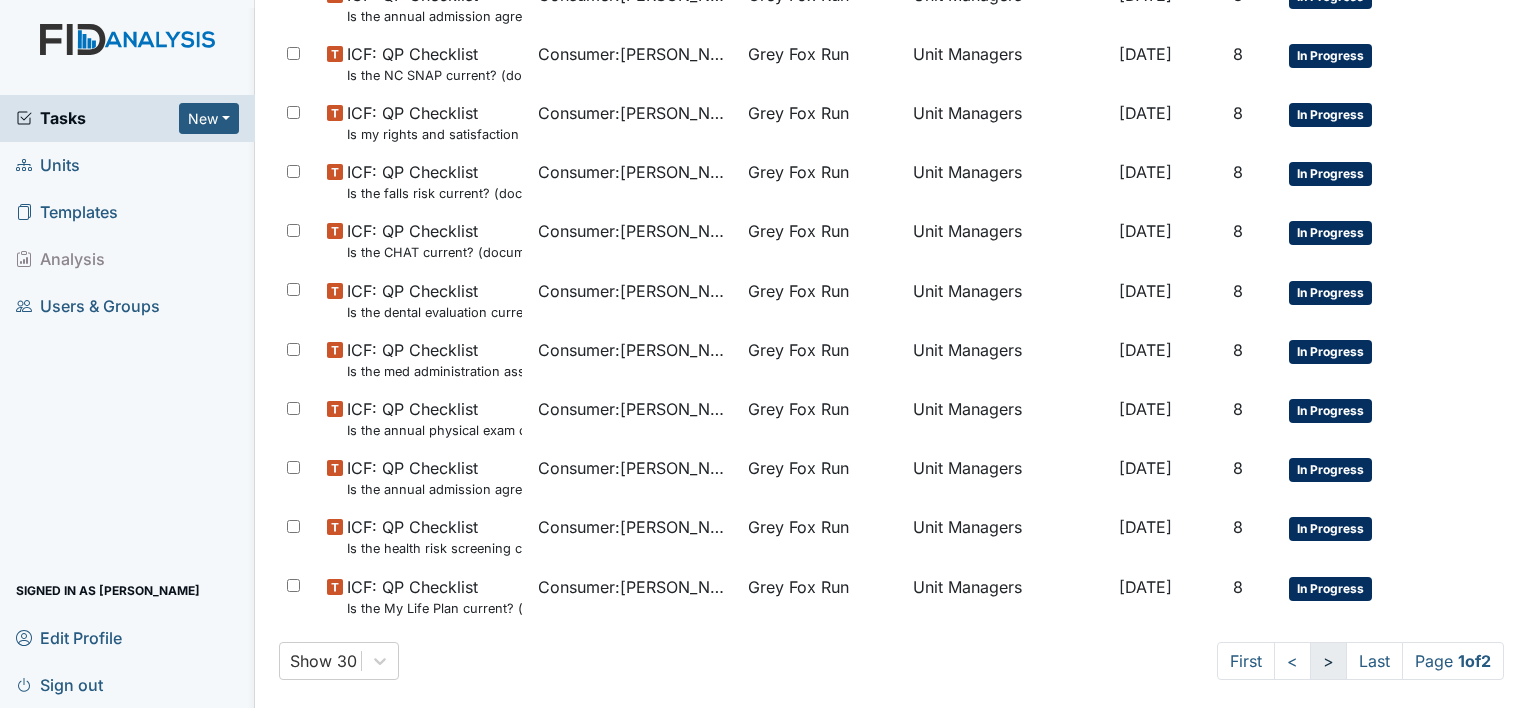 click on ">" at bounding box center (1328, 661) 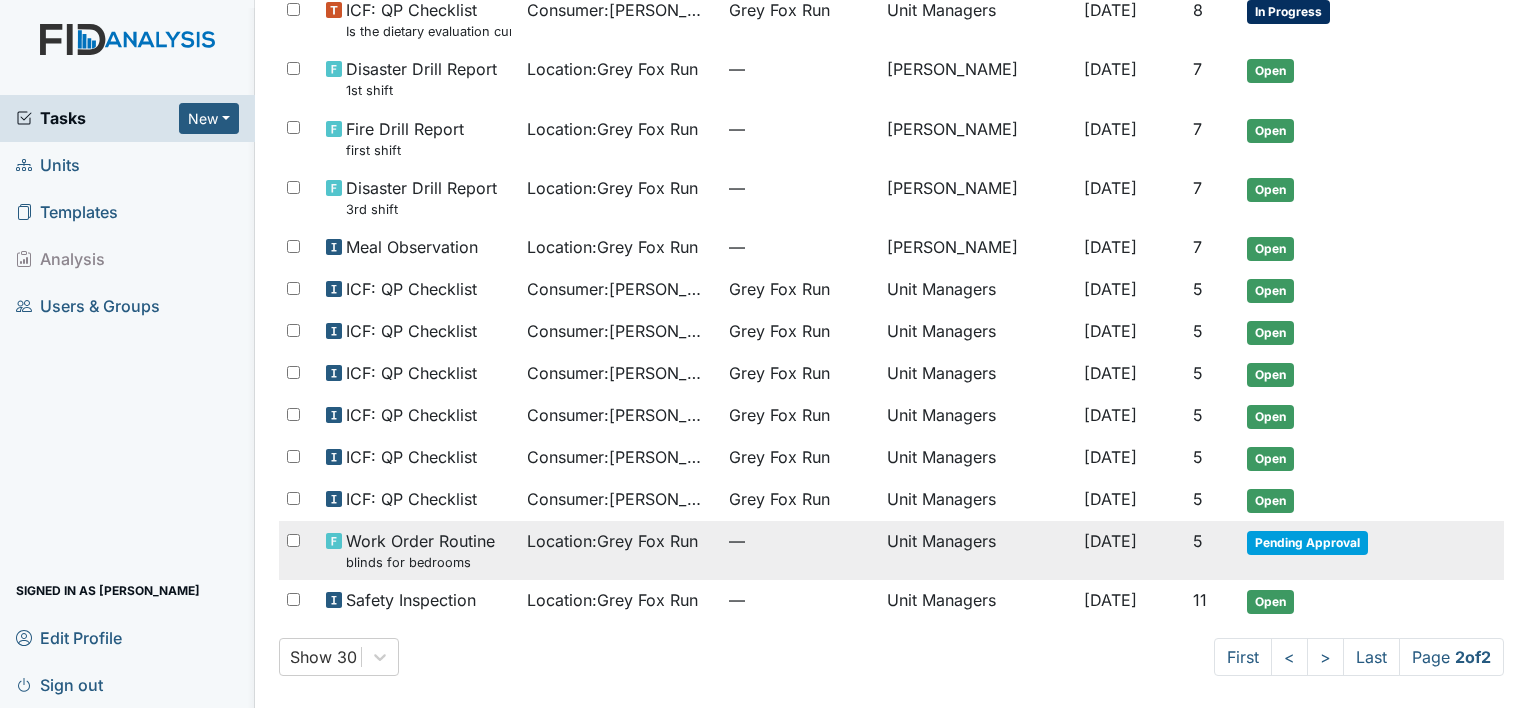 scroll, scrollTop: 228, scrollLeft: 0, axis: vertical 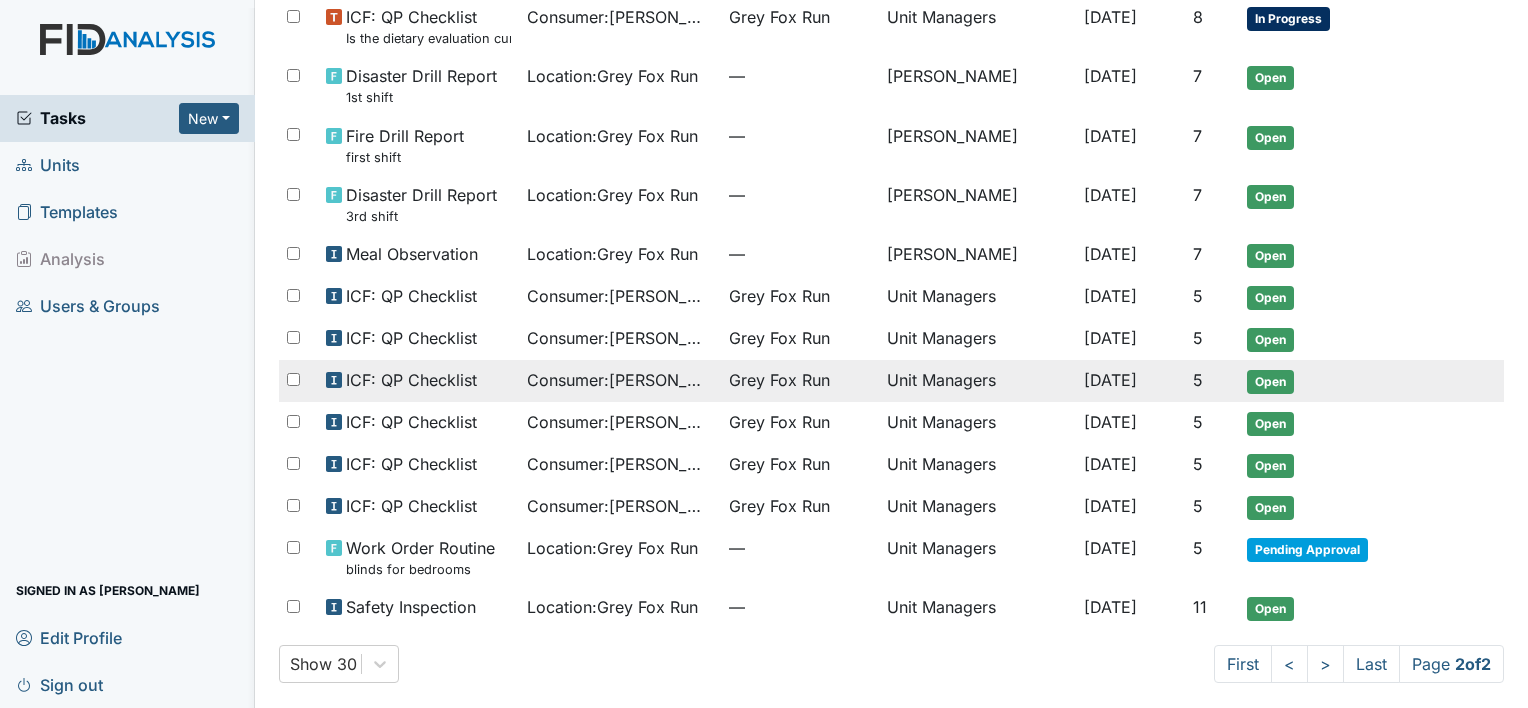 click on "Unit Managers" at bounding box center [978, 381] 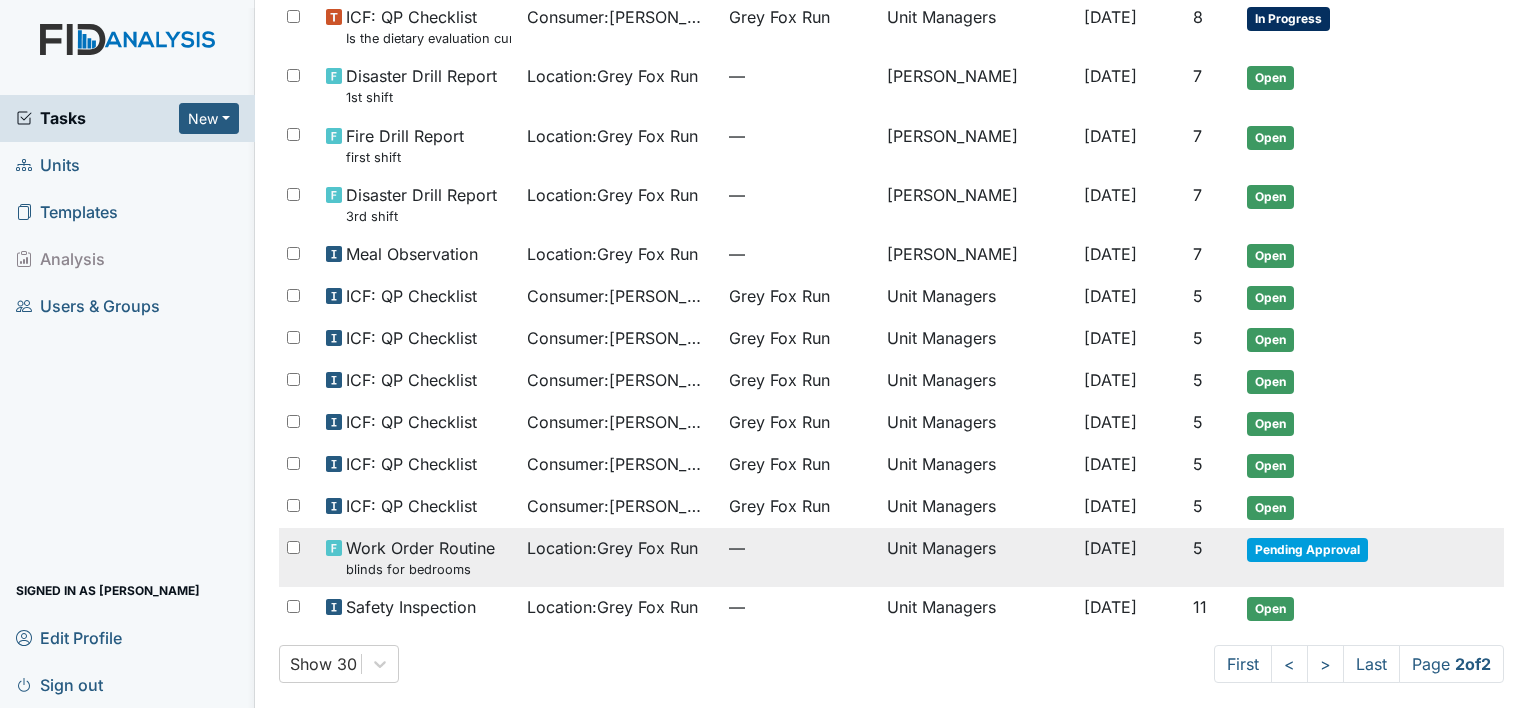 click on "Work Order Routine blinds for bedrooms" at bounding box center (420, 557) 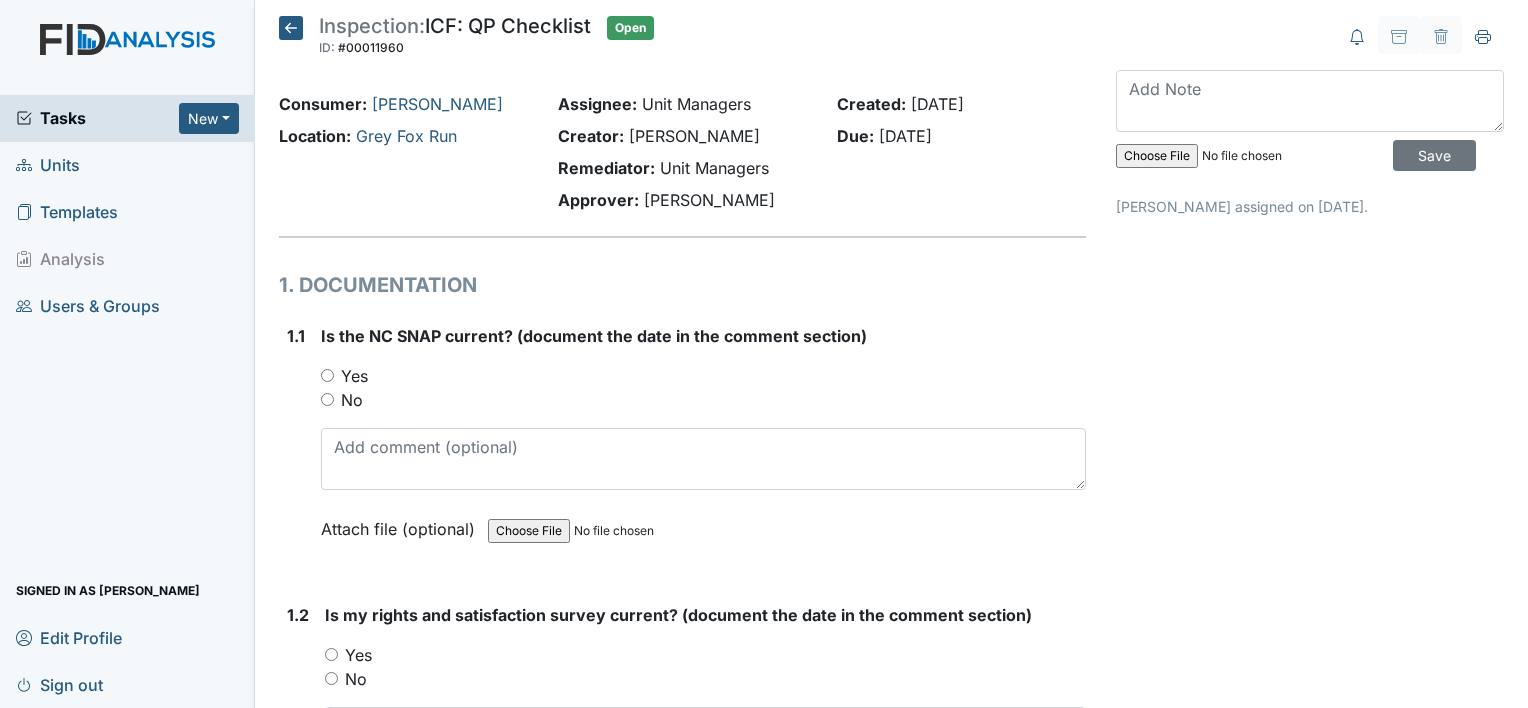 scroll, scrollTop: 0, scrollLeft: 0, axis: both 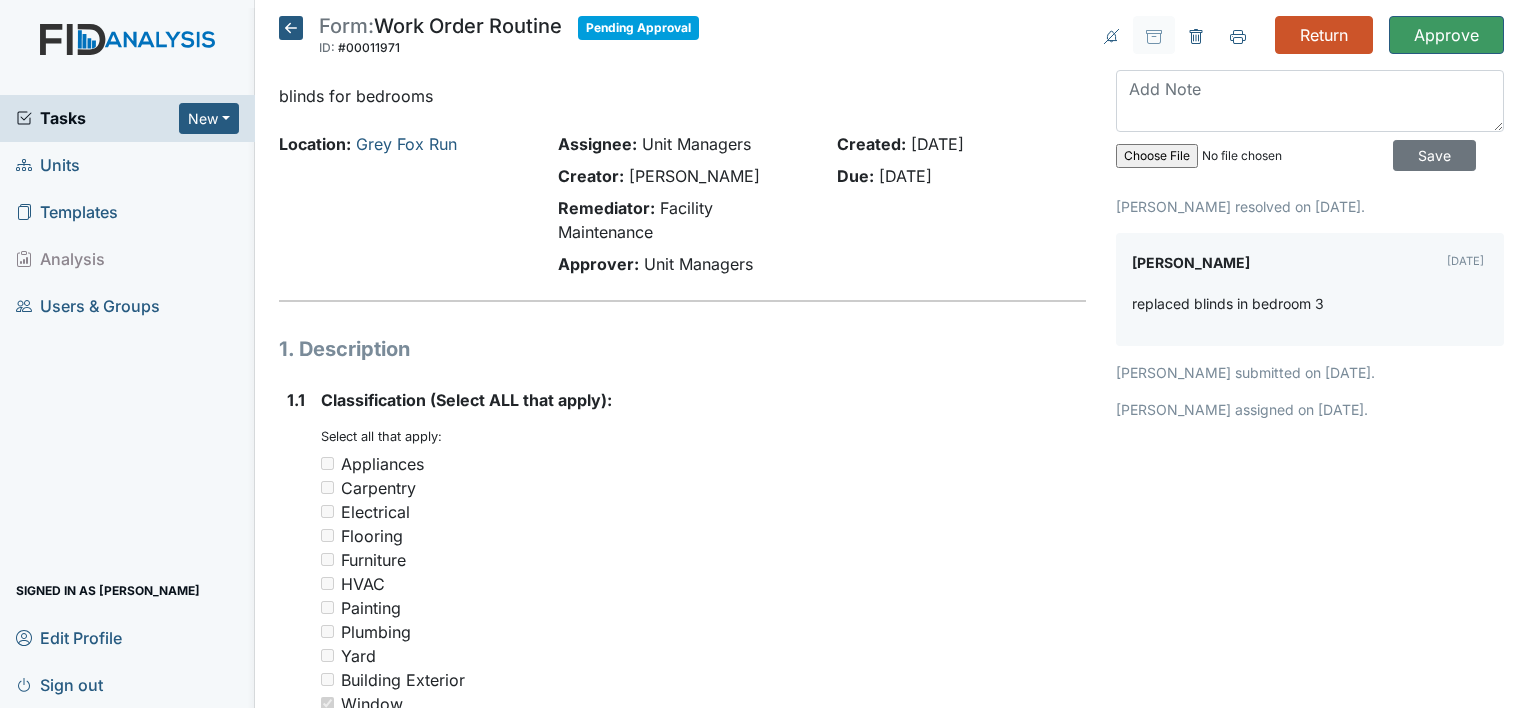 click 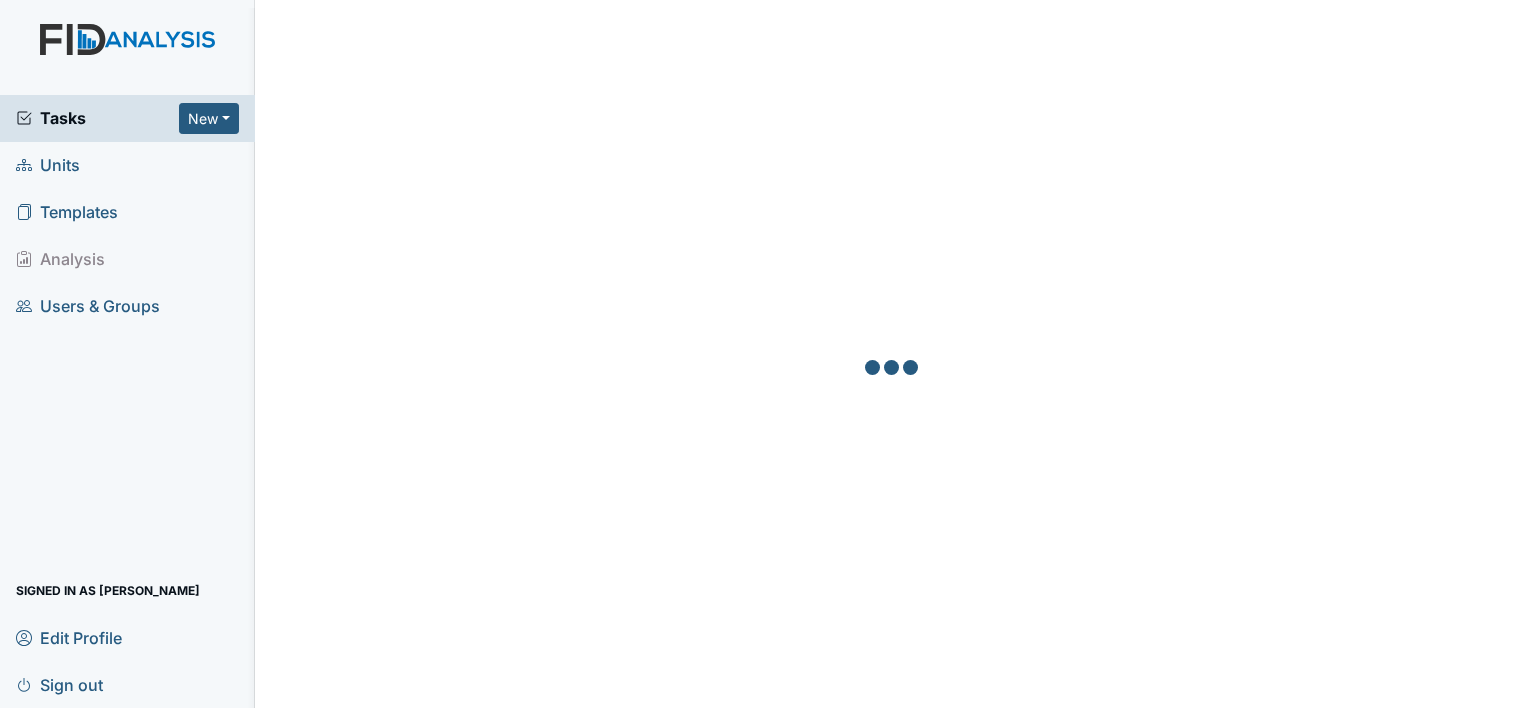 scroll, scrollTop: 0, scrollLeft: 0, axis: both 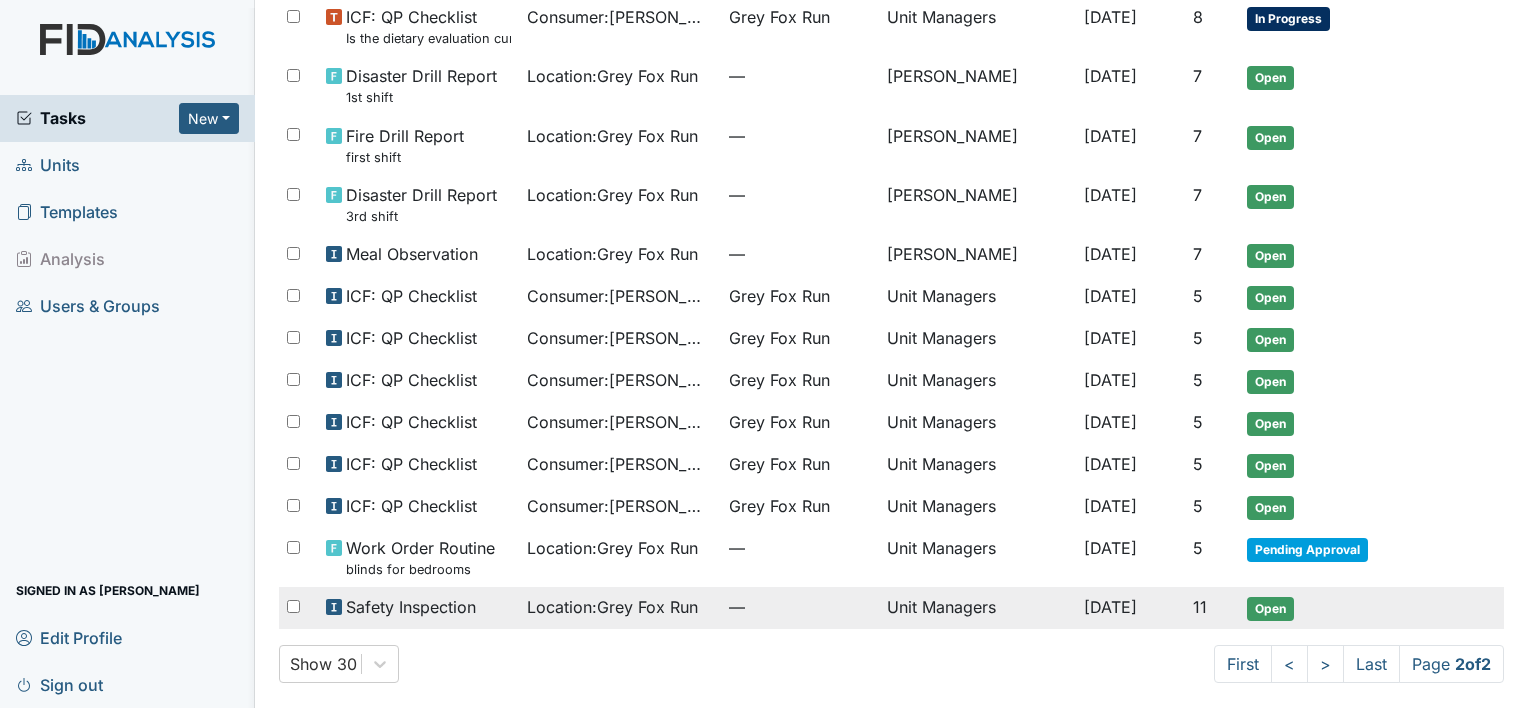 click on "Safety Inspection" at bounding box center (419, 608) 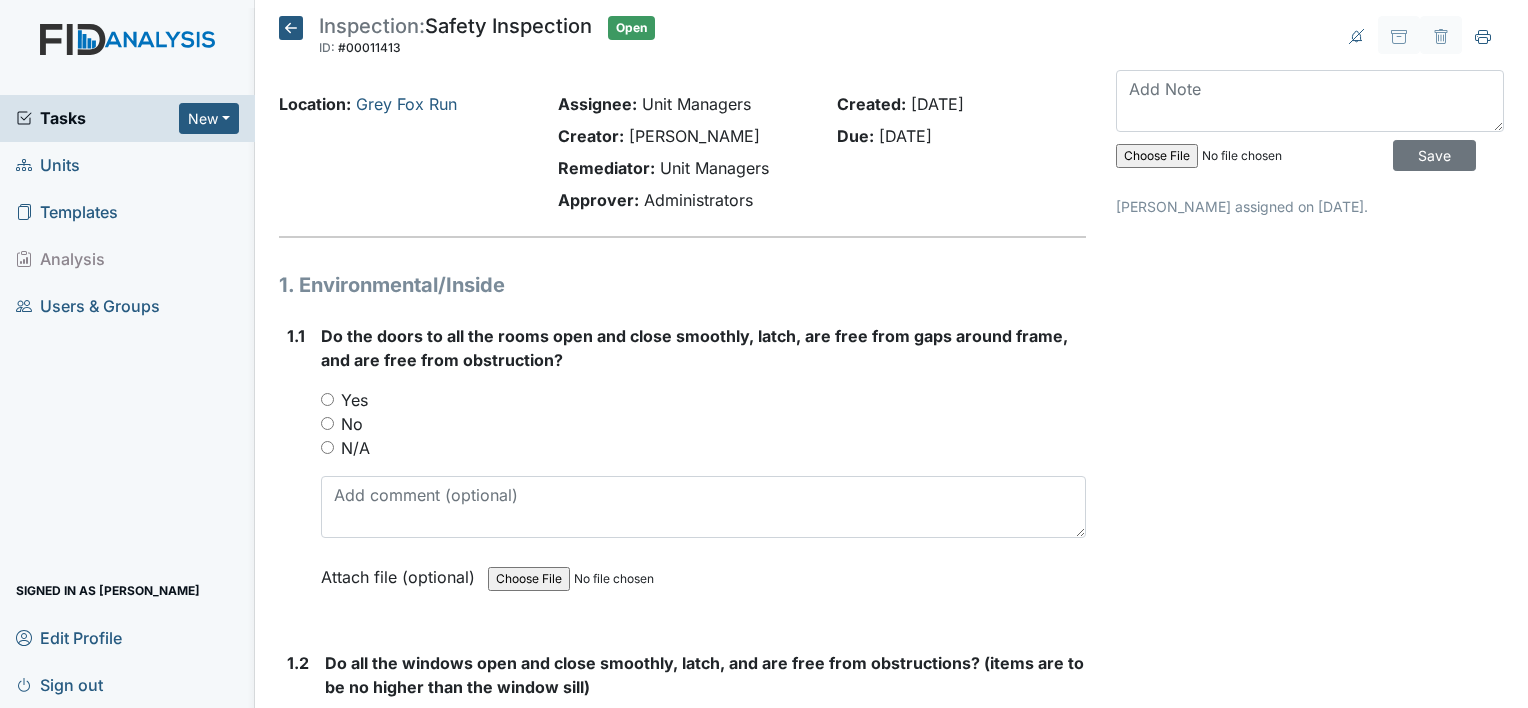 scroll, scrollTop: 0, scrollLeft: 0, axis: both 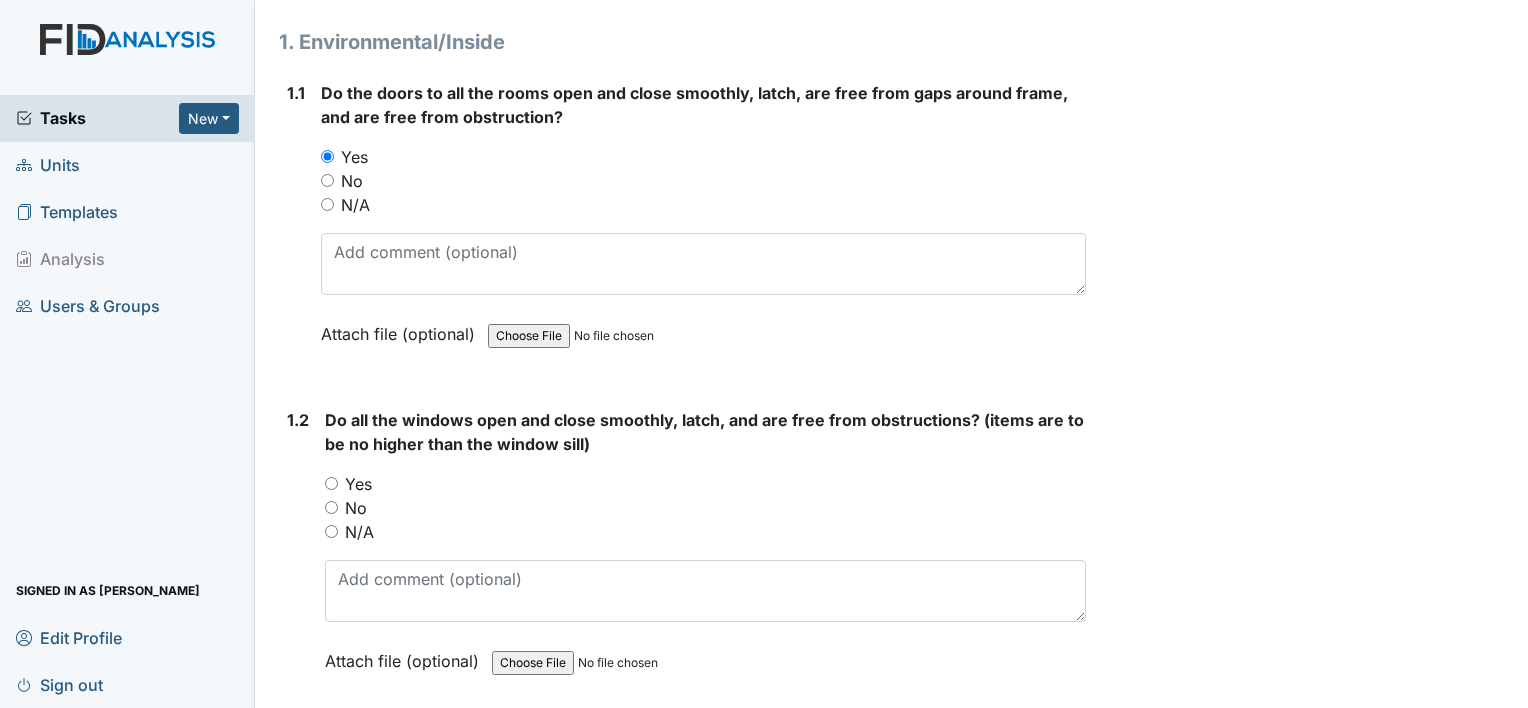 click on "Yes" at bounding box center (358, 484) 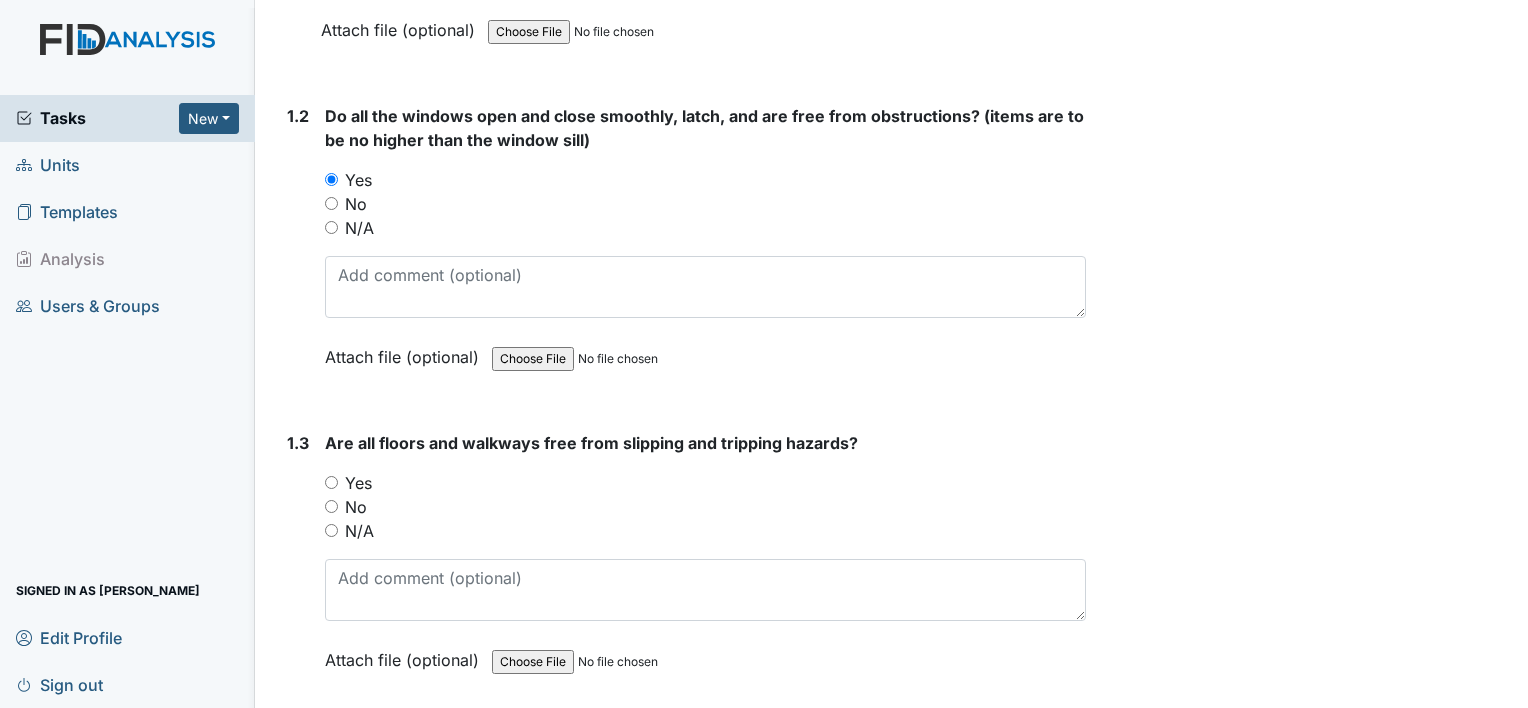scroll, scrollTop: 548, scrollLeft: 0, axis: vertical 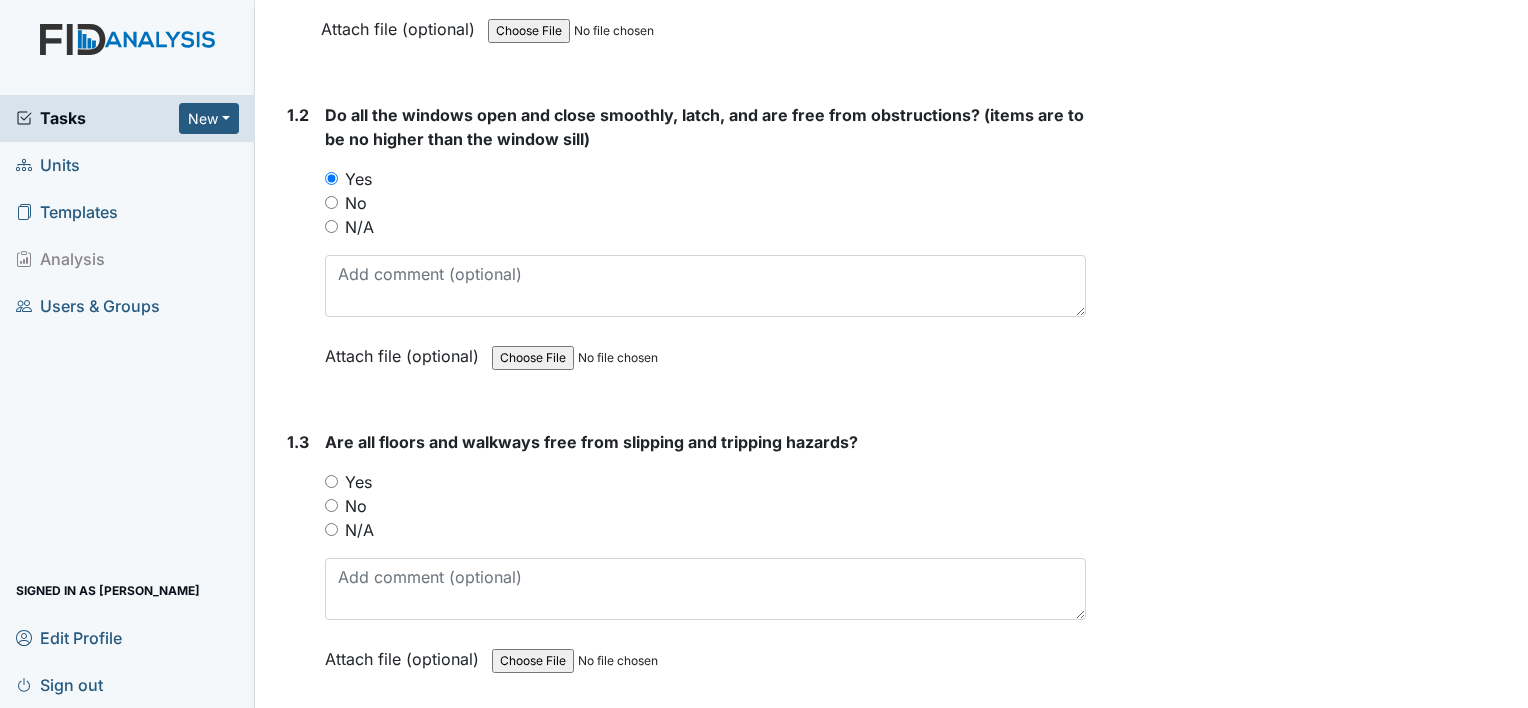 click on "Yes" at bounding box center (358, 482) 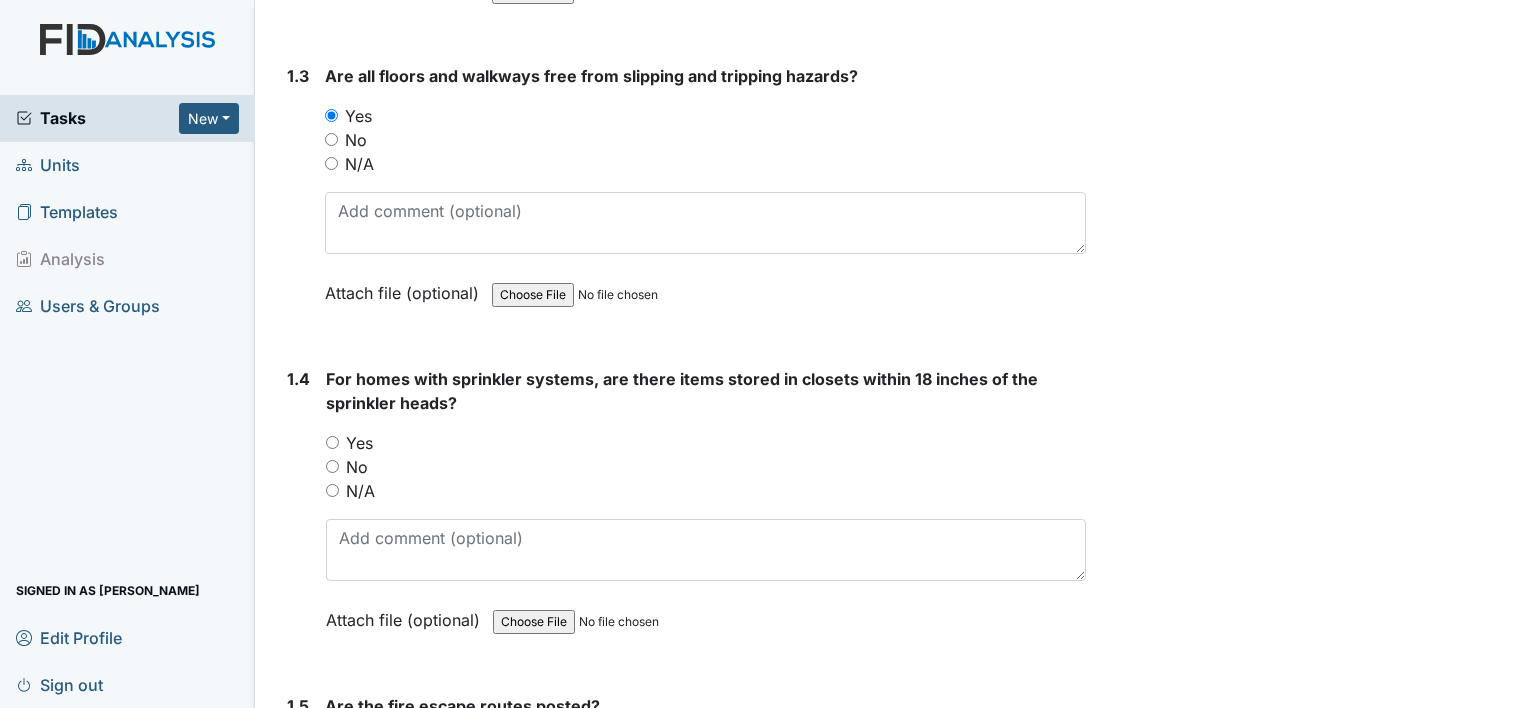 scroll, scrollTop: 915, scrollLeft: 0, axis: vertical 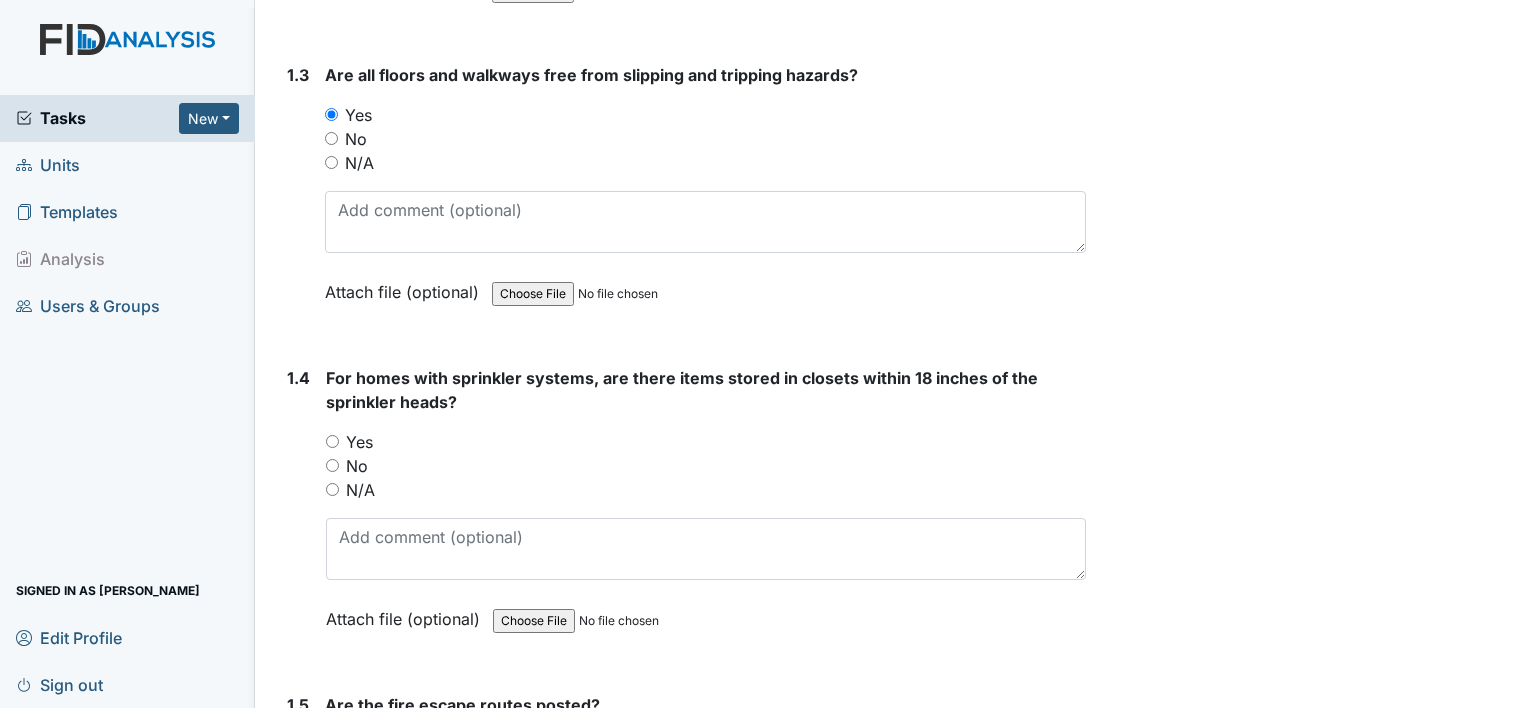 click on "No" at bounding box center [706, 466] 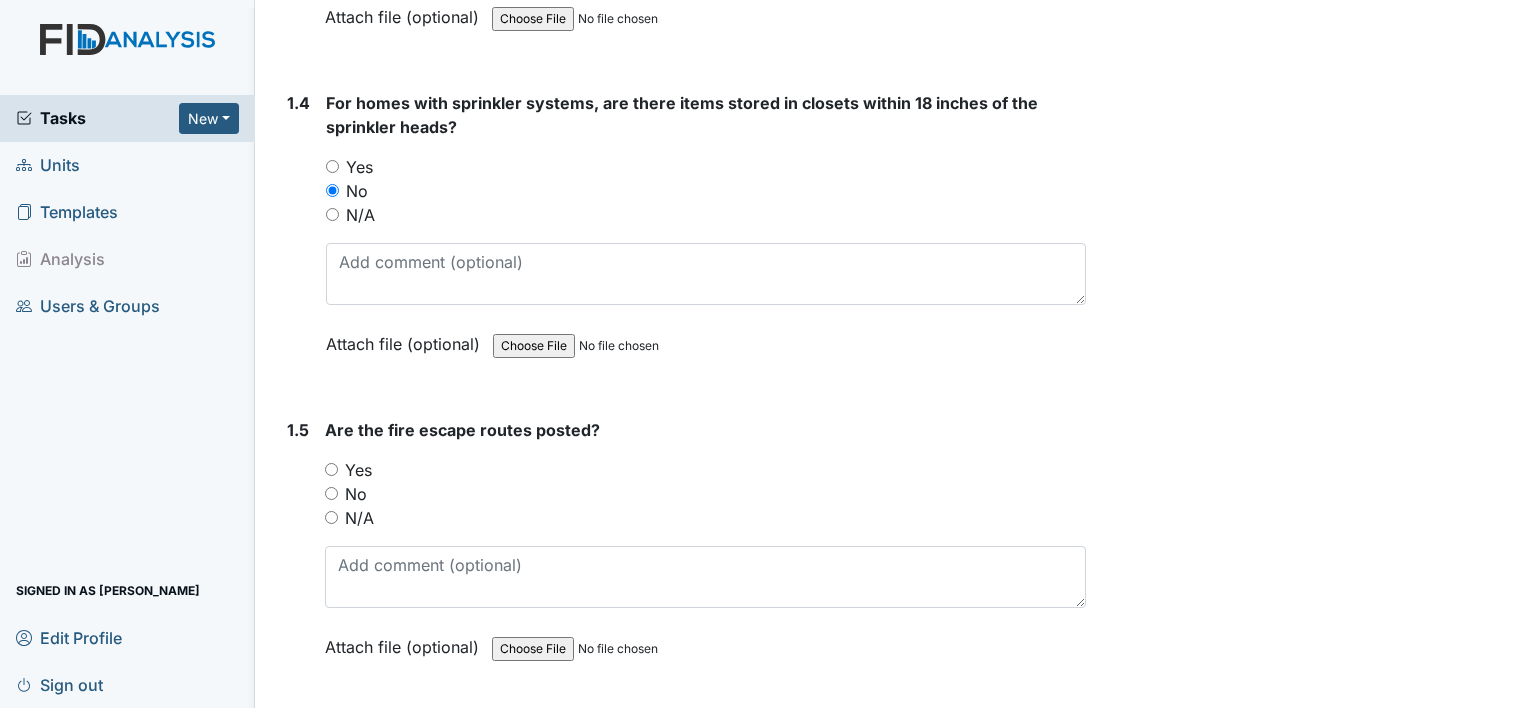 scroll, scrollTop: 1192, scrollLeft: 0, axis: vertical 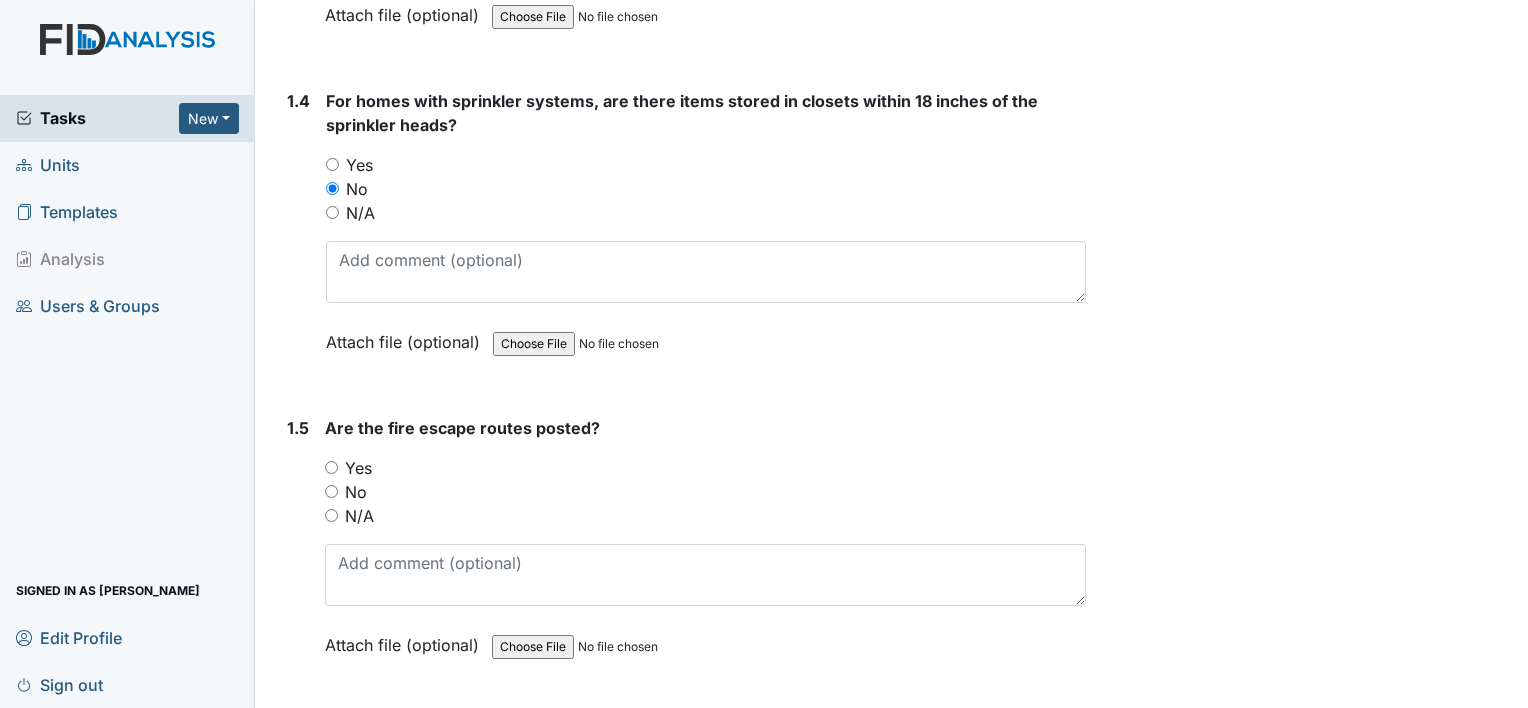 click on "Yes" at bounding box center (331, 467) 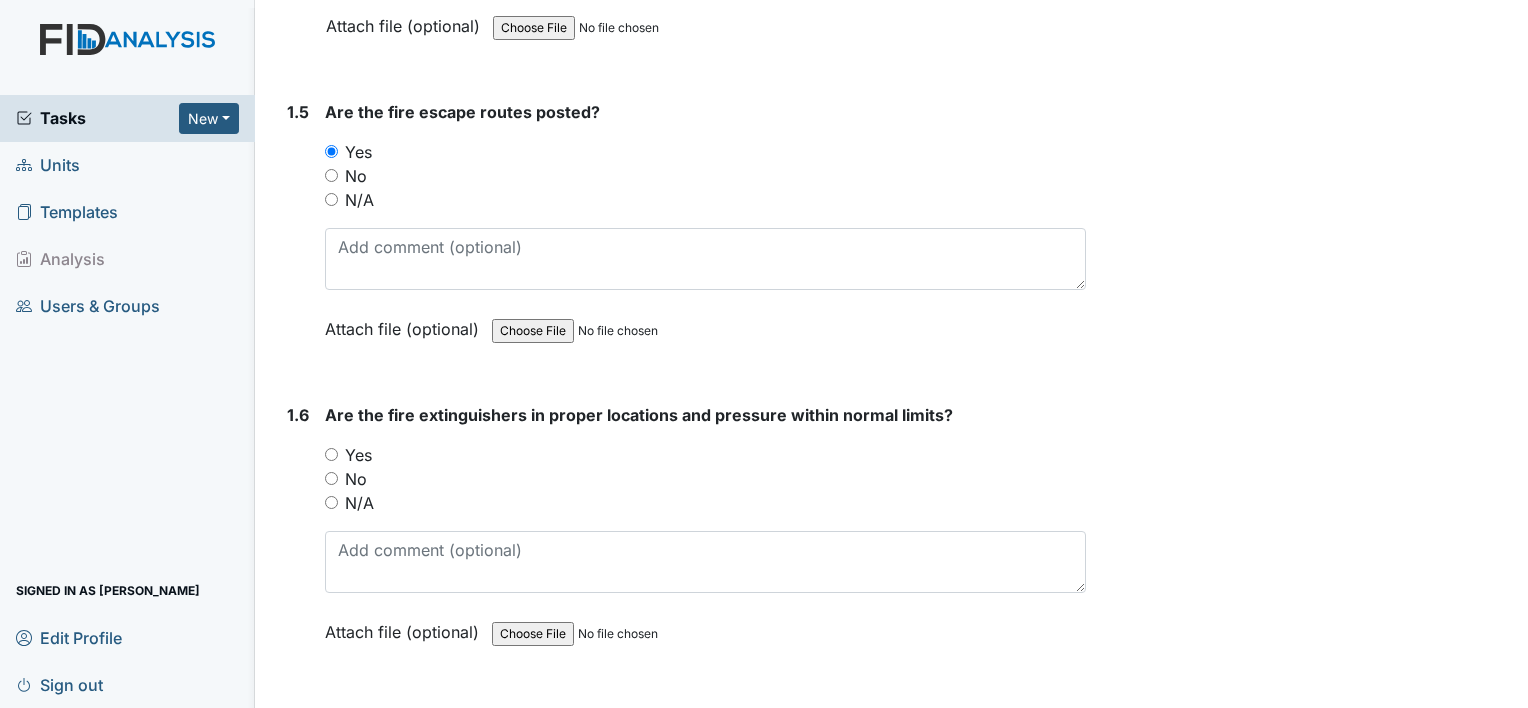 scroll, scrollTop: 1507, scrollLeft: 0, axis: vertical 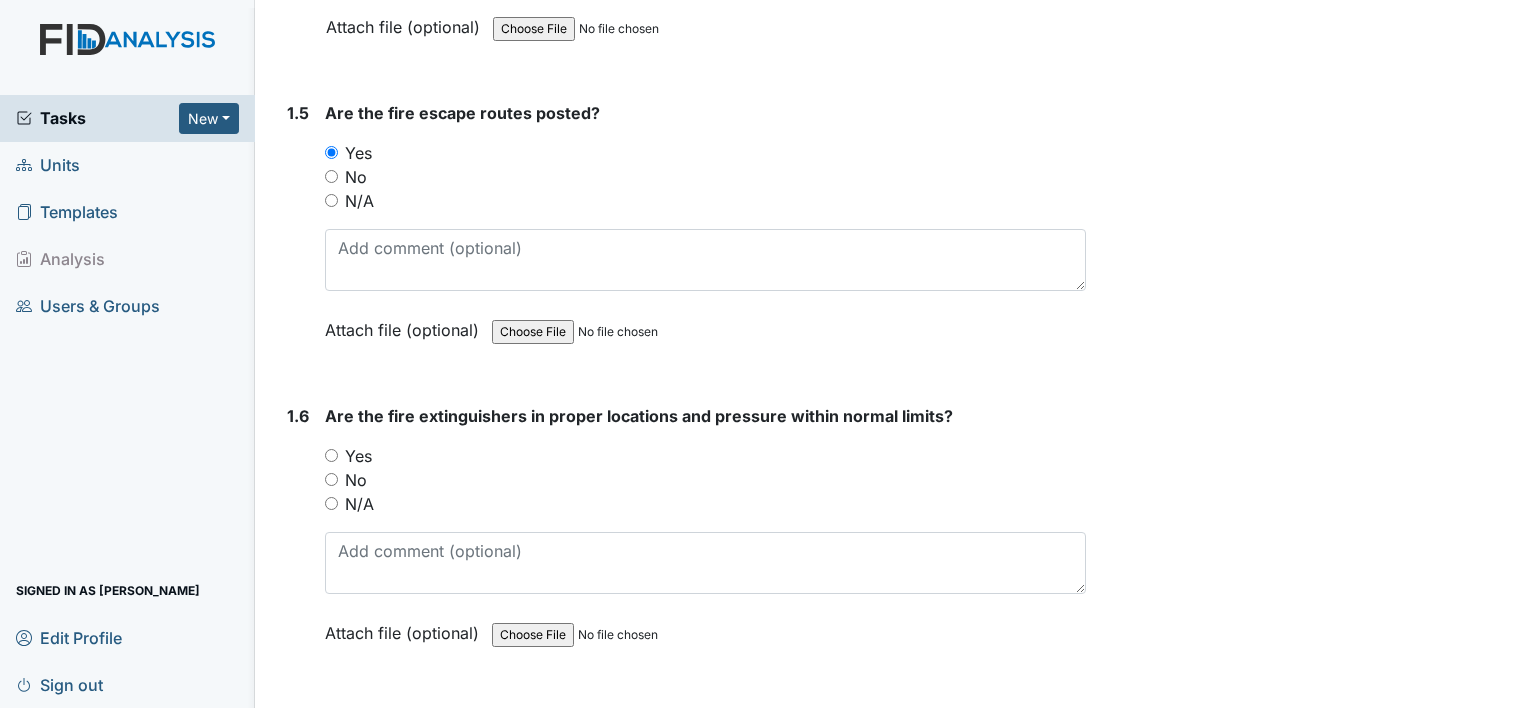 click on "Yes" at bounding box center (331, 455) 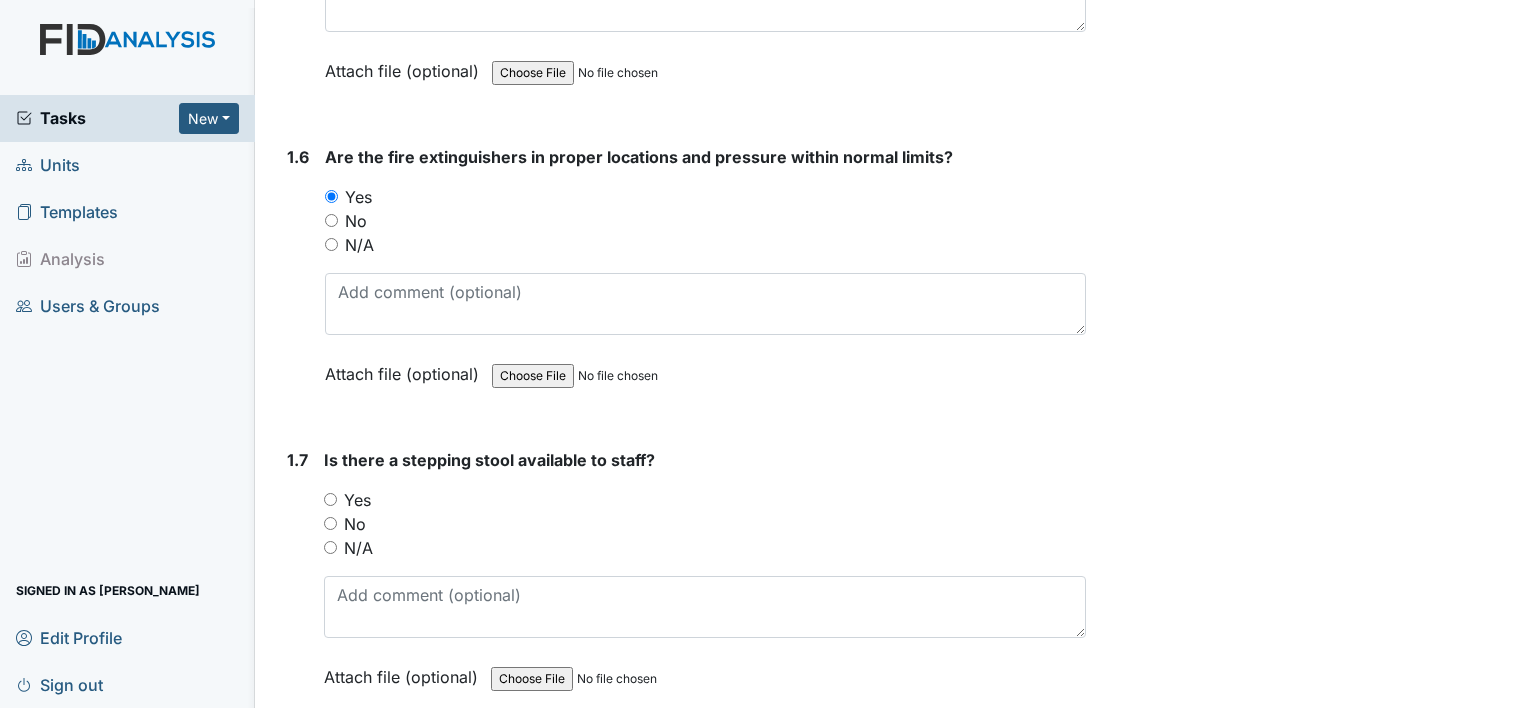 scroll, scrollTop: 1767, scrollLeft: 0, axis: vertical 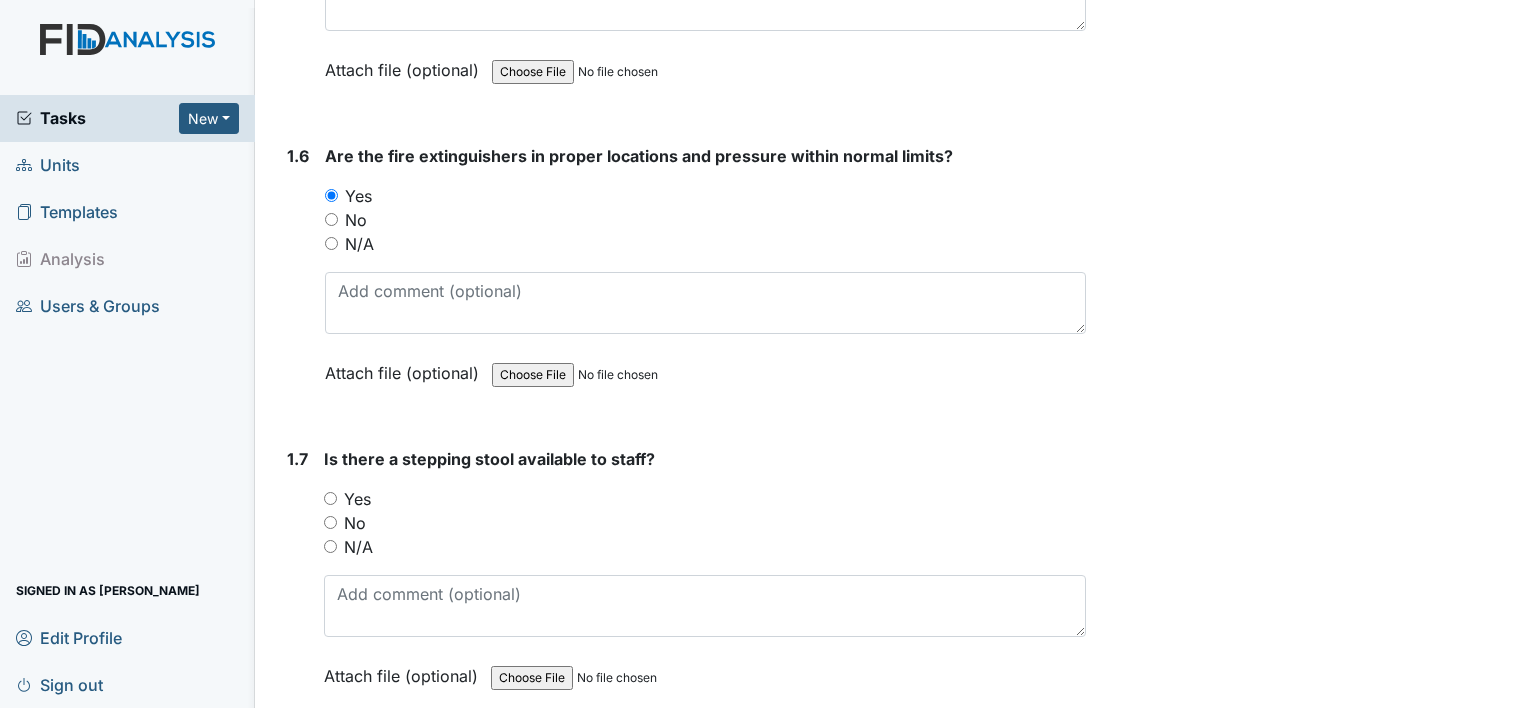 click on "Yes" at bounding box center (330, 498) 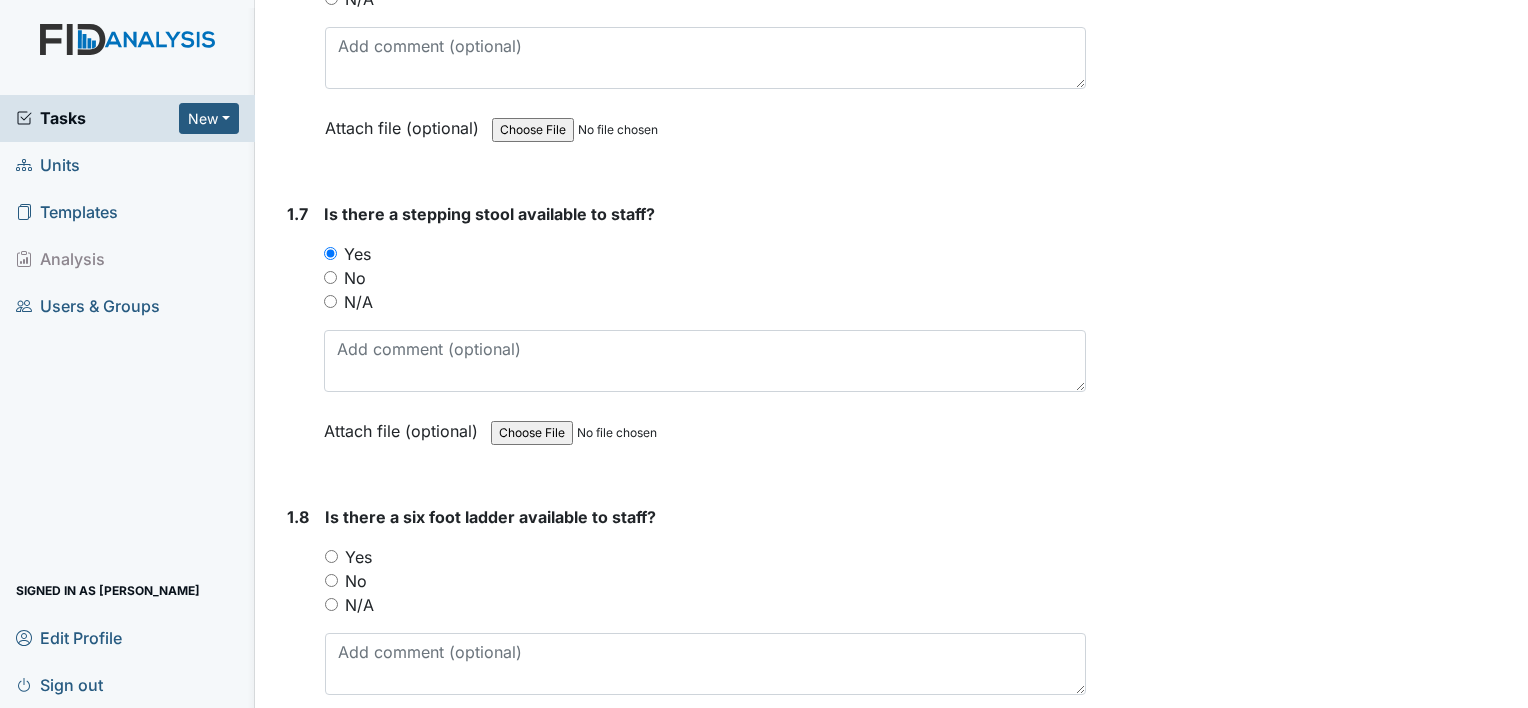scroll, scrollTop: 2014, scrollLeft: 0, axis: vertical 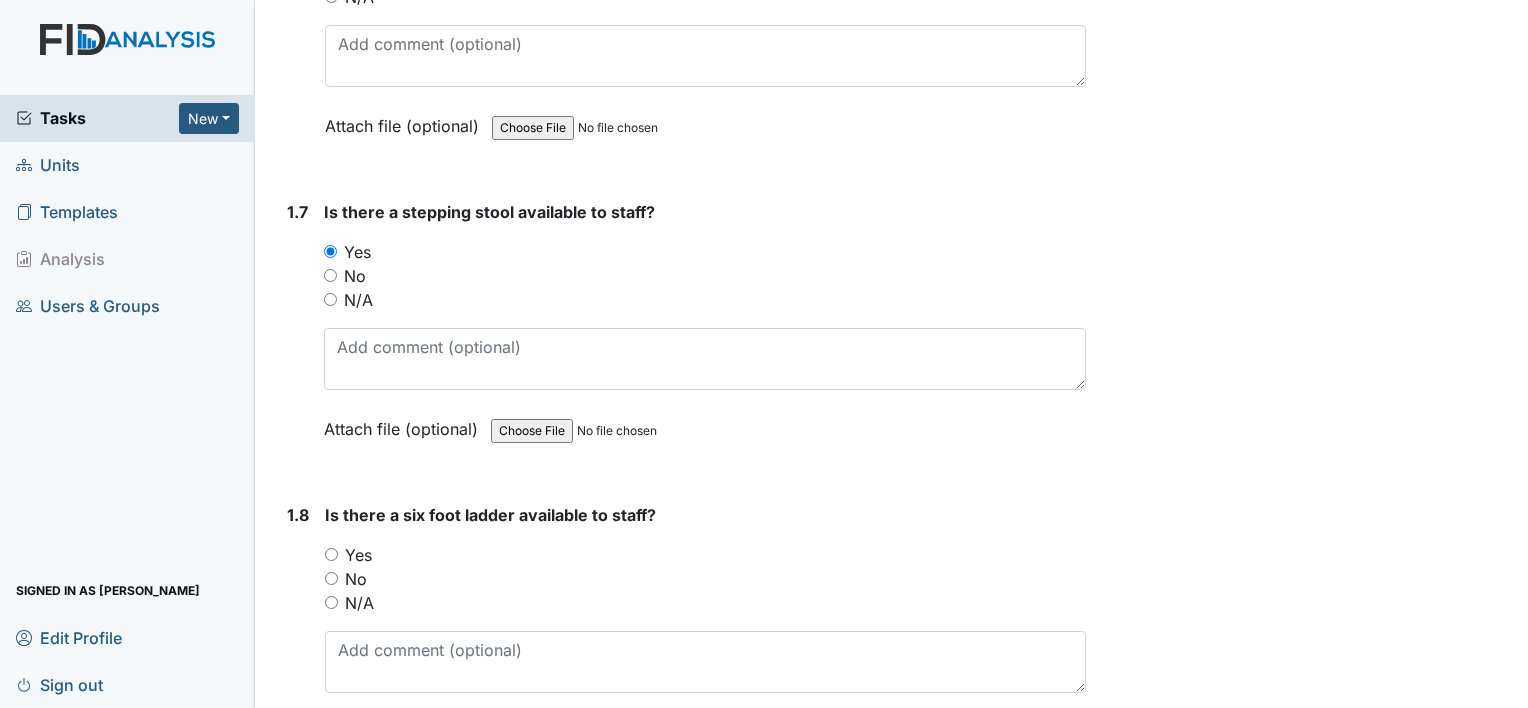 click on "Yes" at bounding box center [331, 554] 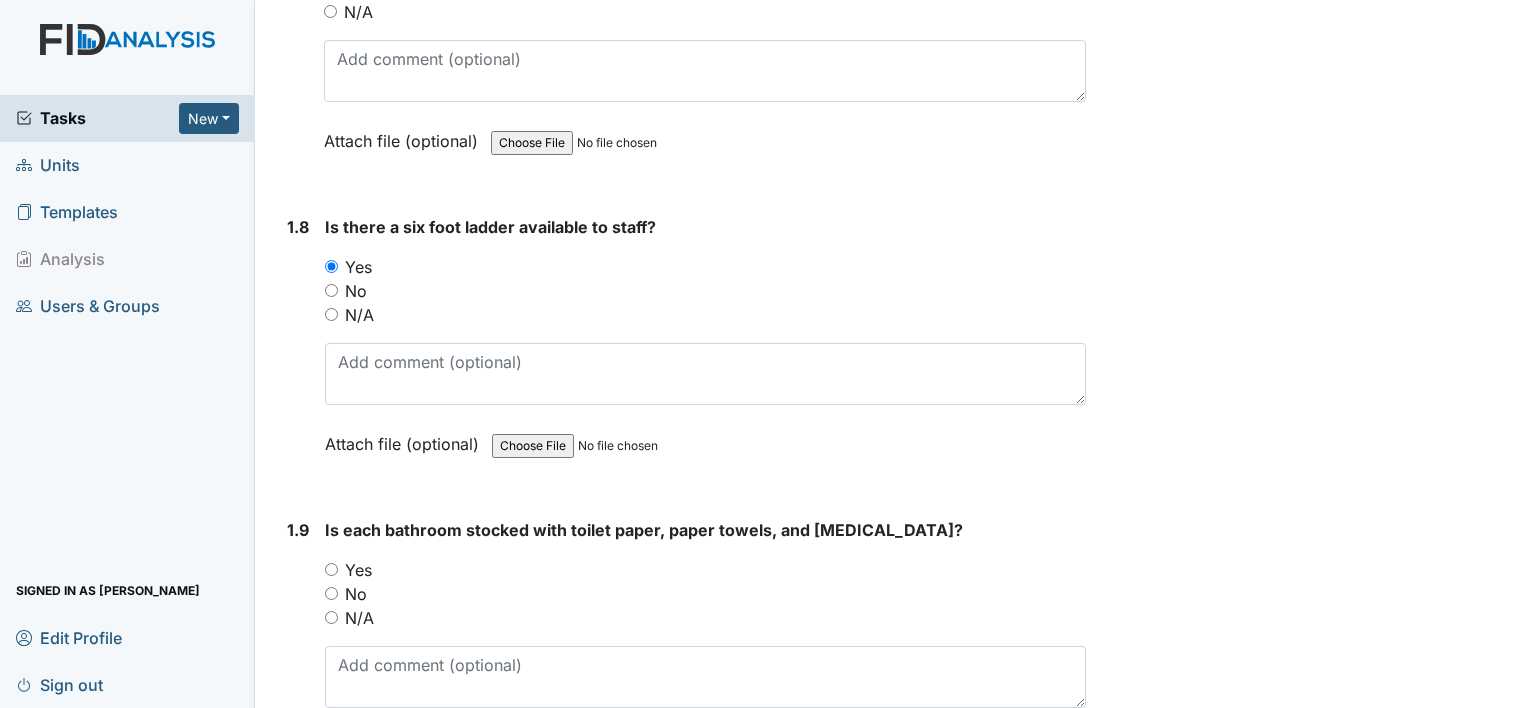 scroll, scrollTop: 2314, scrollLeft: 0, axis: vertical 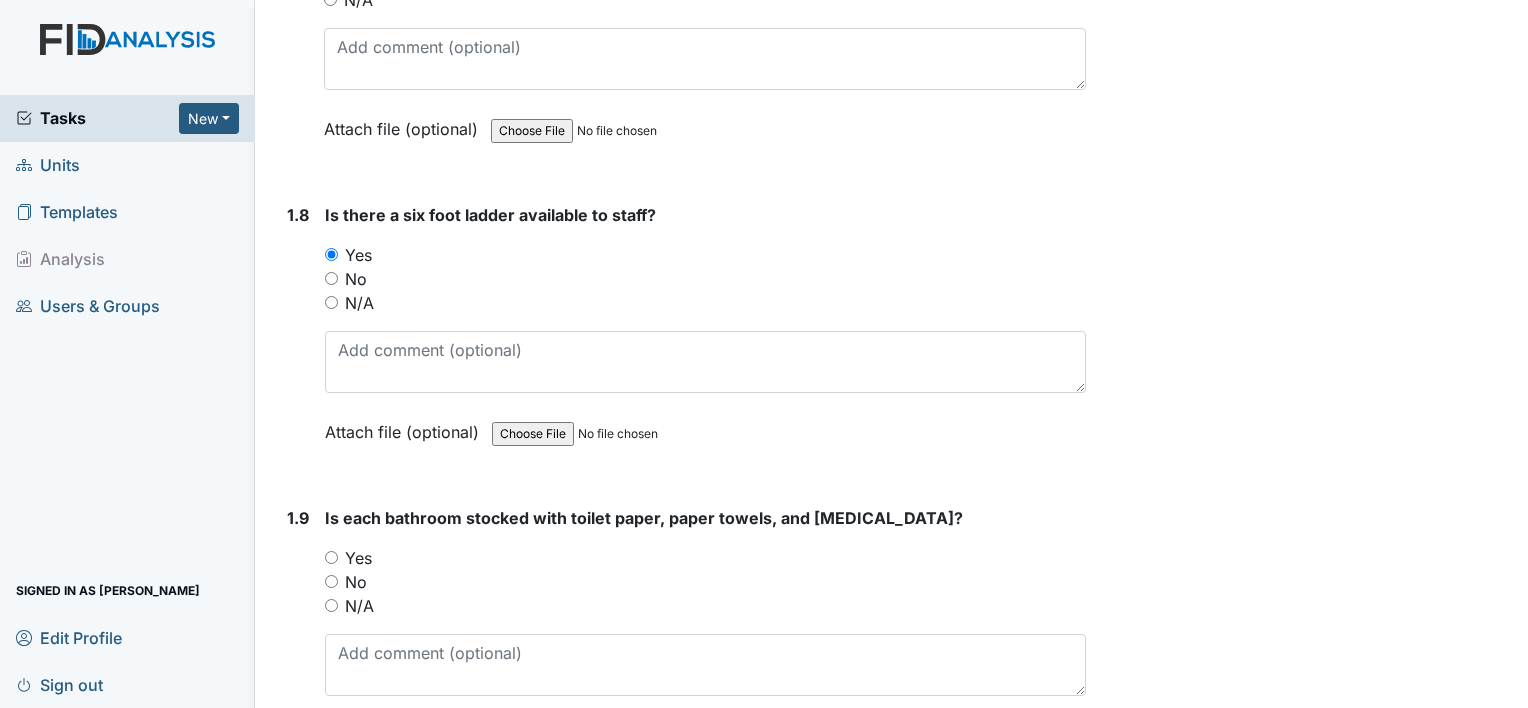 click on "Yes" at bounding box center [331, 557] 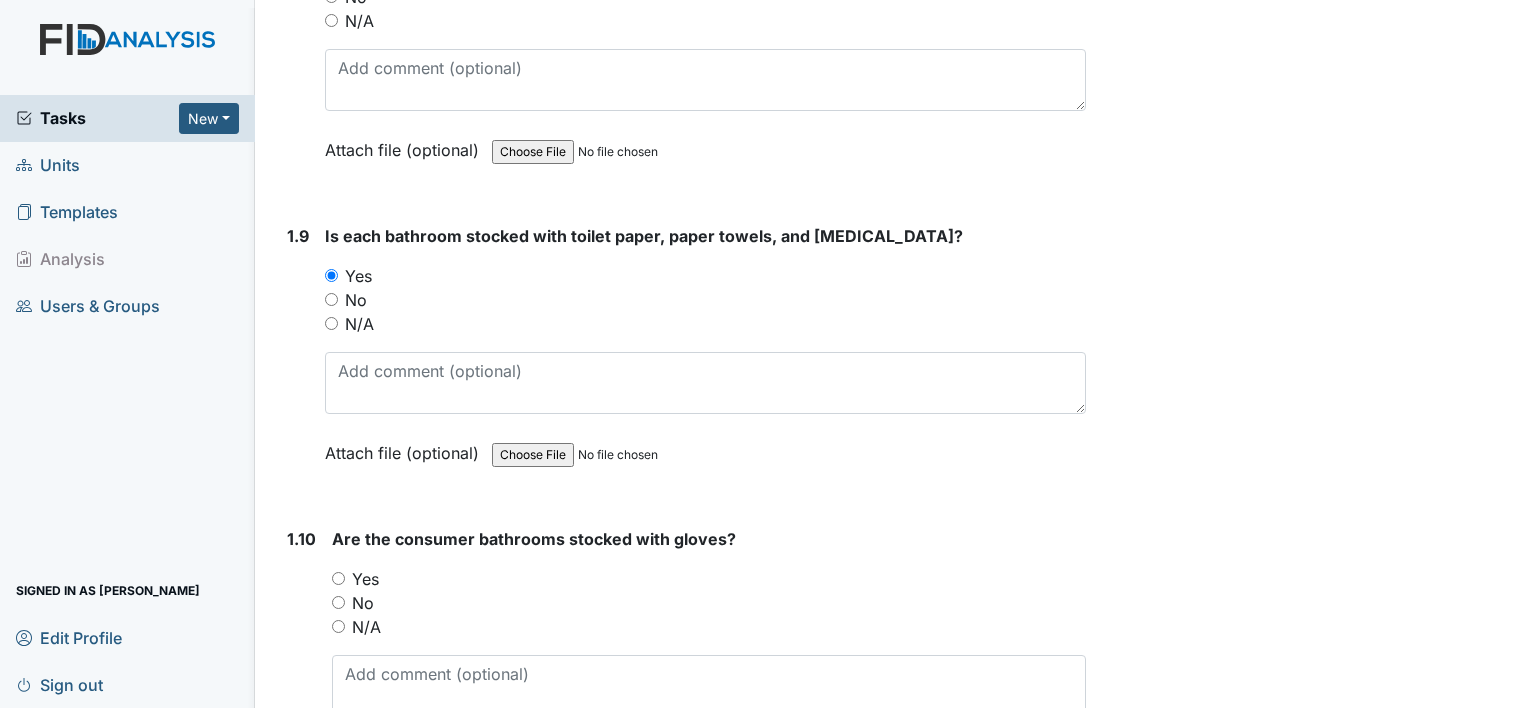 scroll, scrollTop: 2636, scrollLeft: 0, axis: vertical 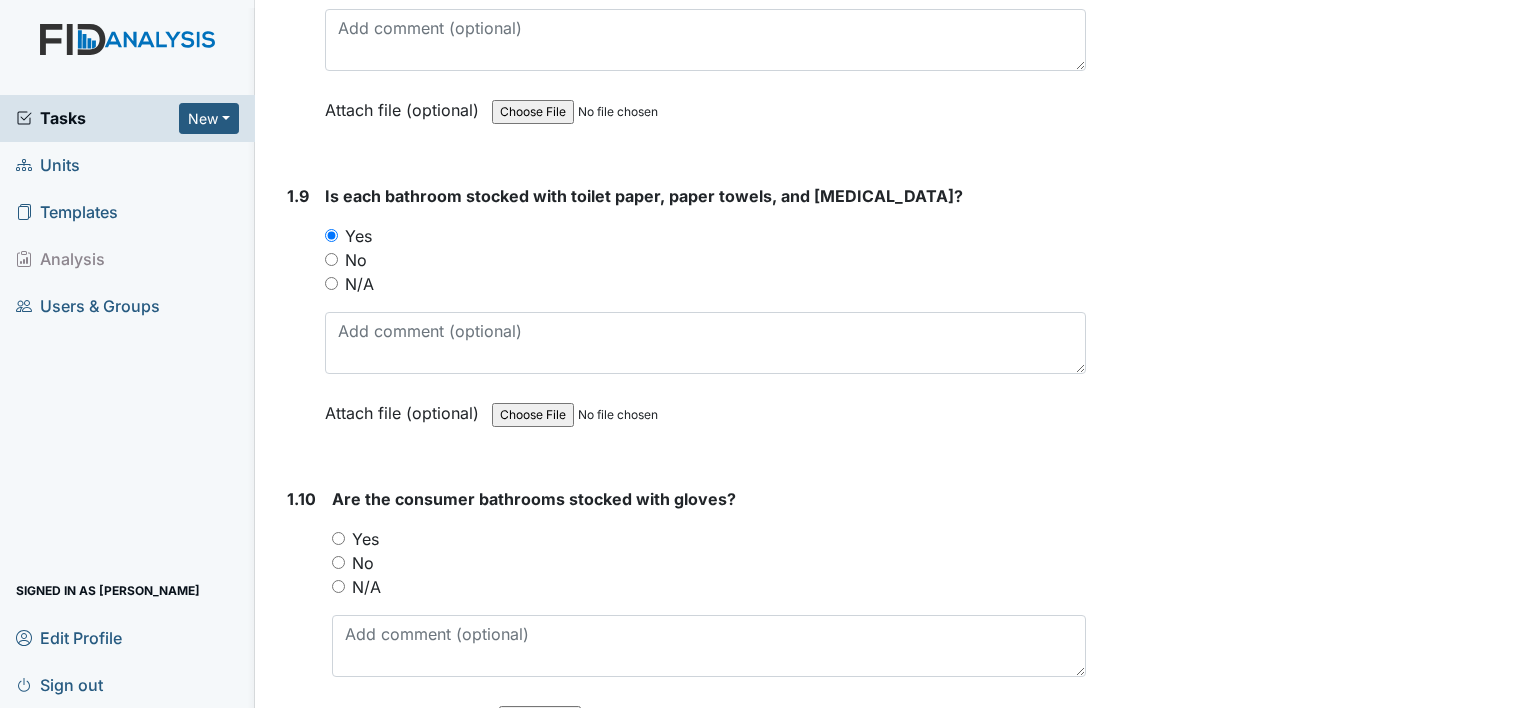 click on "Yes" at bounding box center [338, 538] 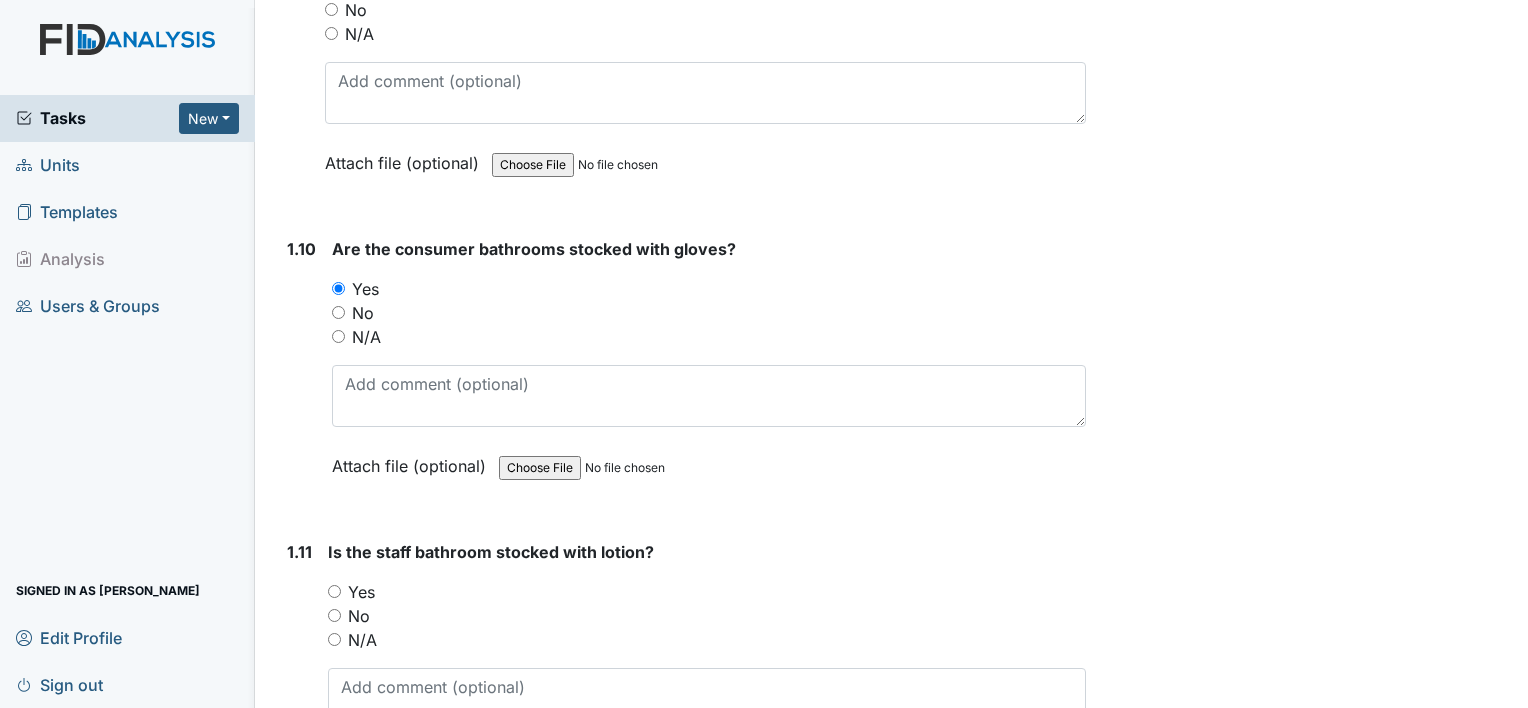 scroll, scrollTop: 2898, scrollLeft: 0, axis: vertical 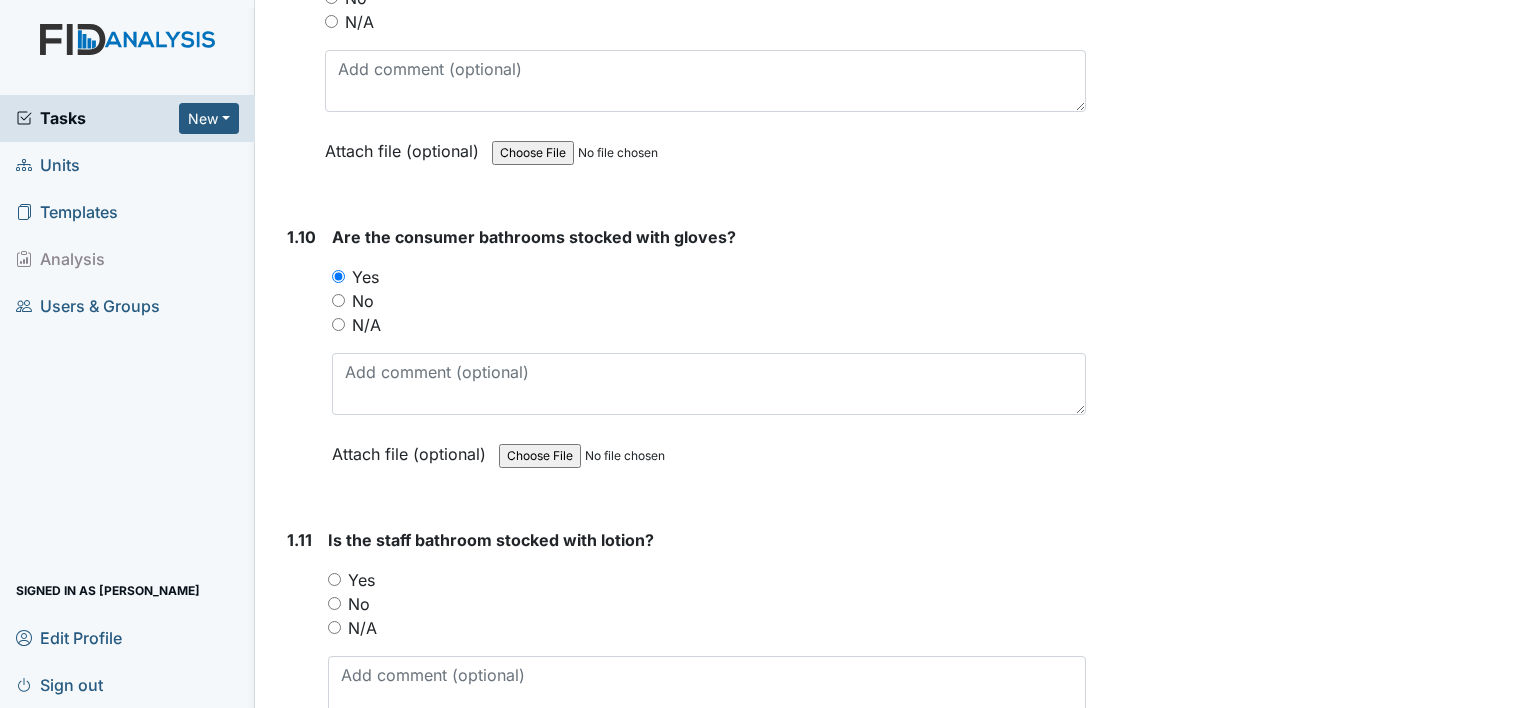 click on "Yes" at bounding box center (334, 579) 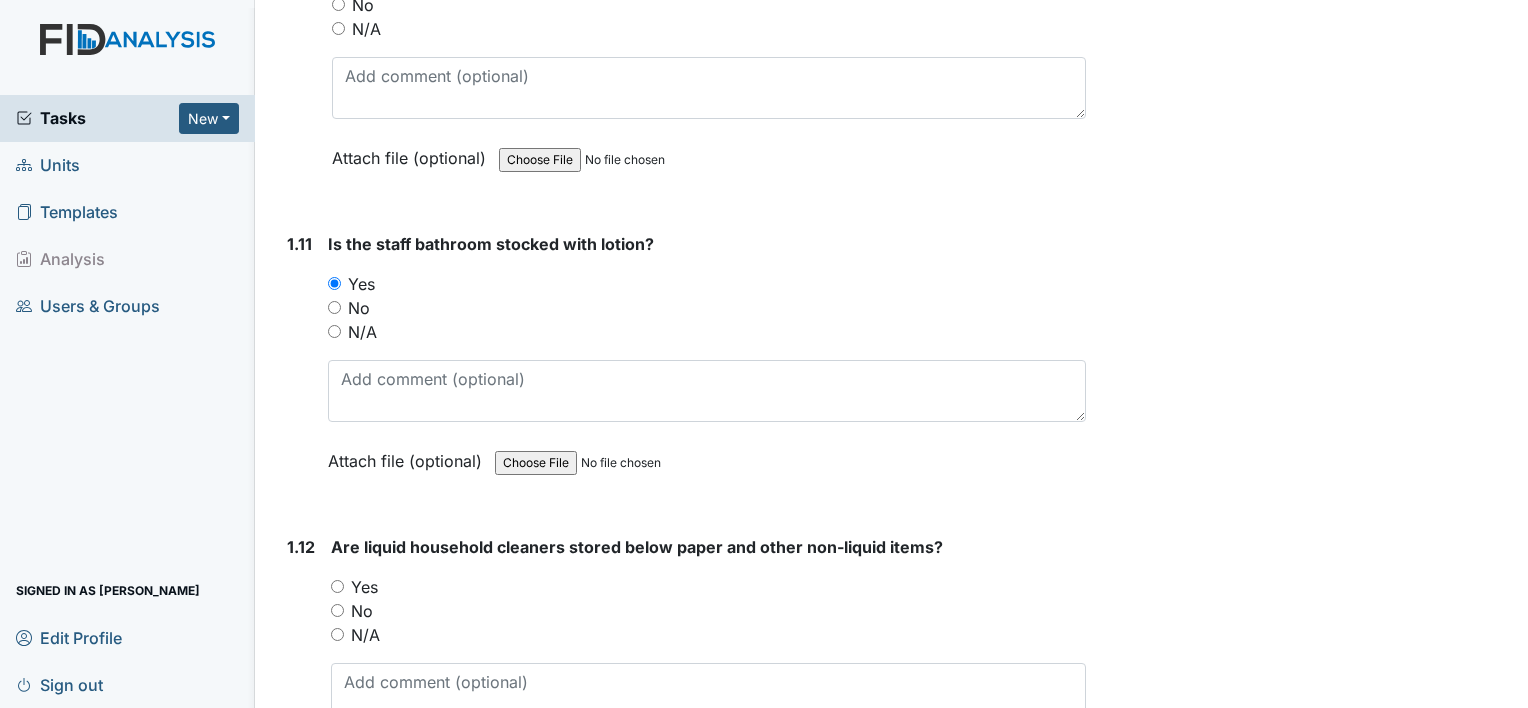 scroll, scrollTop: 3195, scrollLeft: 0, axis: vertical 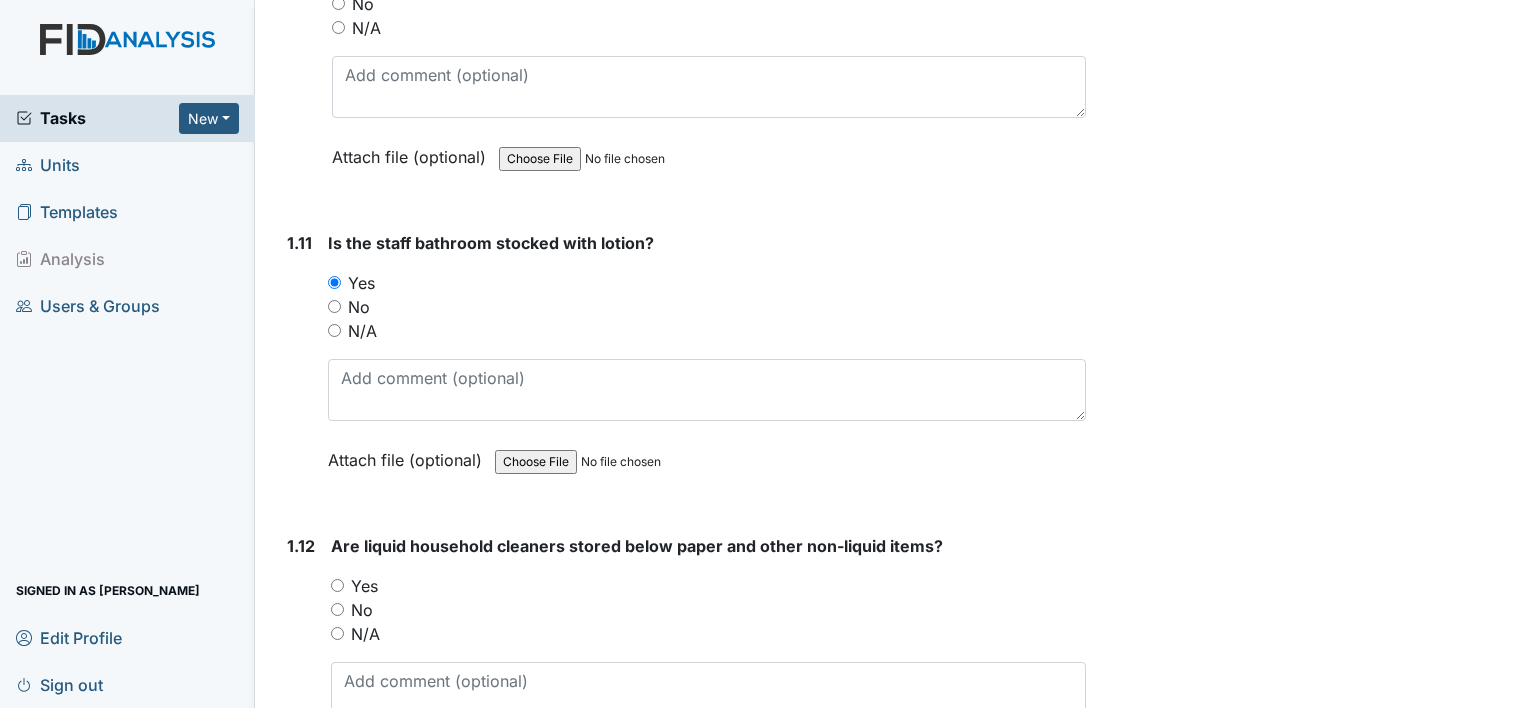 click on "1.12
Are liquid household cleaners stored below paper and other non-liquid items?
You must select one of the below options.
Yes
No
N/A
Attach file (optional)
You can upload .pdf, .txt, .jpg, .jpeg, .png, .csv, .xls, or .doc files under 100MB." at bounding box center (682, 669) 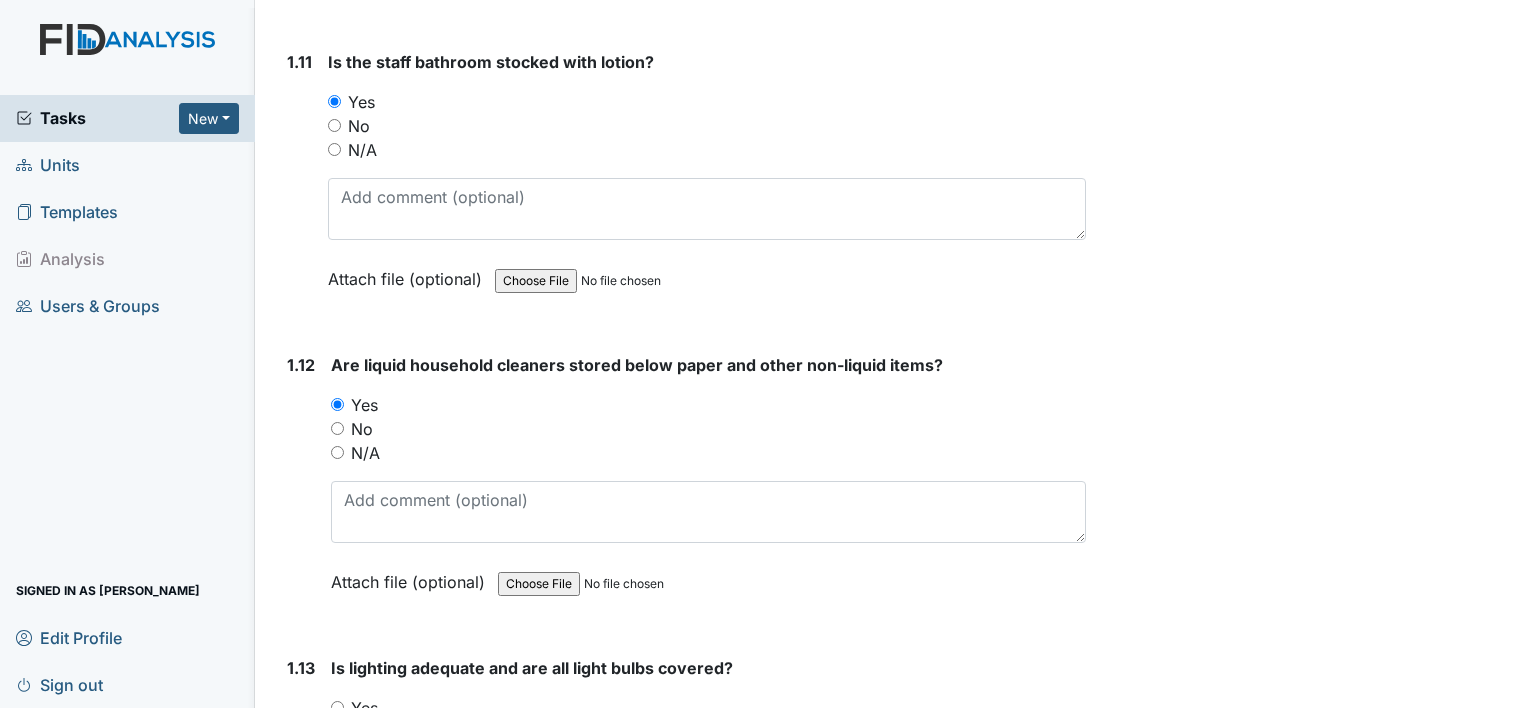 scroll, scrollTop: 3372, scrollLeft: 0, axis: vertical 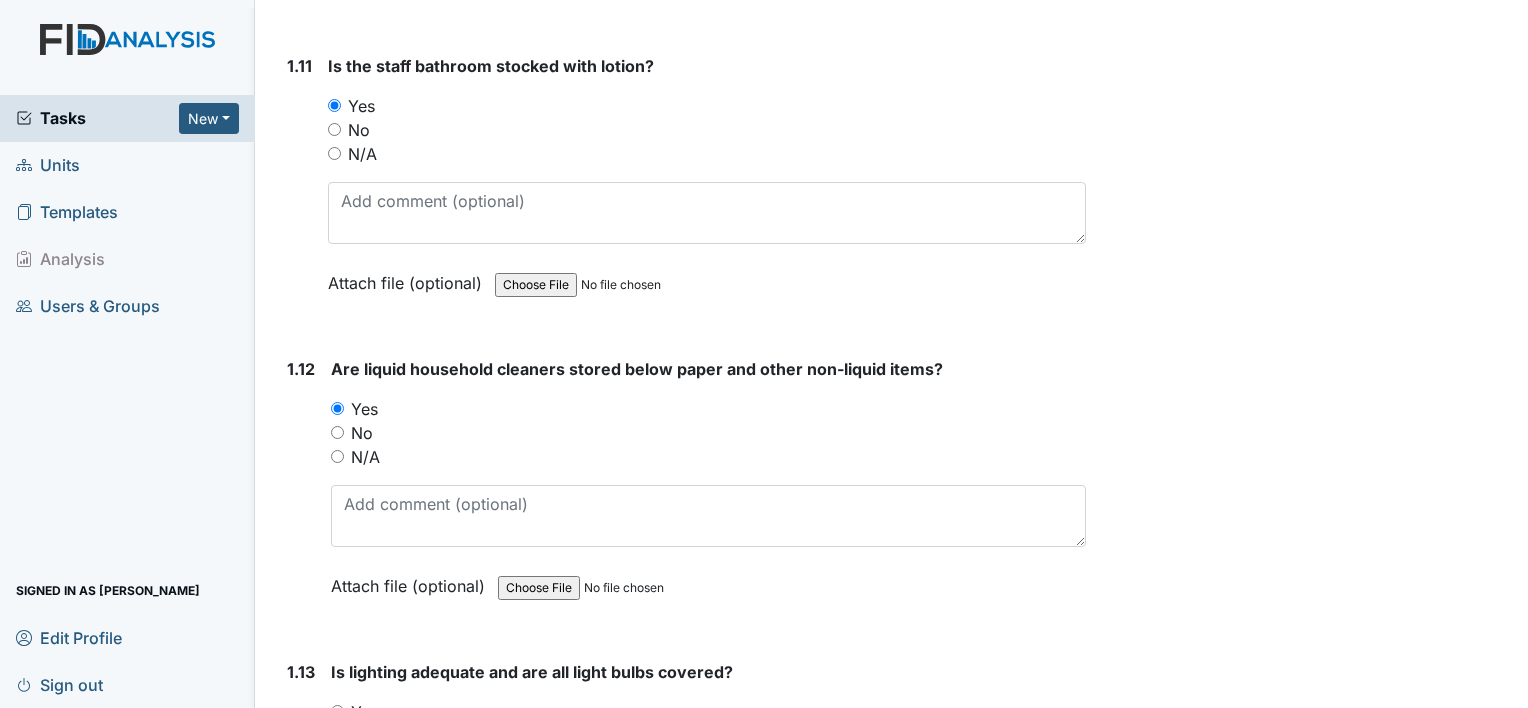 click on "1. Environmental/Inside
1.1
Do the doors to all the rooms open and close smoothly, latch, are free from gaps around frame, and are free from obstruction?
You must select one of the below options.
Yes
No
N/A
Attach file (optional)
You can upload .pdf, .txt, .jpg, .jpeg, .png, .csv, .xls, or .doc files under 100MB.
1.2
Do all the windows open and close smoothly, latch, and are free from obstructions? (items are to be no higher than the window sill)
You must select one of the below options.
Yes
No
N/A
Attach file (optional)
You can upload .pdf, .txt, .jpg, .jpeg, .png, .csv, .xls, or .doc files under 100MB.
1.3
Are all floors and walkways free from slipping and tripping hazards?
You must select one of the below options.
Yes
No
N/A
Attach file (optional)
1.4" at bounding box center [682, 4819] 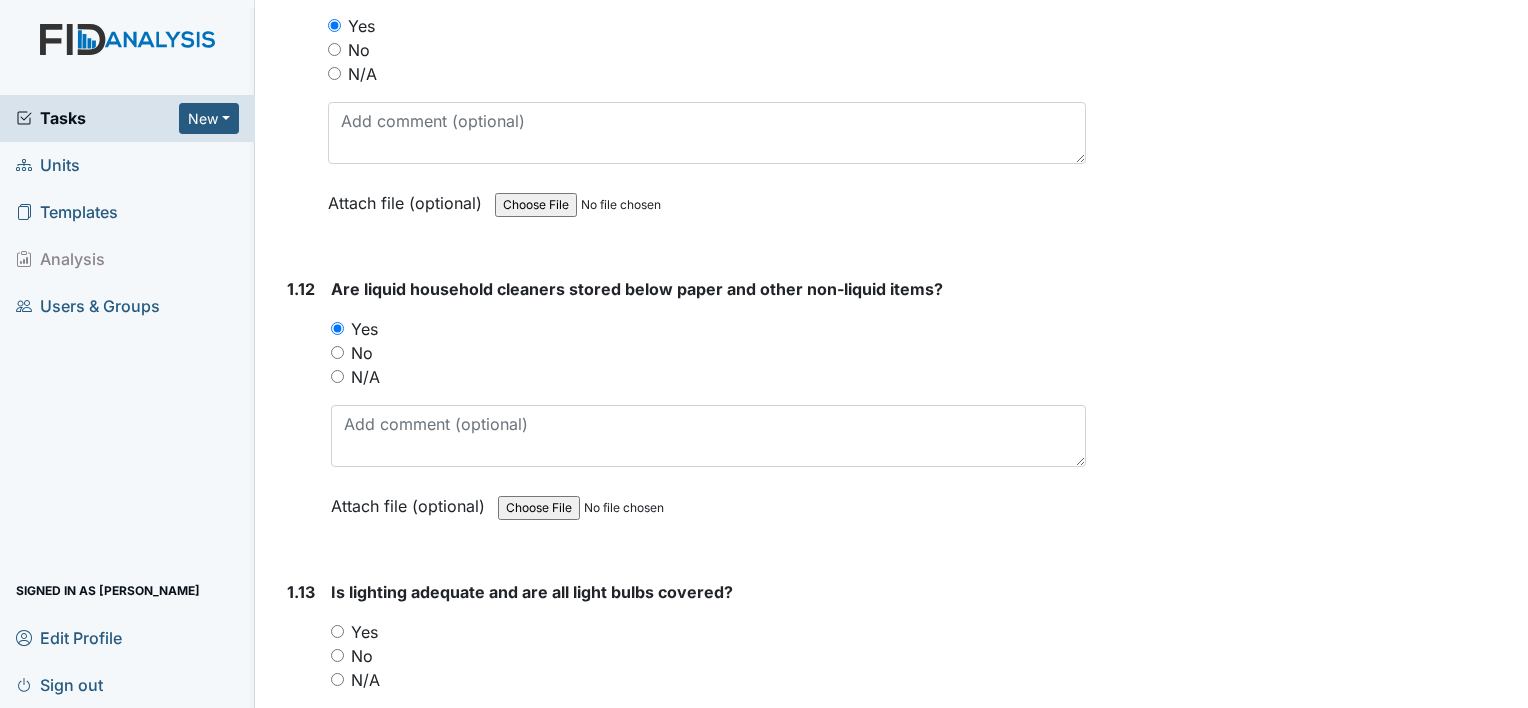 scroll, scrollTop: 3452, scrollLeft: 0, axis: vertical 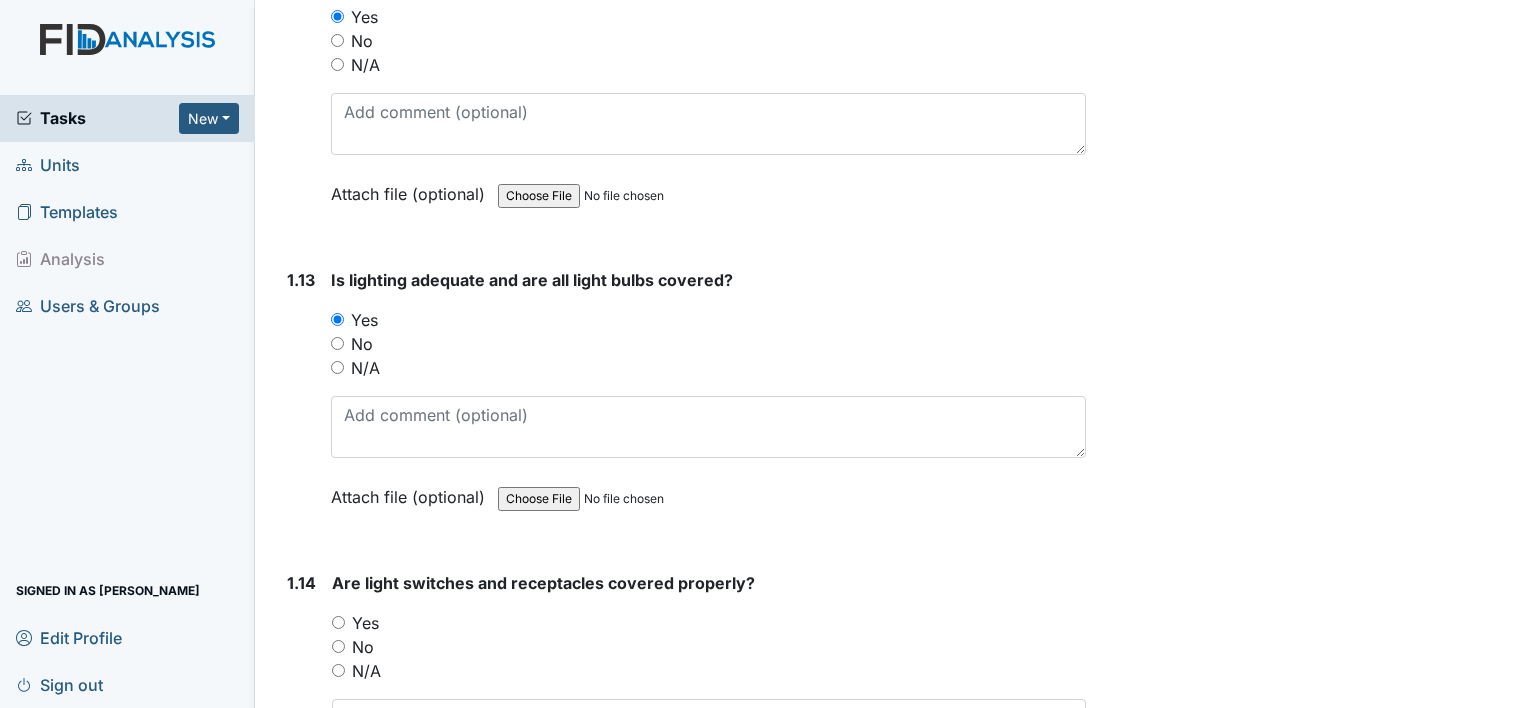 click on "Yes" at bounding box center [338, 622] 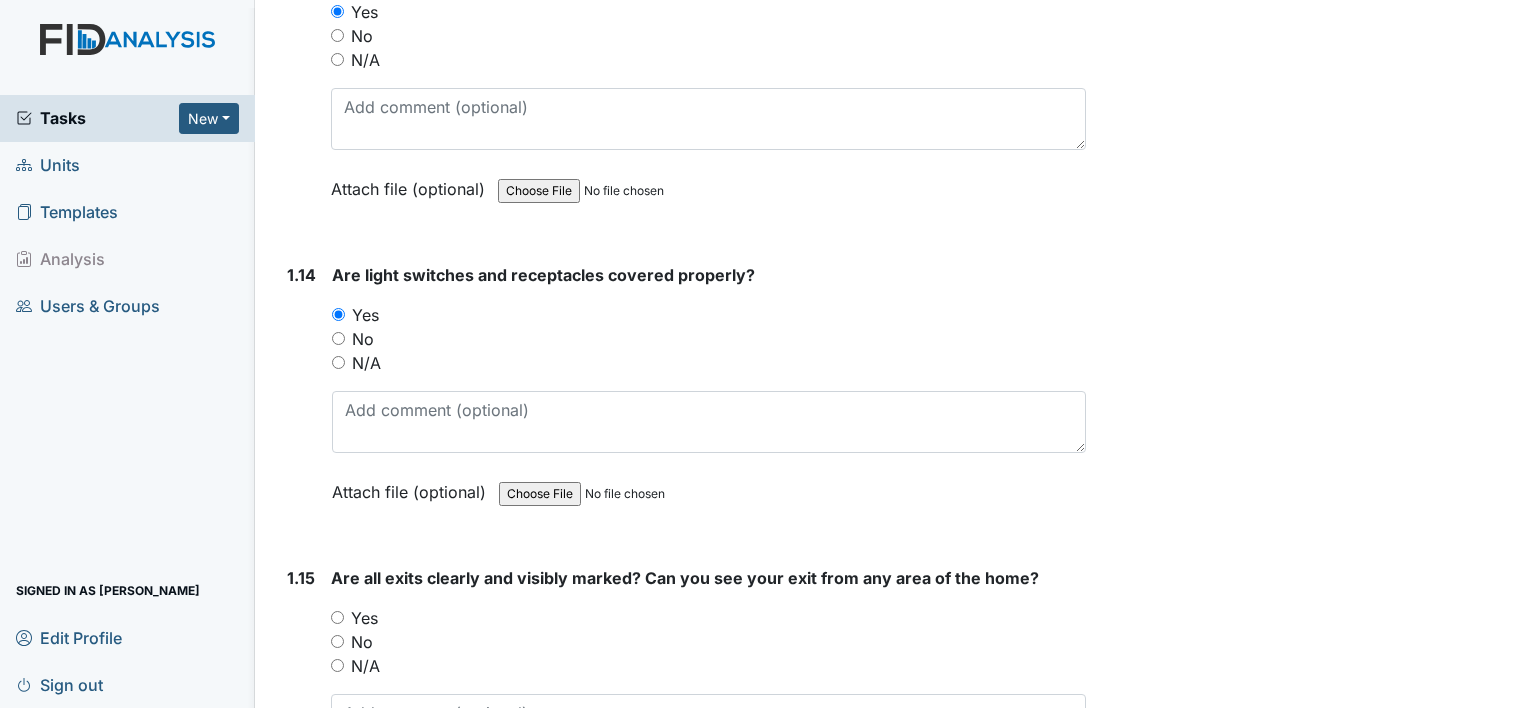 scroll, scrollTop: 4070, scrollLeft: 0, axis: vertical 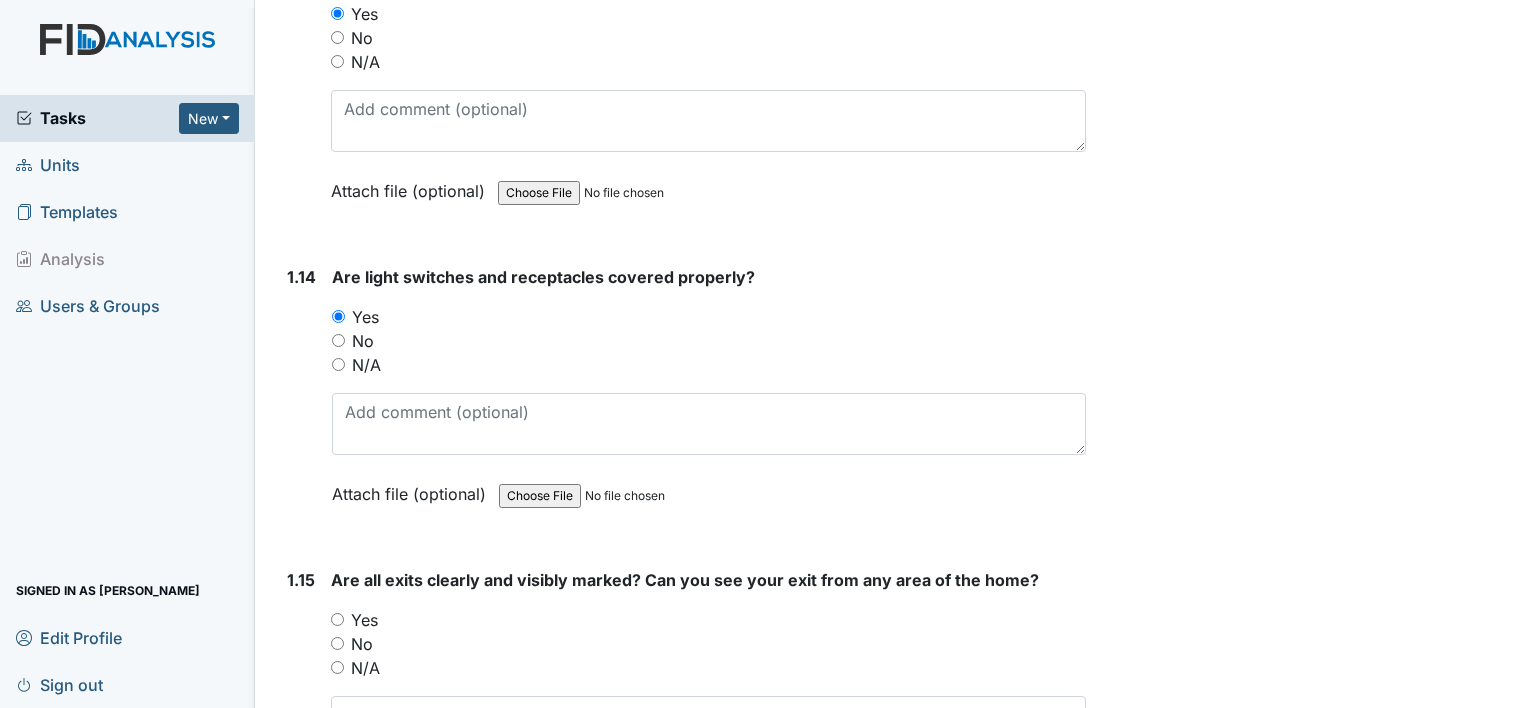 click on "Yes" at bounding box center [708, 620] 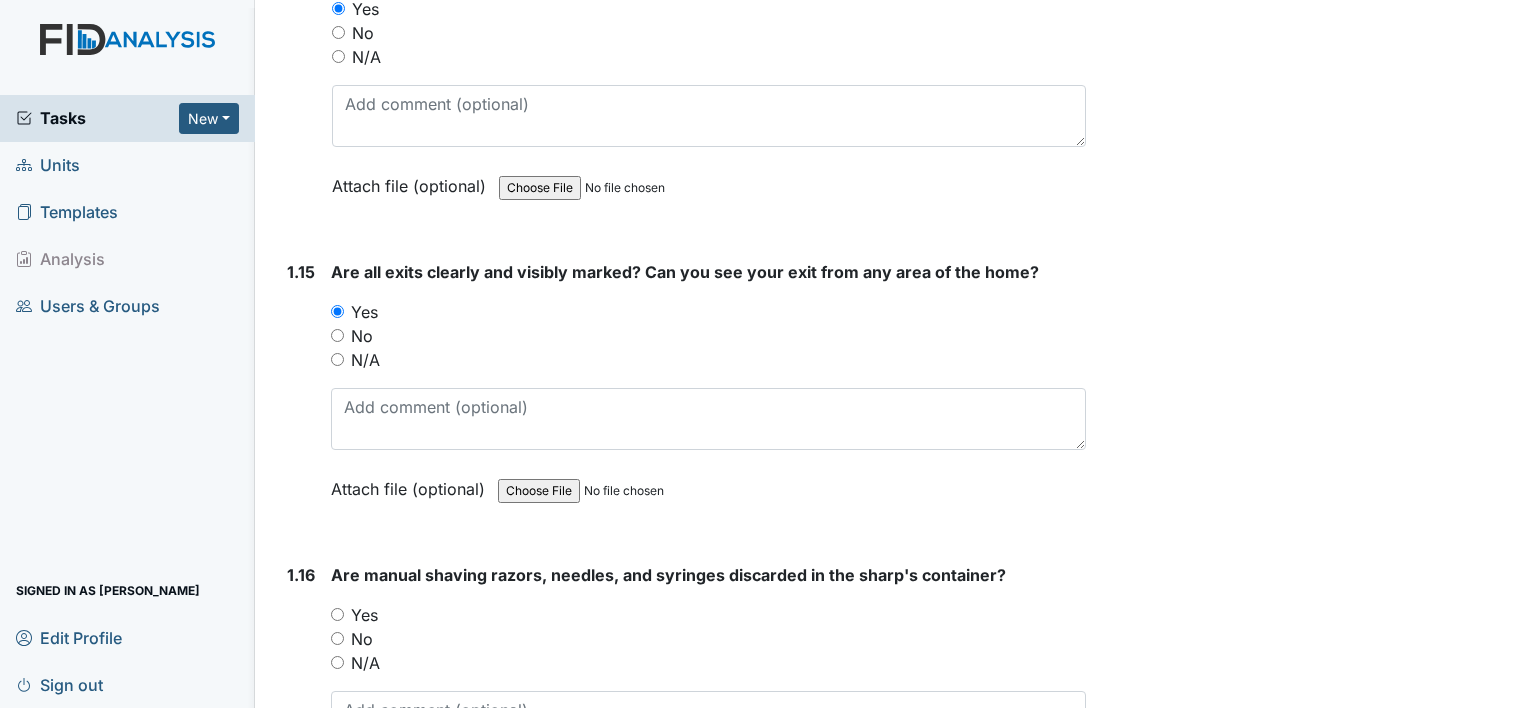 scroll, scrollTop: 4376, scrollLeft: 0, axis: vertical 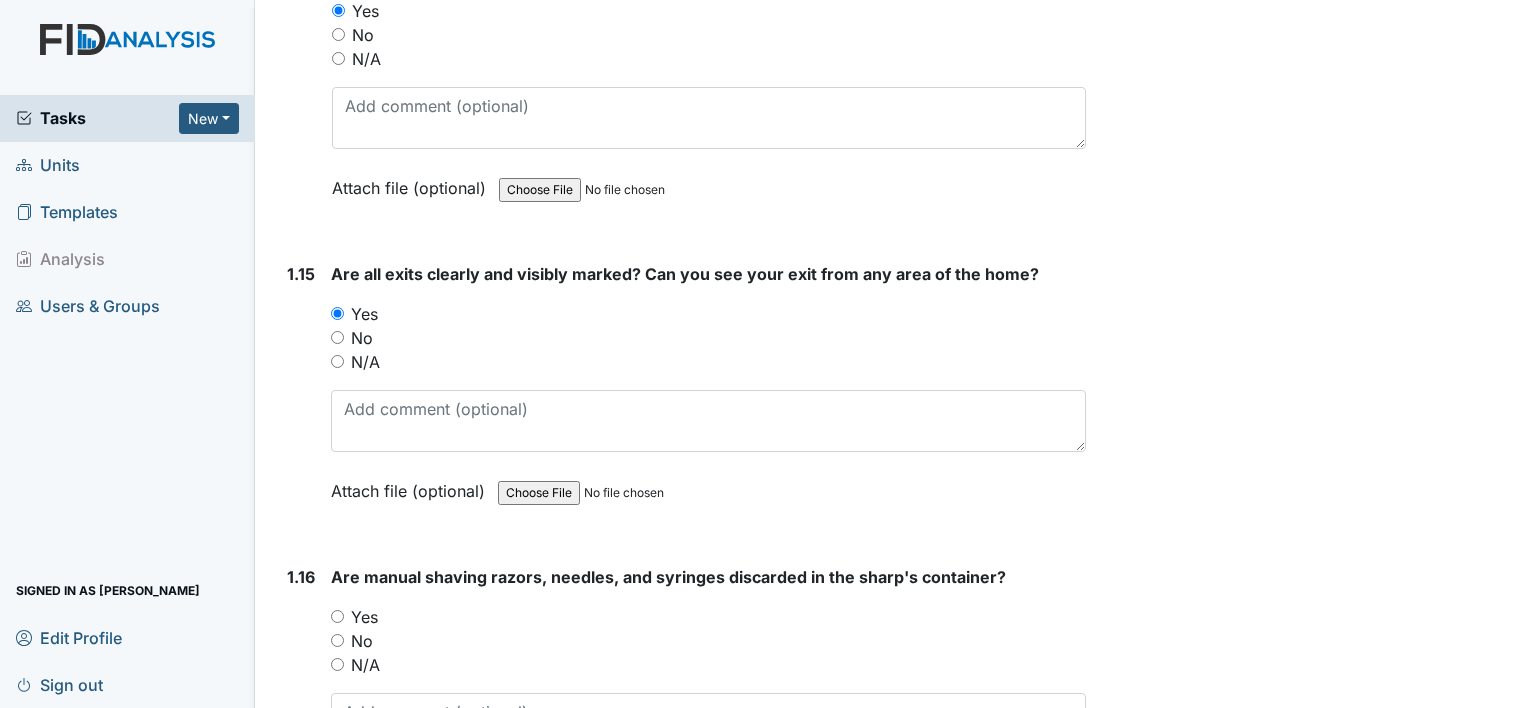 click on "Yes" at bounding box center (708, 617) 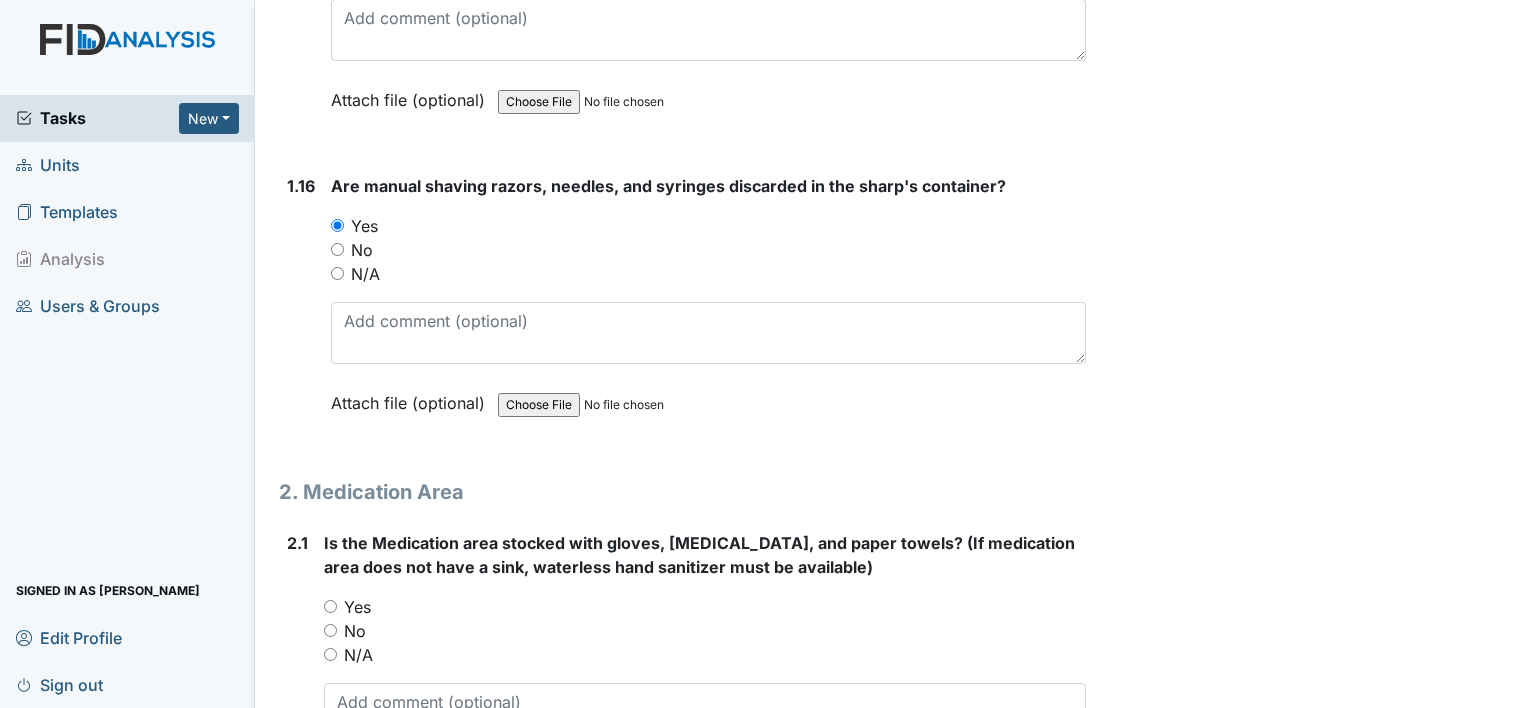 scroll, scrollTop: 4764, scrollLeft: 0, axis: vertical 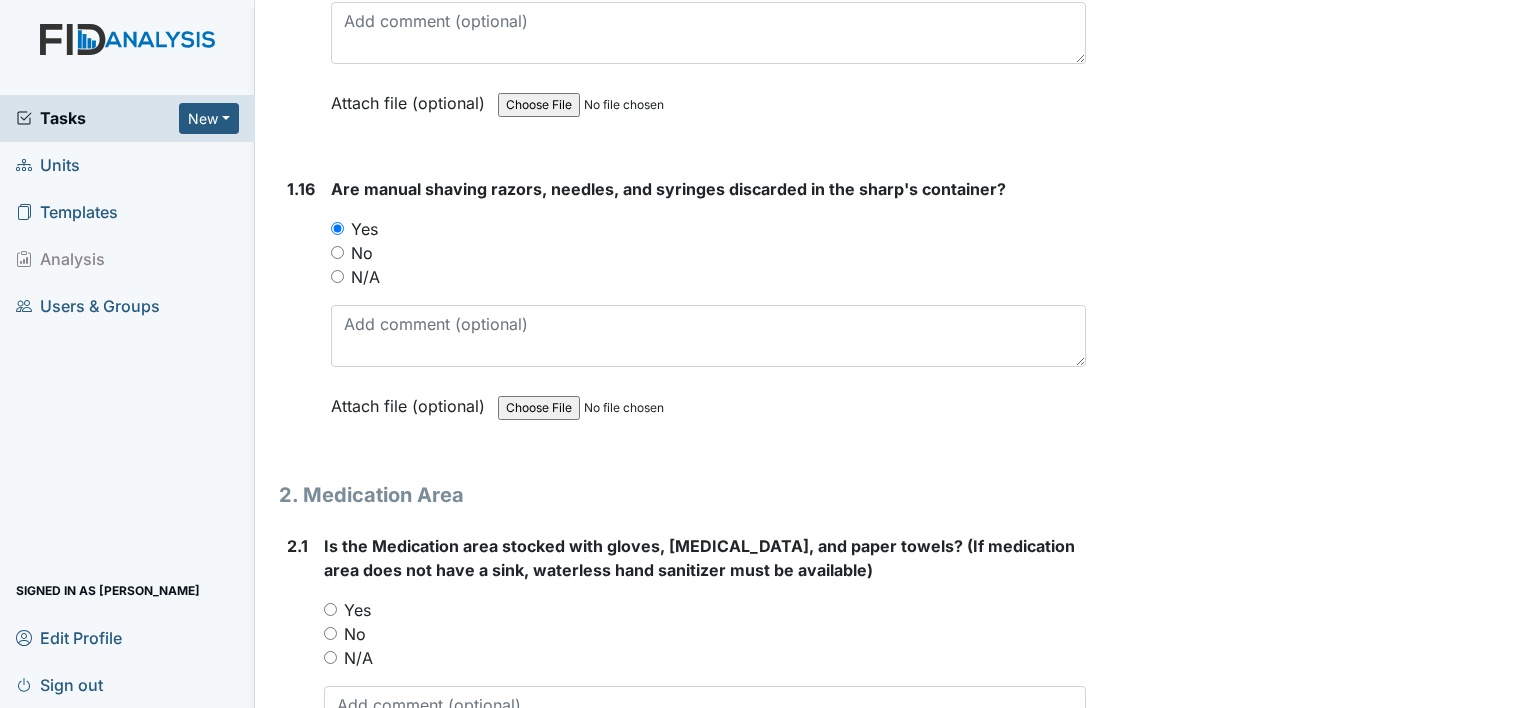 click on "Yes" at bounding box center (330, 609) 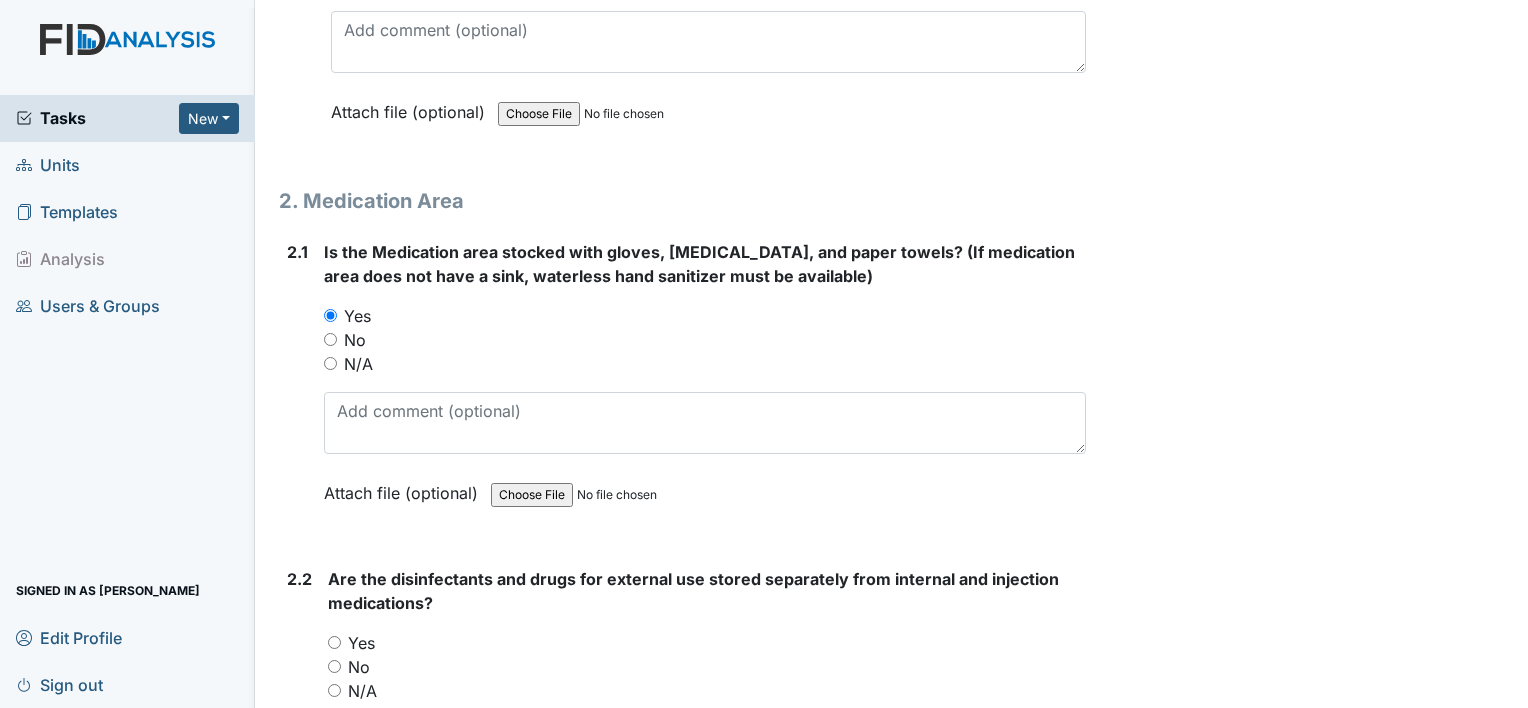 scroll, scrollTop: 5059, scrollLeft: 0, axis: vertical 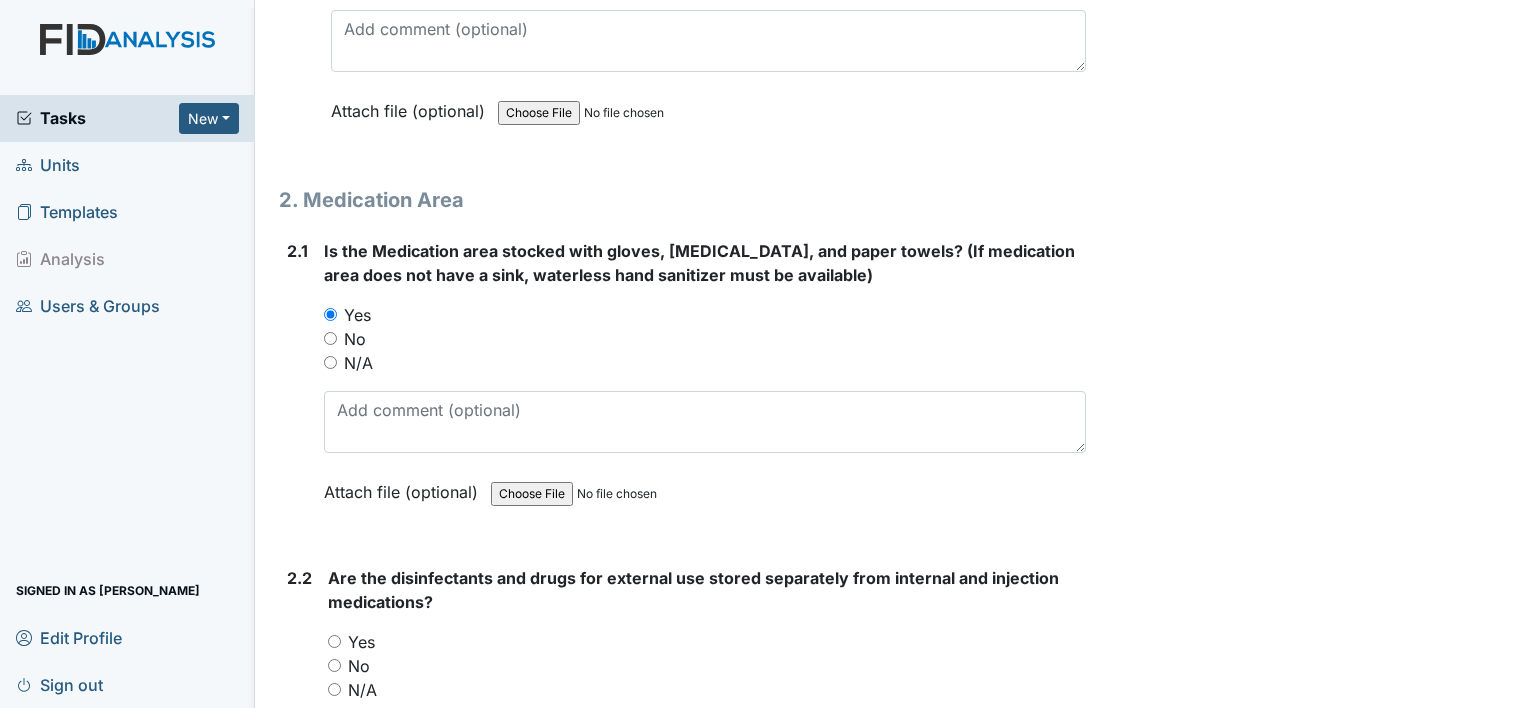 click on "Yes" at bounding box center (334, 641) 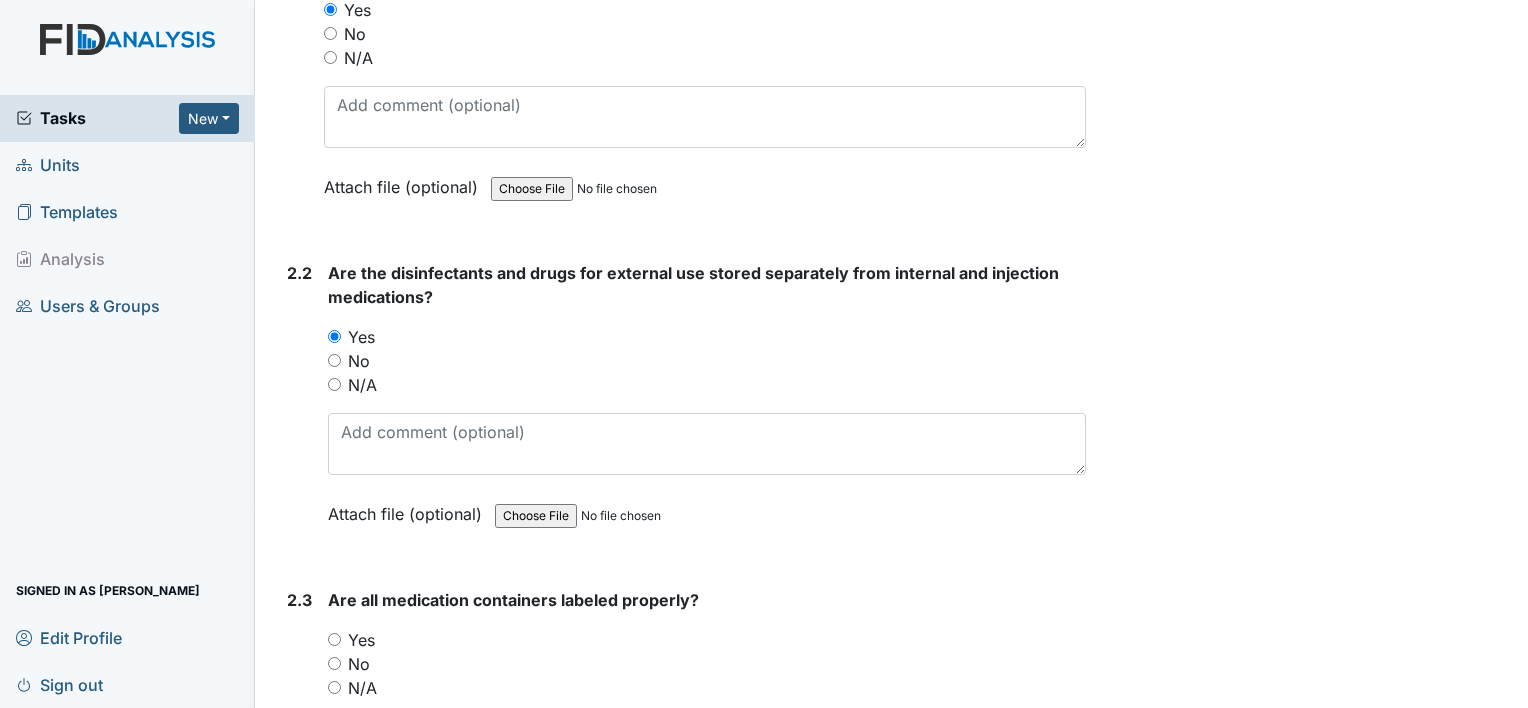 scroll, scrollTop: 5364, scrollLeft: 0, axis: vertical 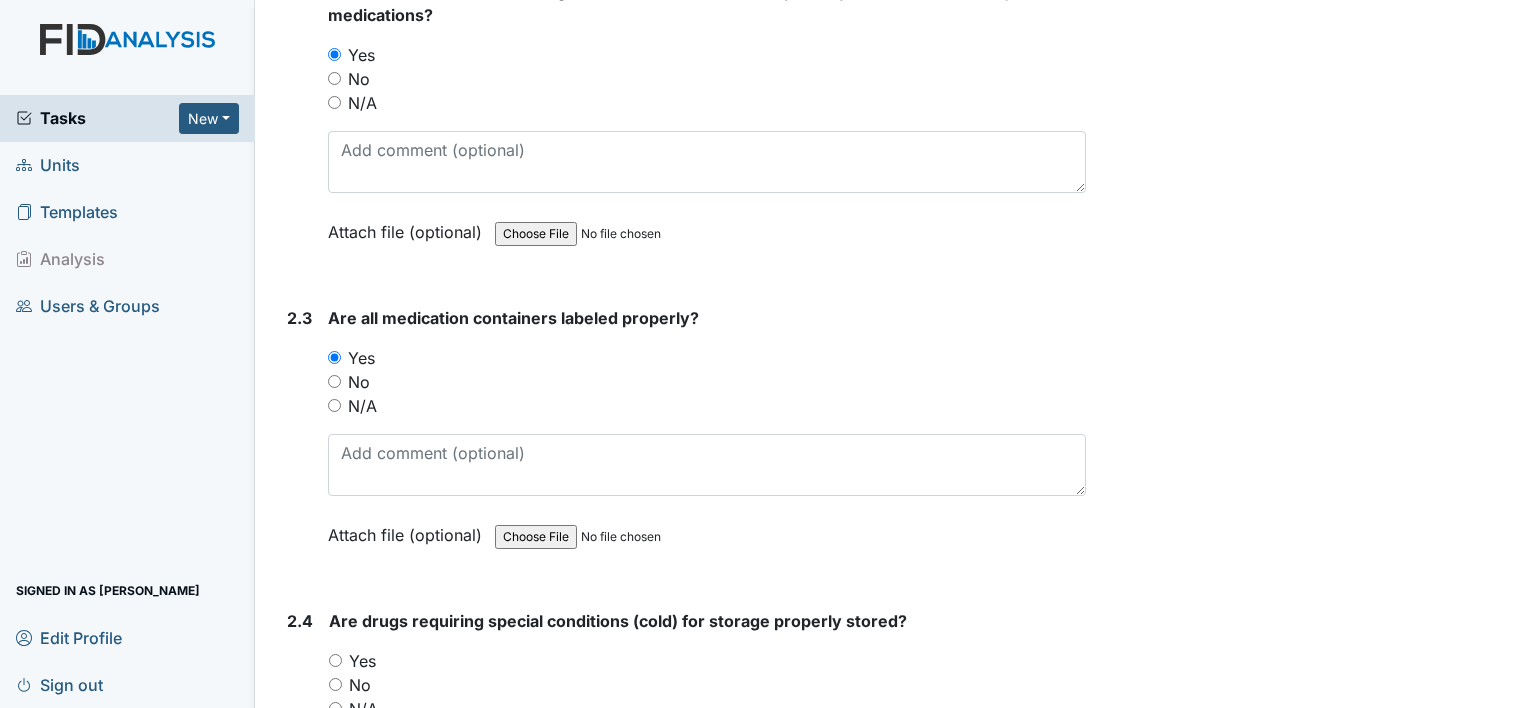 click on "Yes" at bounding box center [335, 660] 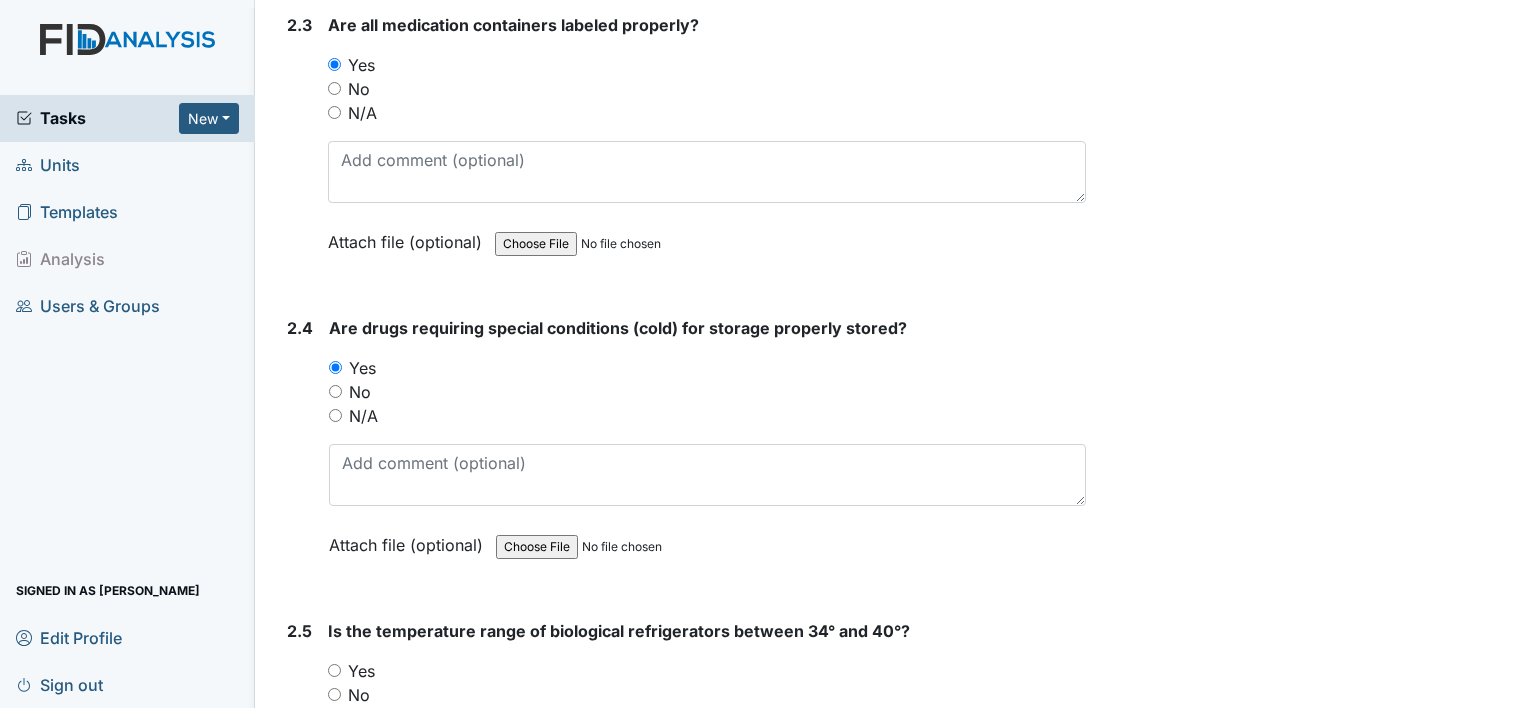 scroll, scrollTop: 5940, scrollLeft: 0, axis: vertical 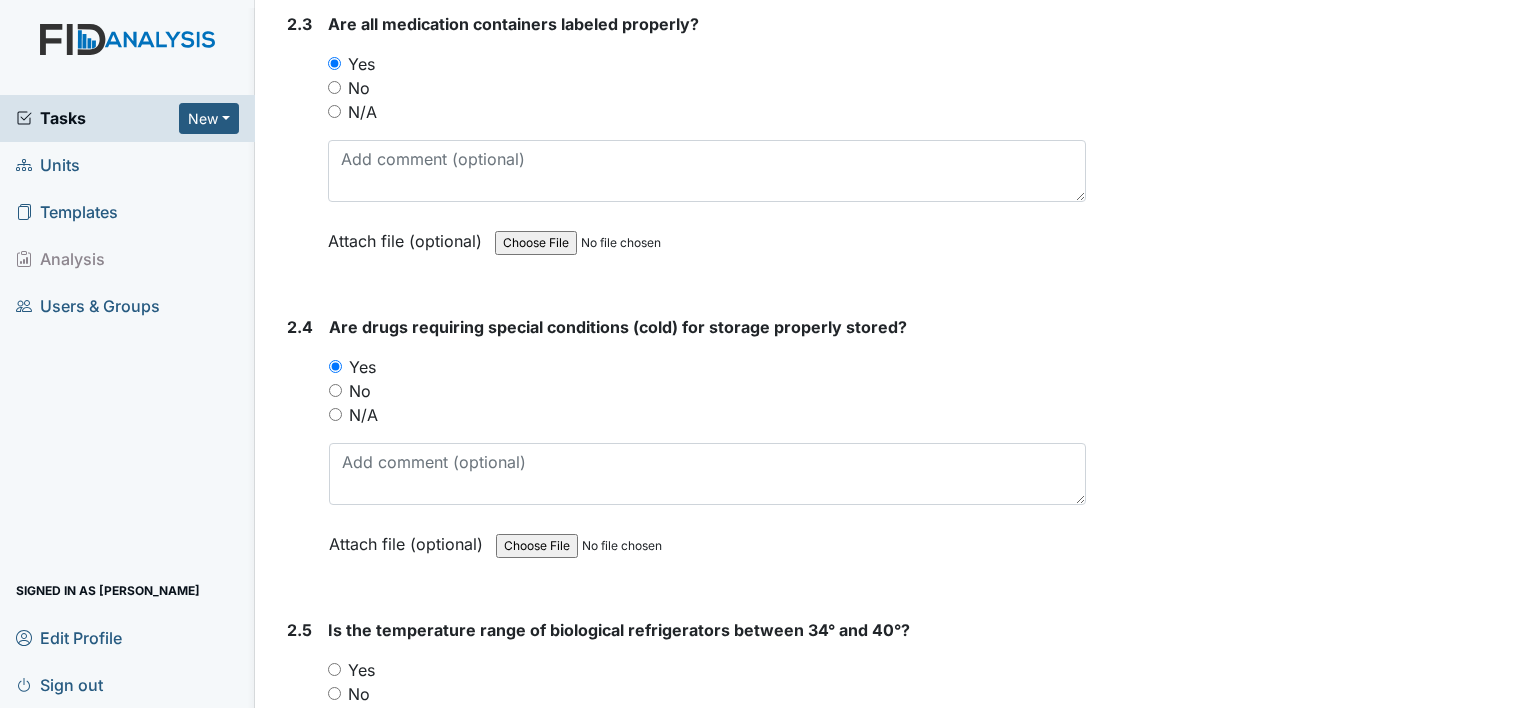 click on "Yes" at bounding box center (334, 669) 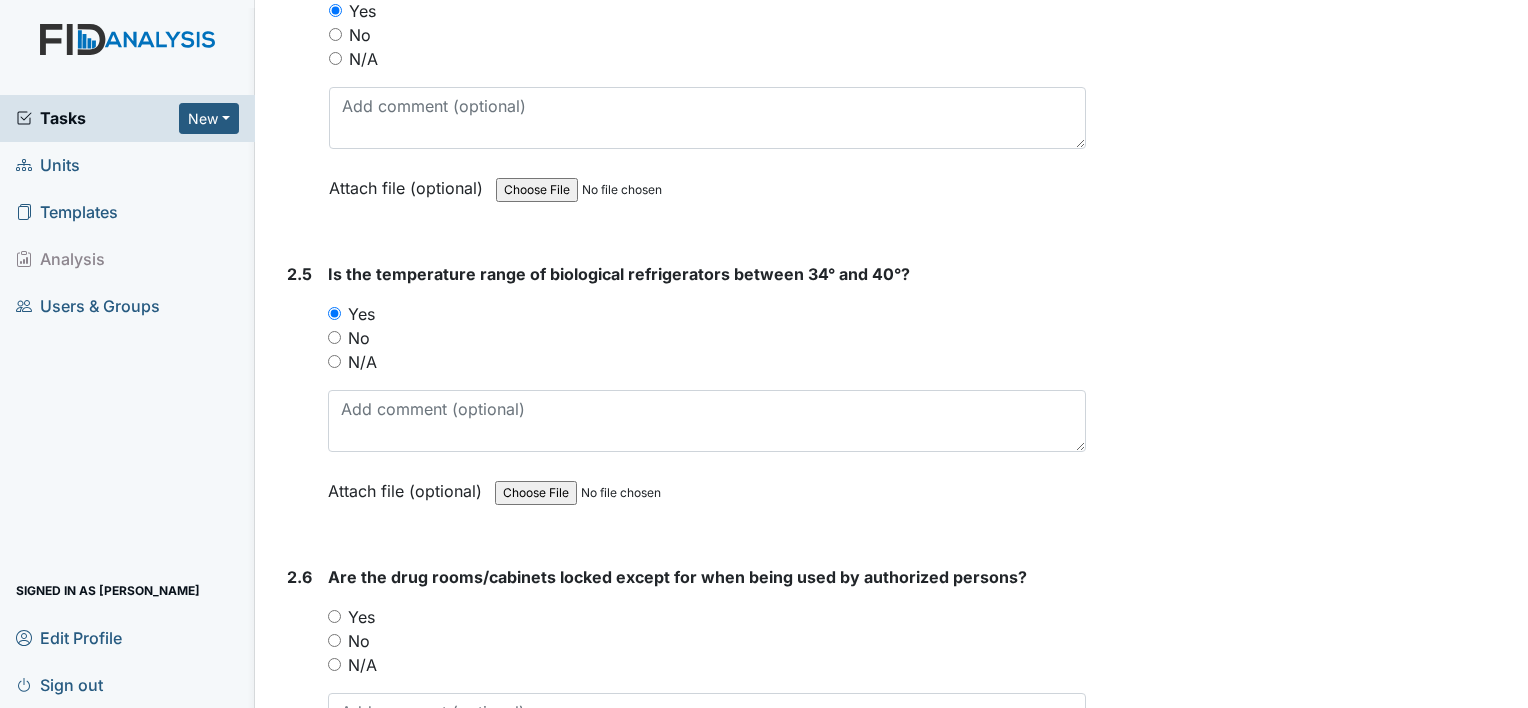 scroll, scrollTop: 6299, scrollLeft: 0, axis: vertical 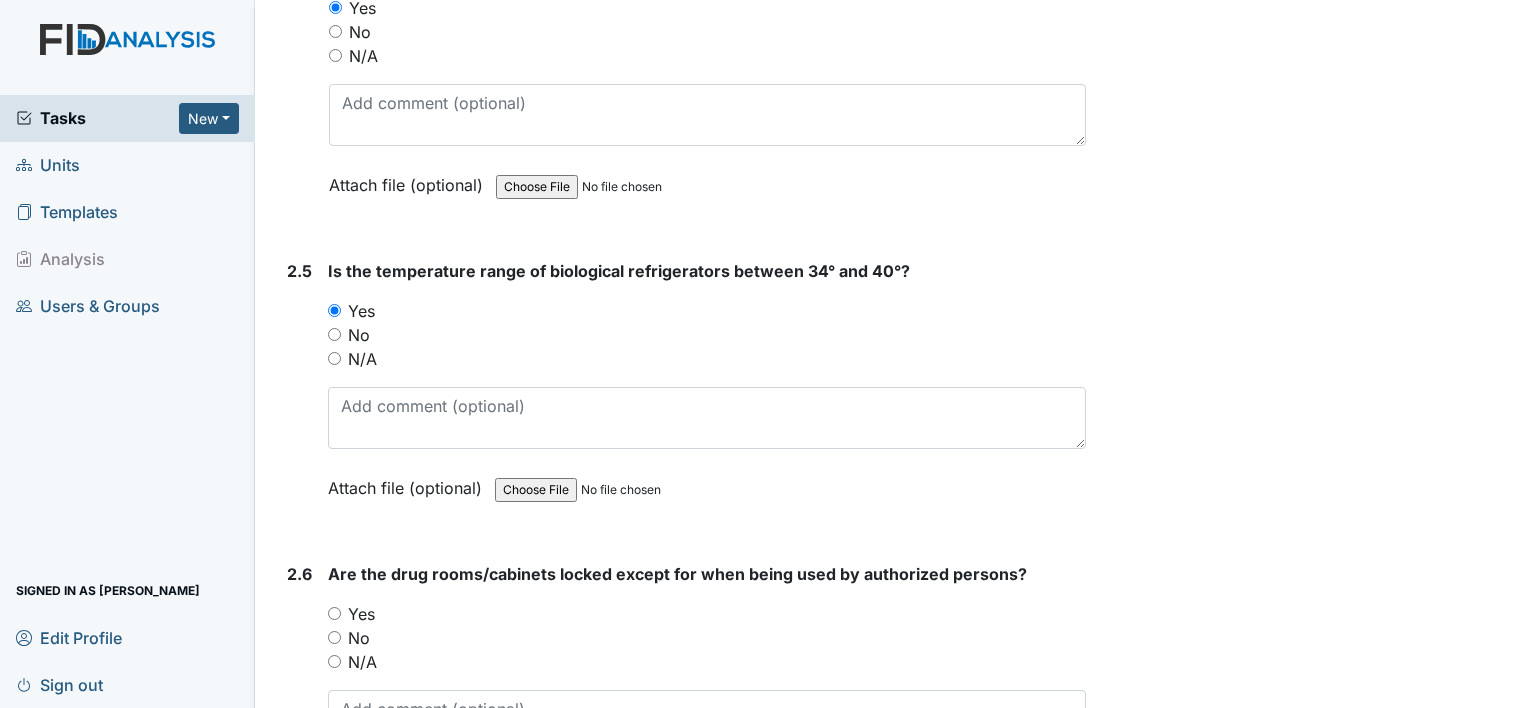 click on "Yes" at bounding box center [334, 613] 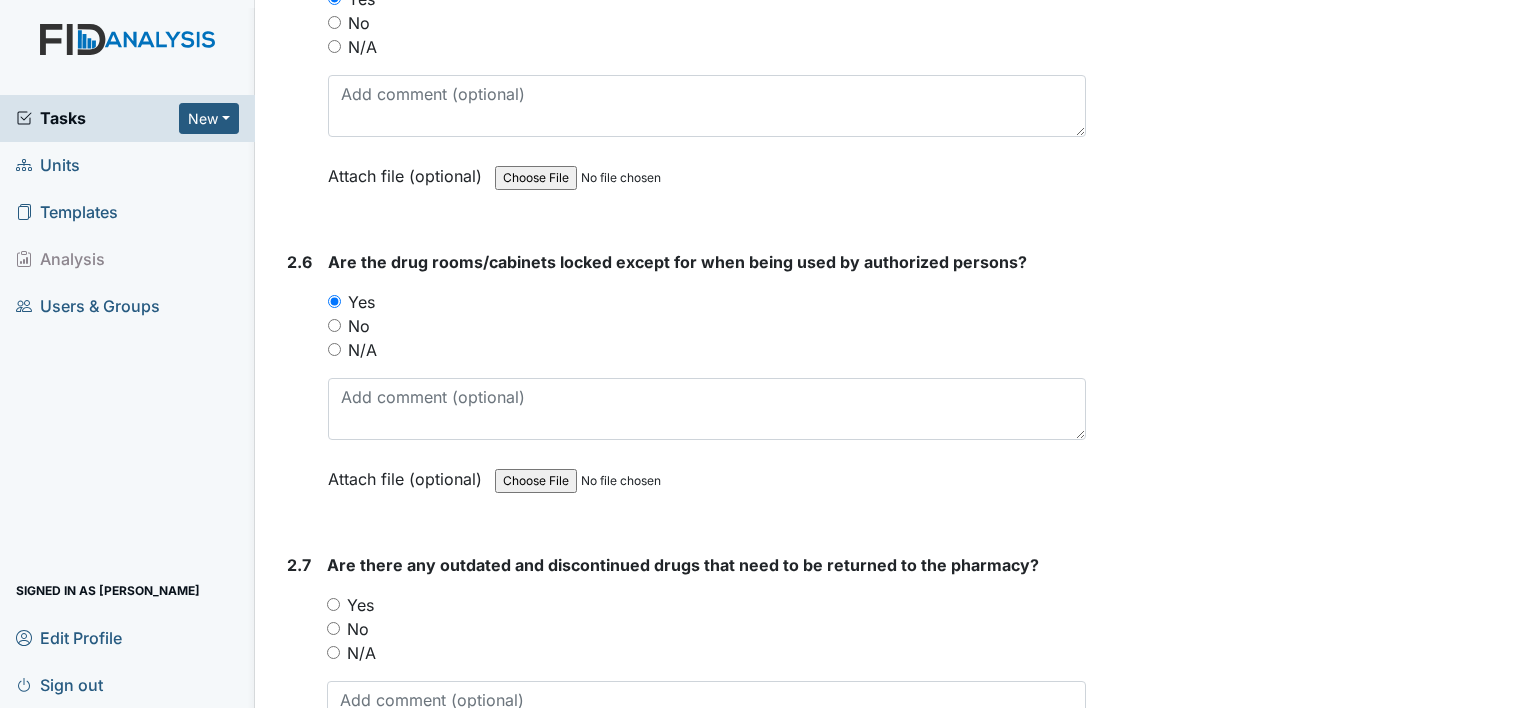 scroll, scrollTop: 6612, scrollLeft: 0, axis: vertical 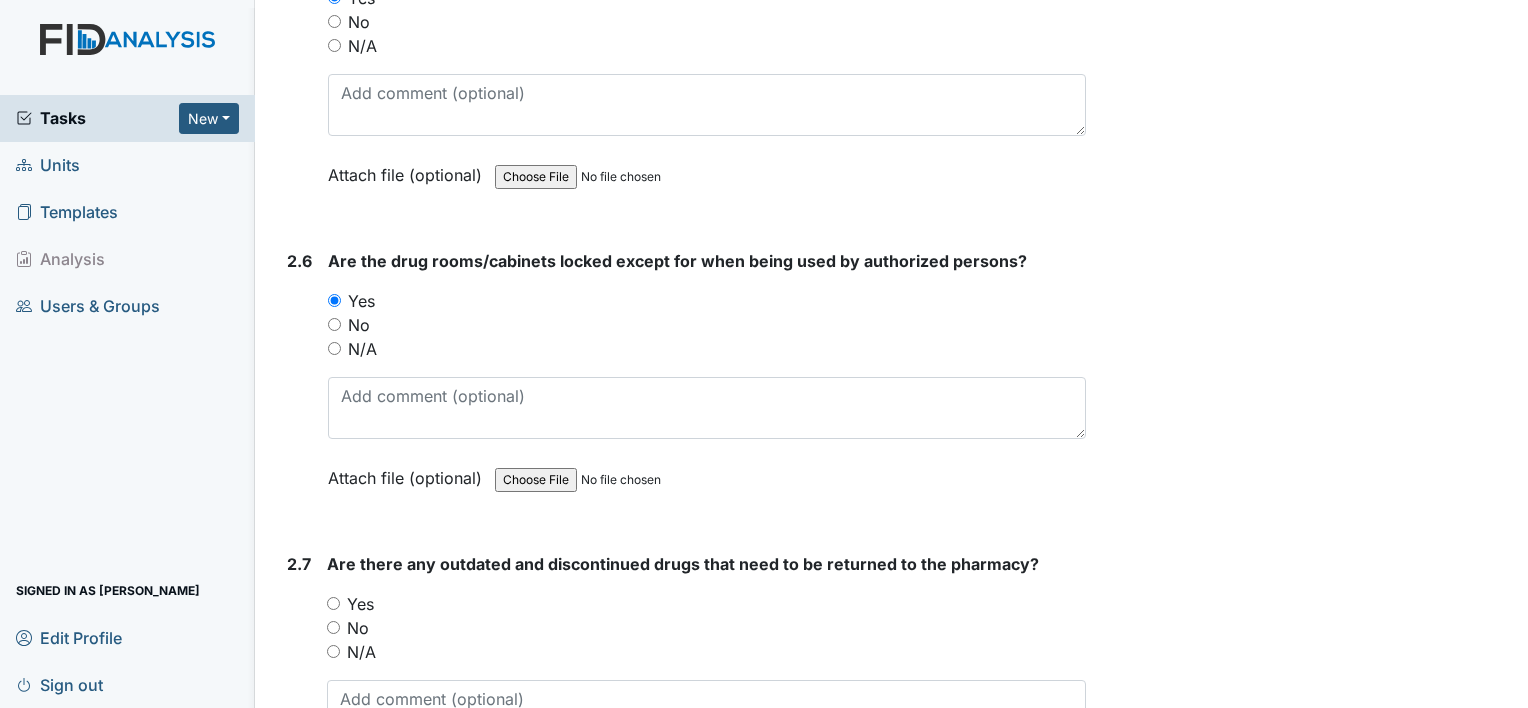 click on "No" at bounding box center (706, 628) 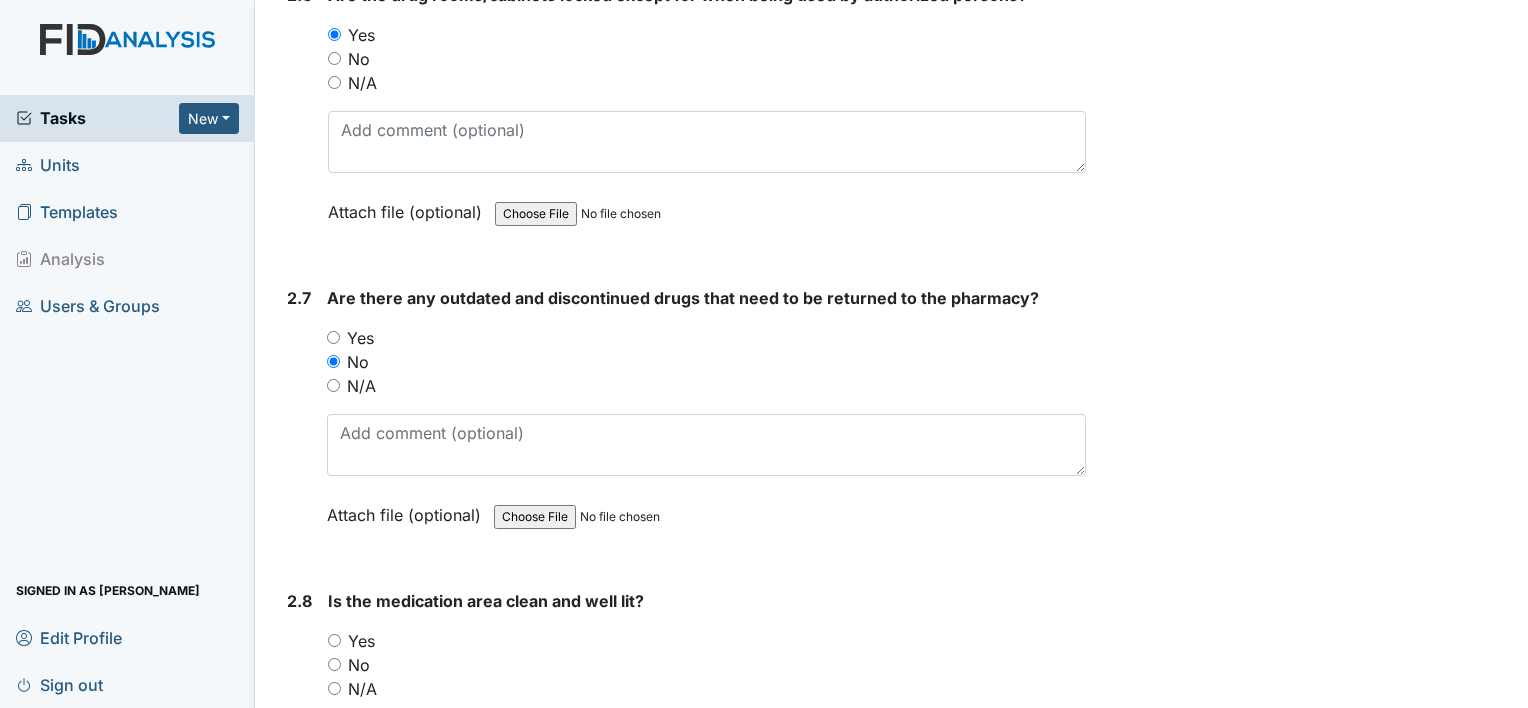 scroll, scrollTop: 6892, scrollLeft: 0, axis: vertical 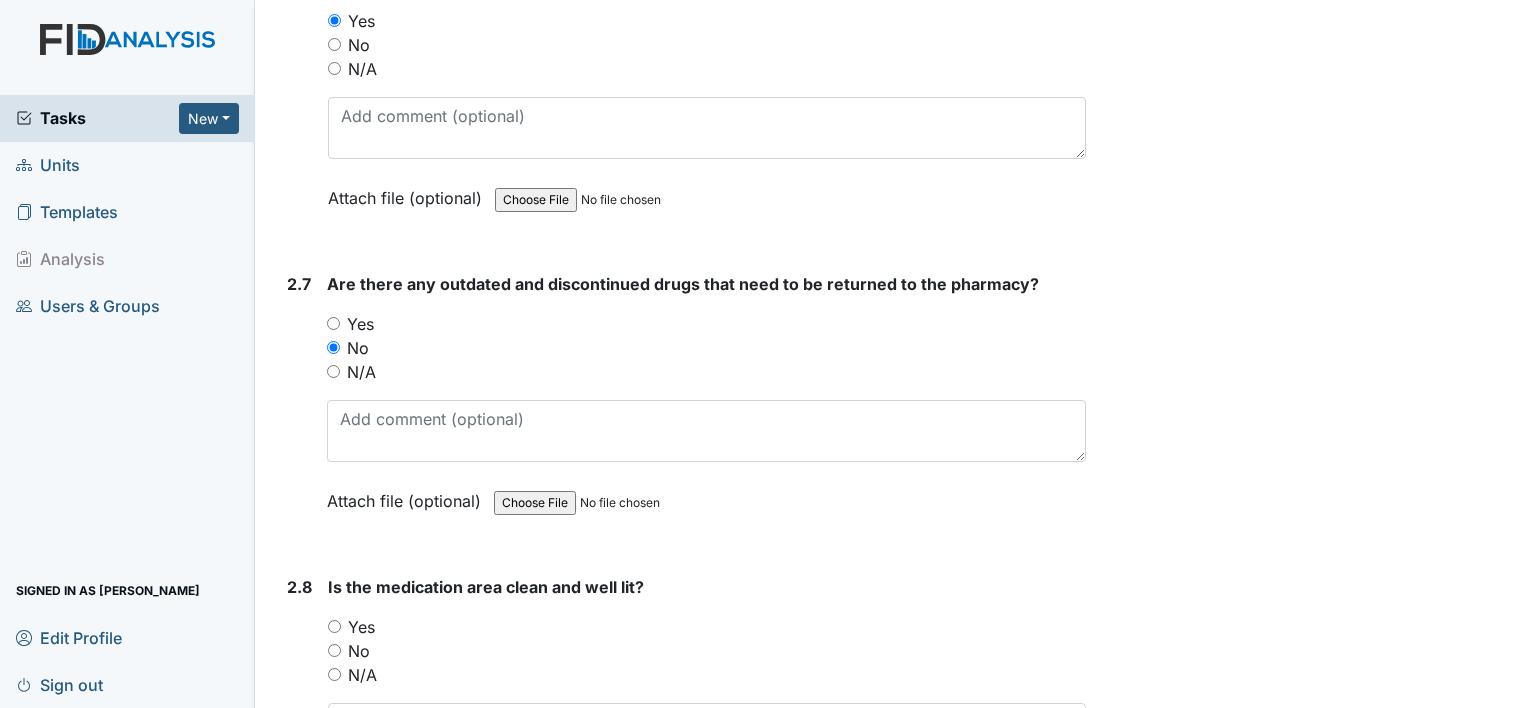 click on "Yes" at bounding box center (334, 626) 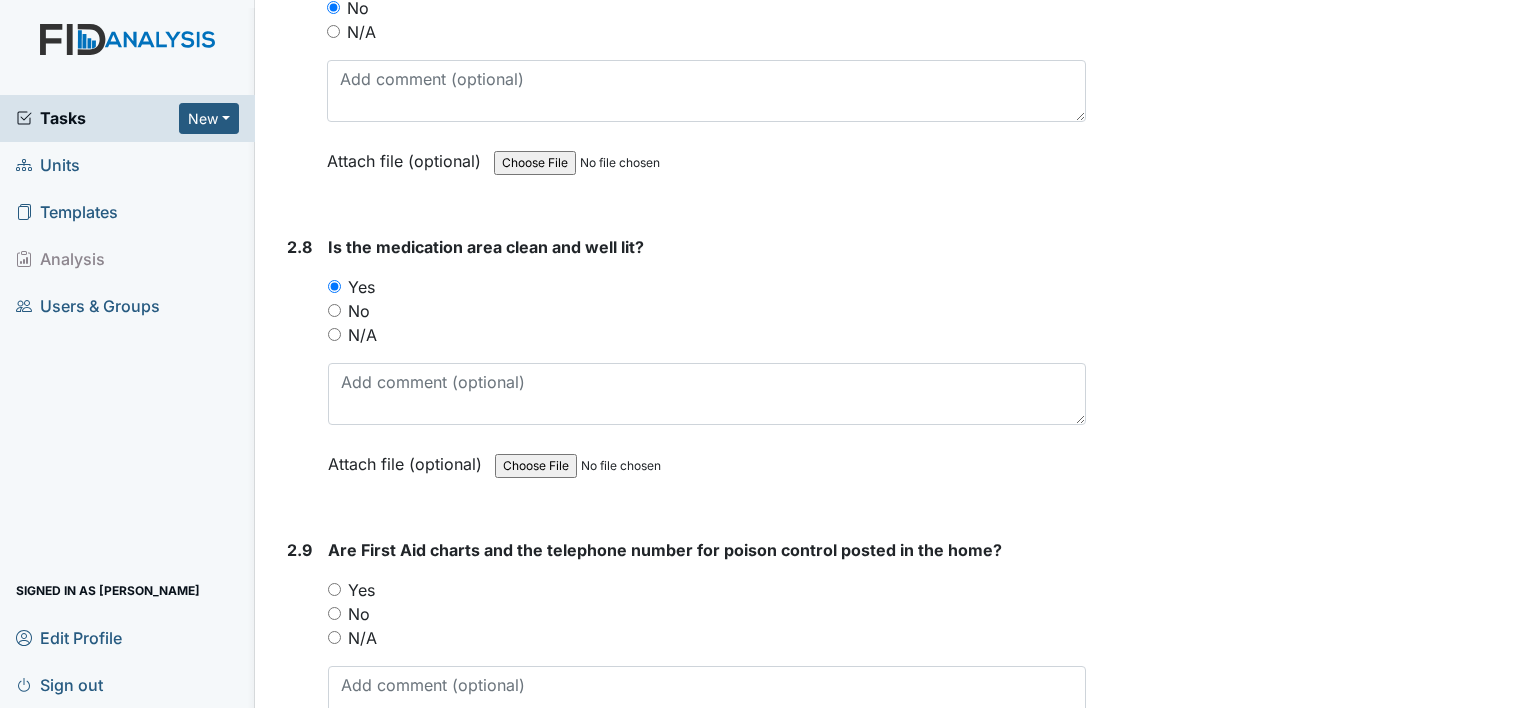 scroll, scrollTop: 7232, scrollLeft: 0, axis: vertical 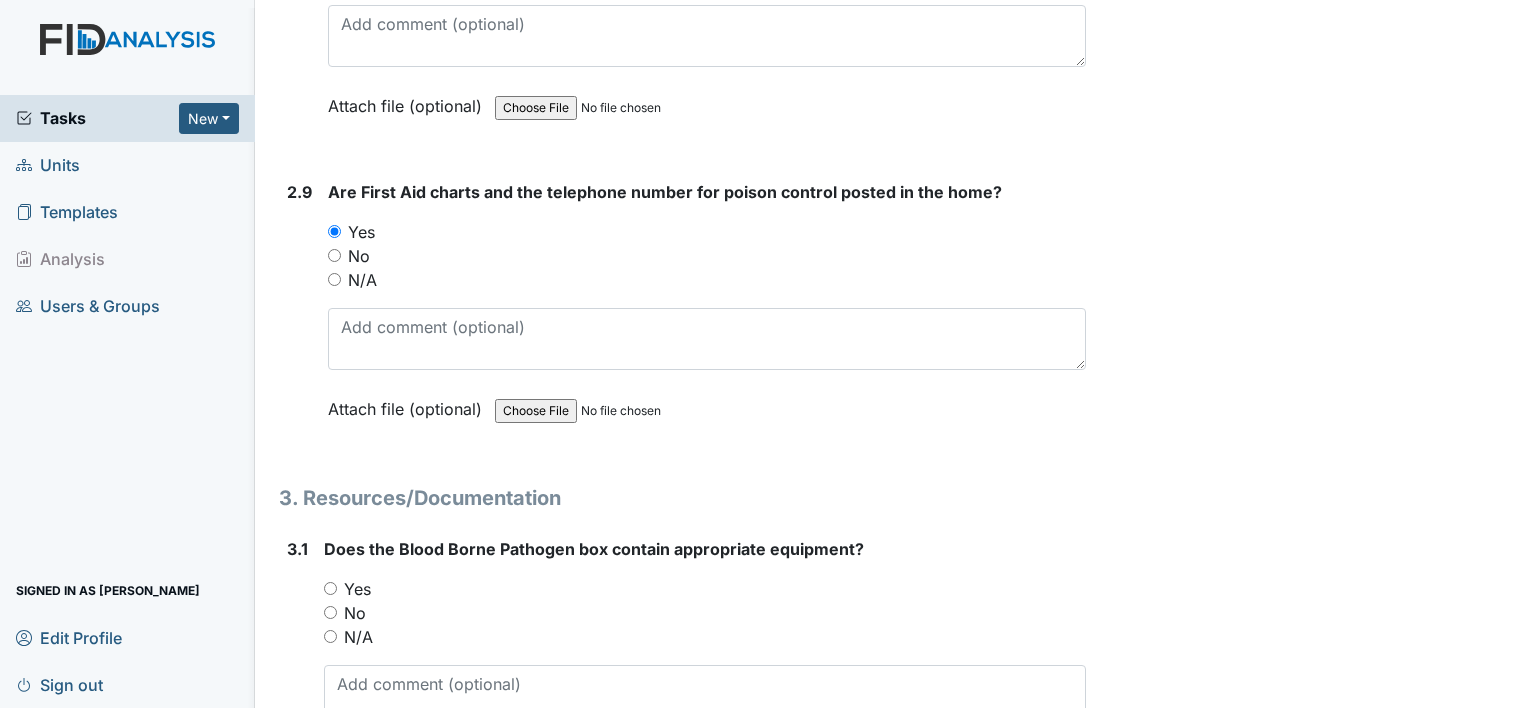click on "Yes" at bounding box center (330, 588) 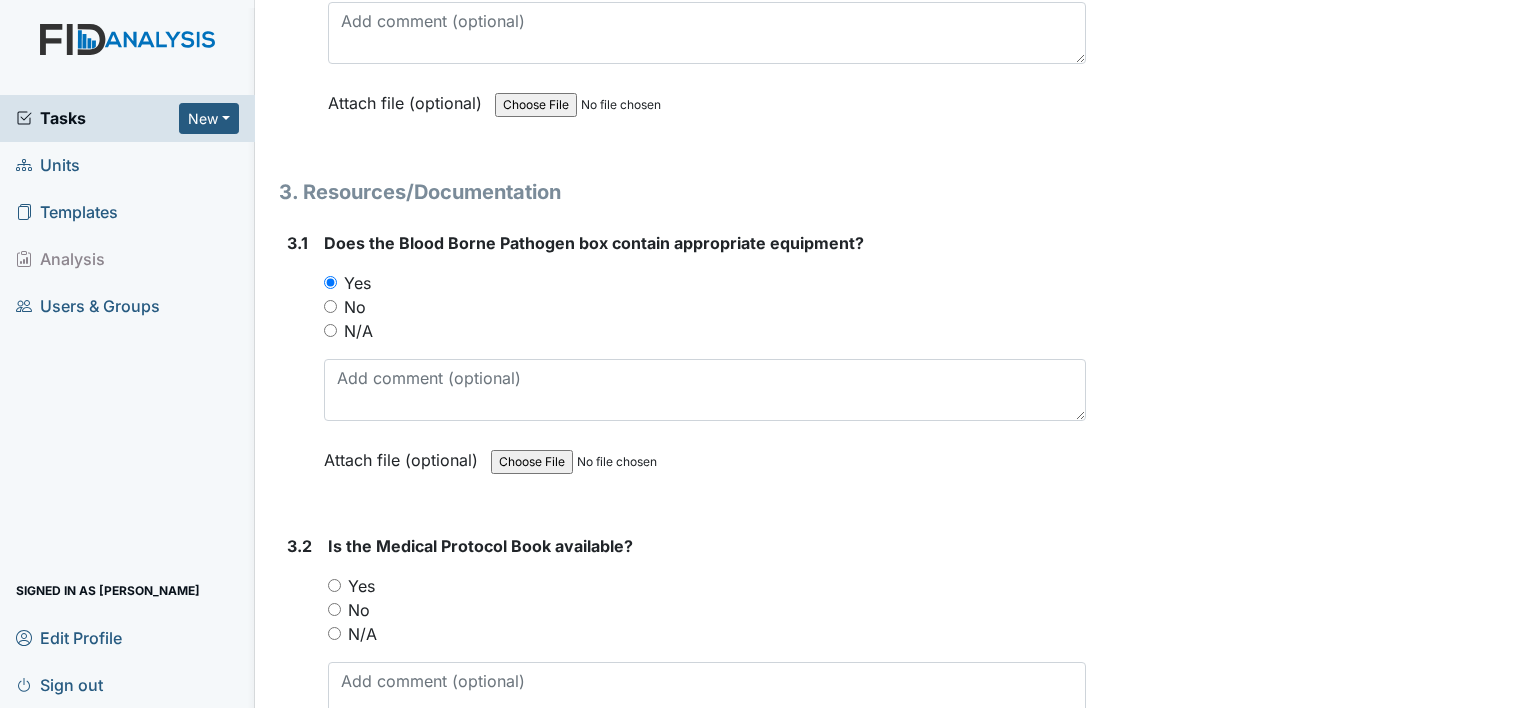 click on "Yes" at bounding box center (334, 585) 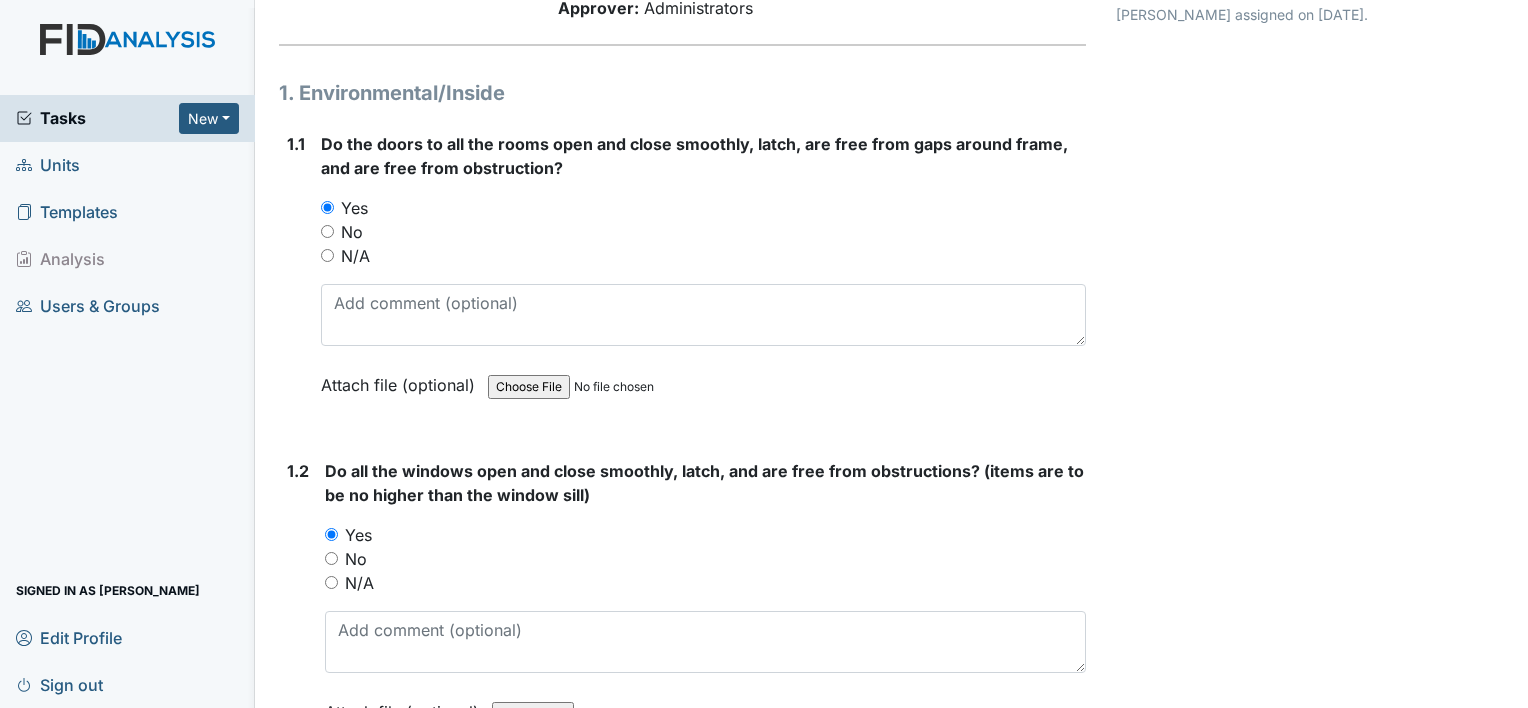 scroll, scrollTop: 0, scrollLeft: 0, axis: both 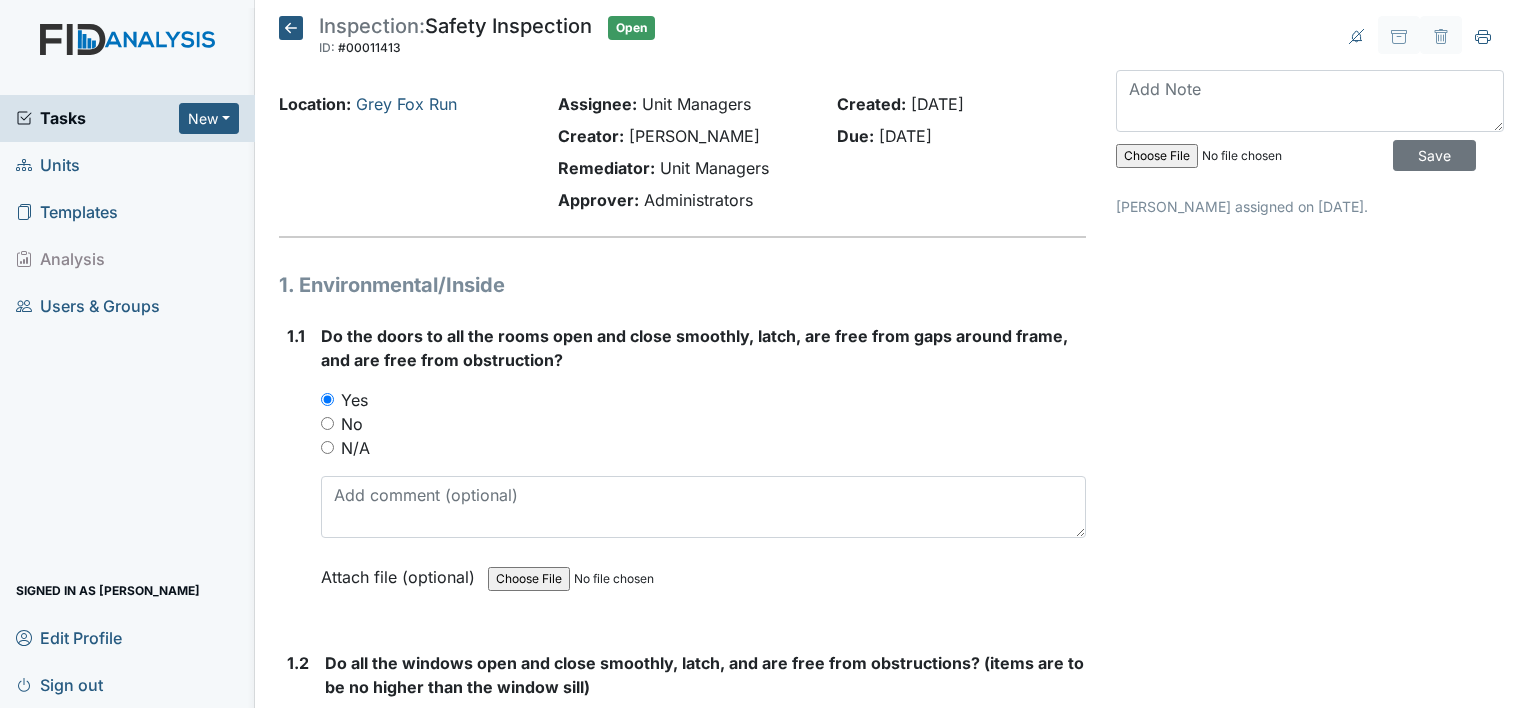 click on "Tasks
New
Form
Inspection
Document
Bundle" at bounding box center [127, 118] 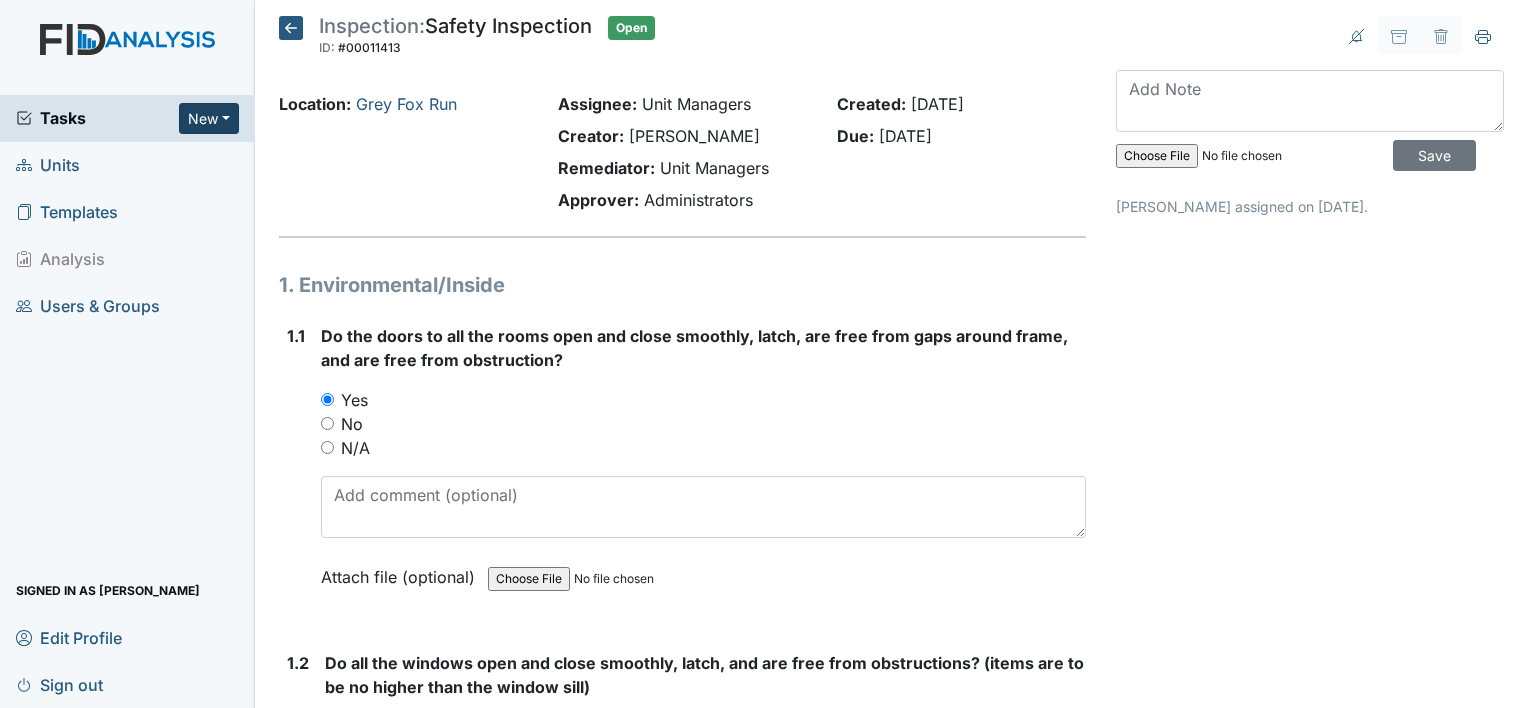 click on "New" at bounding box center (209, 118) 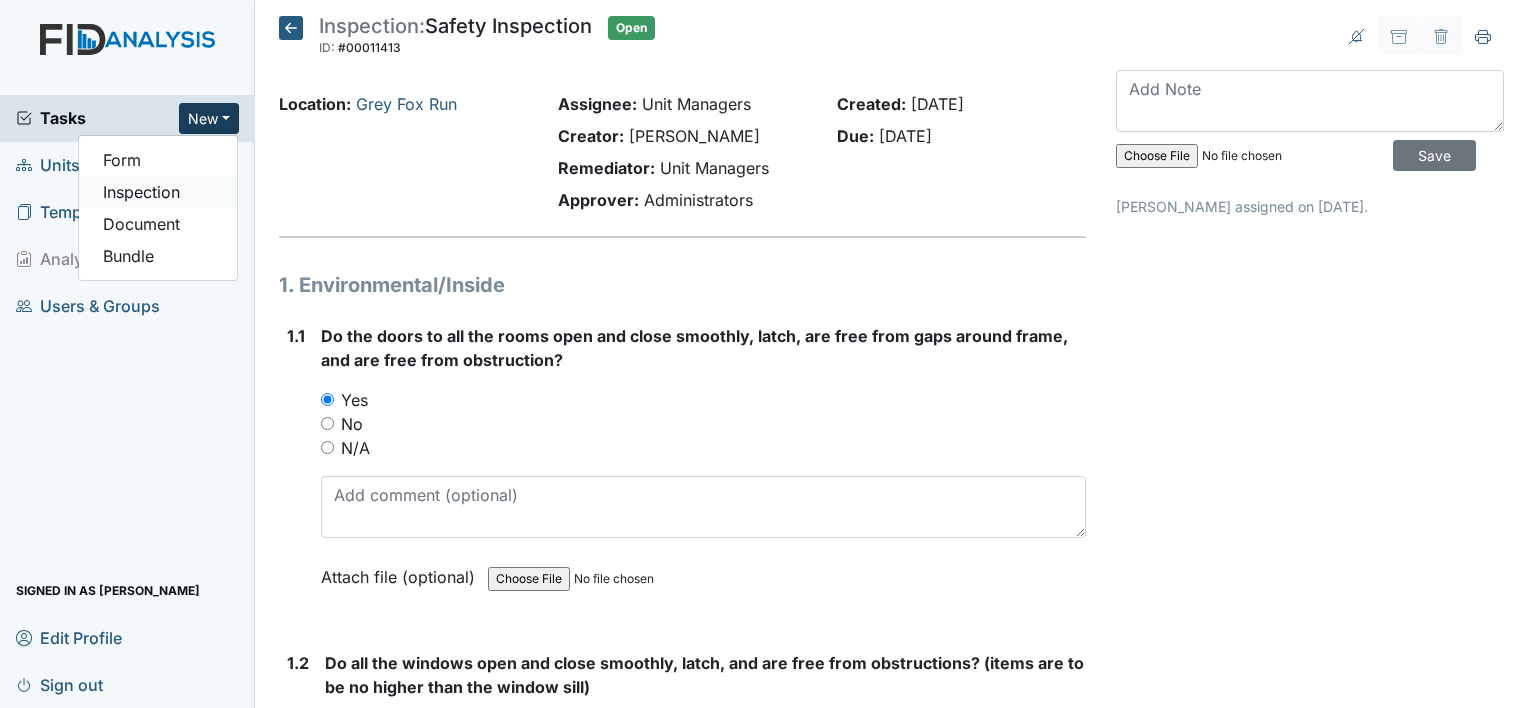 click on "Inspection" at bounding box center [158, 192] 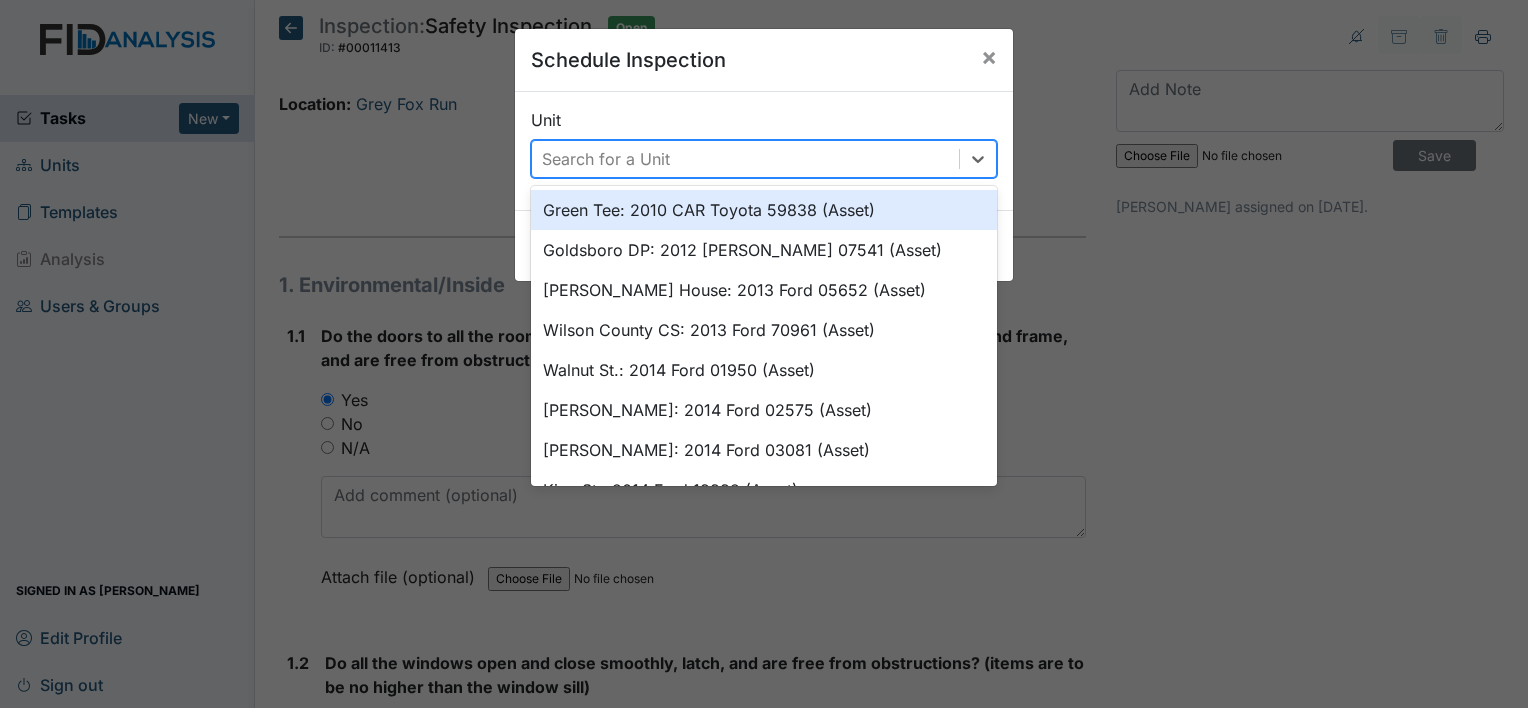 click on "Search for a Unit" at bounding box center [745, 159] 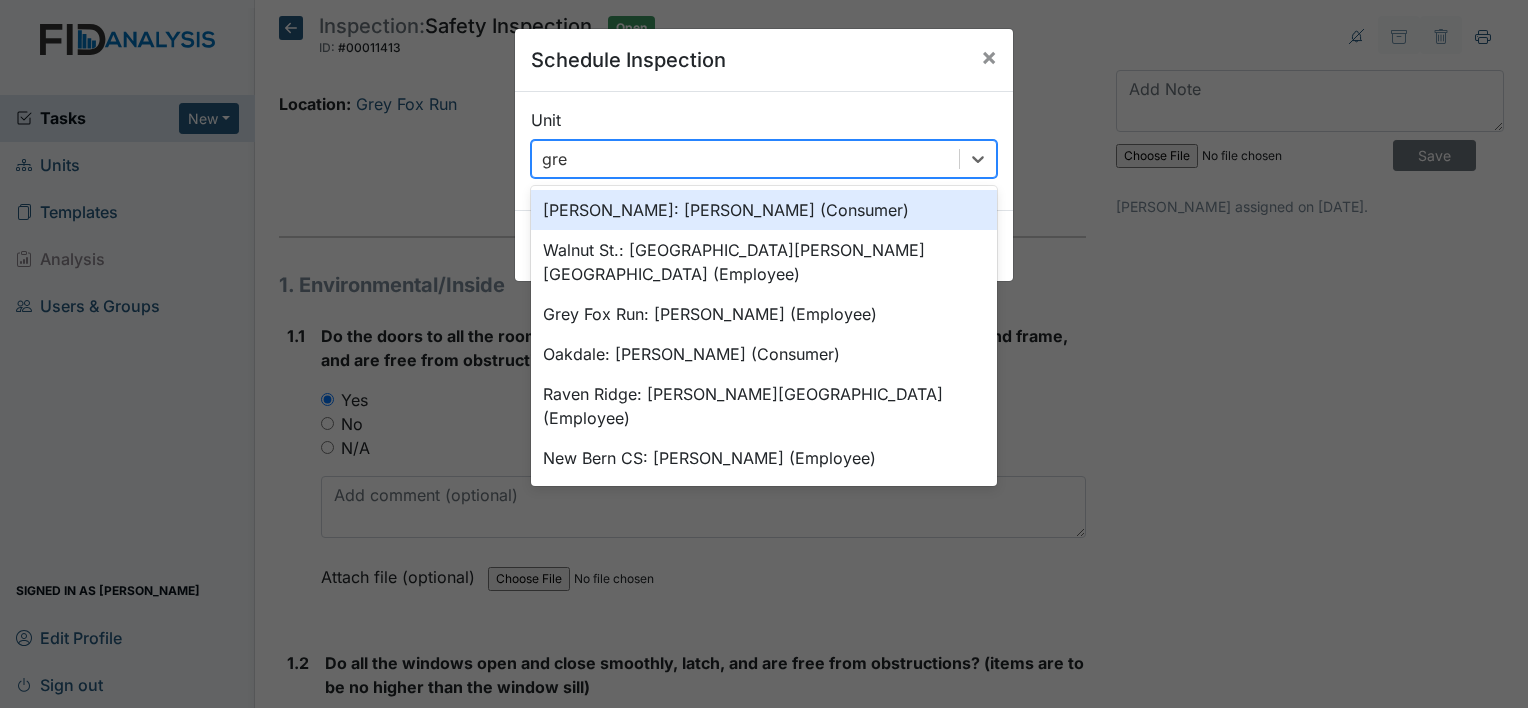 type on "grey" 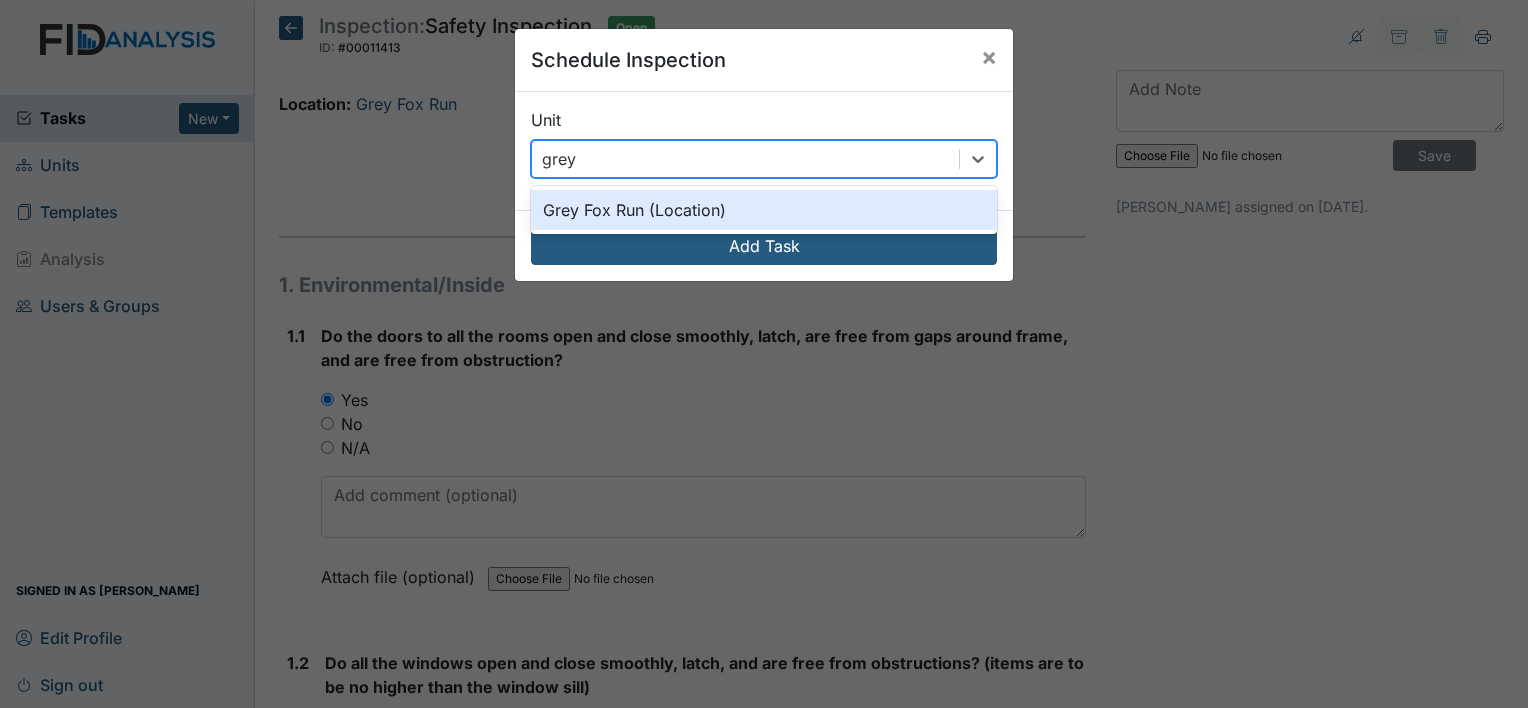 click on "Grey Fox Run (Location)" at bounding box center (764, 210) 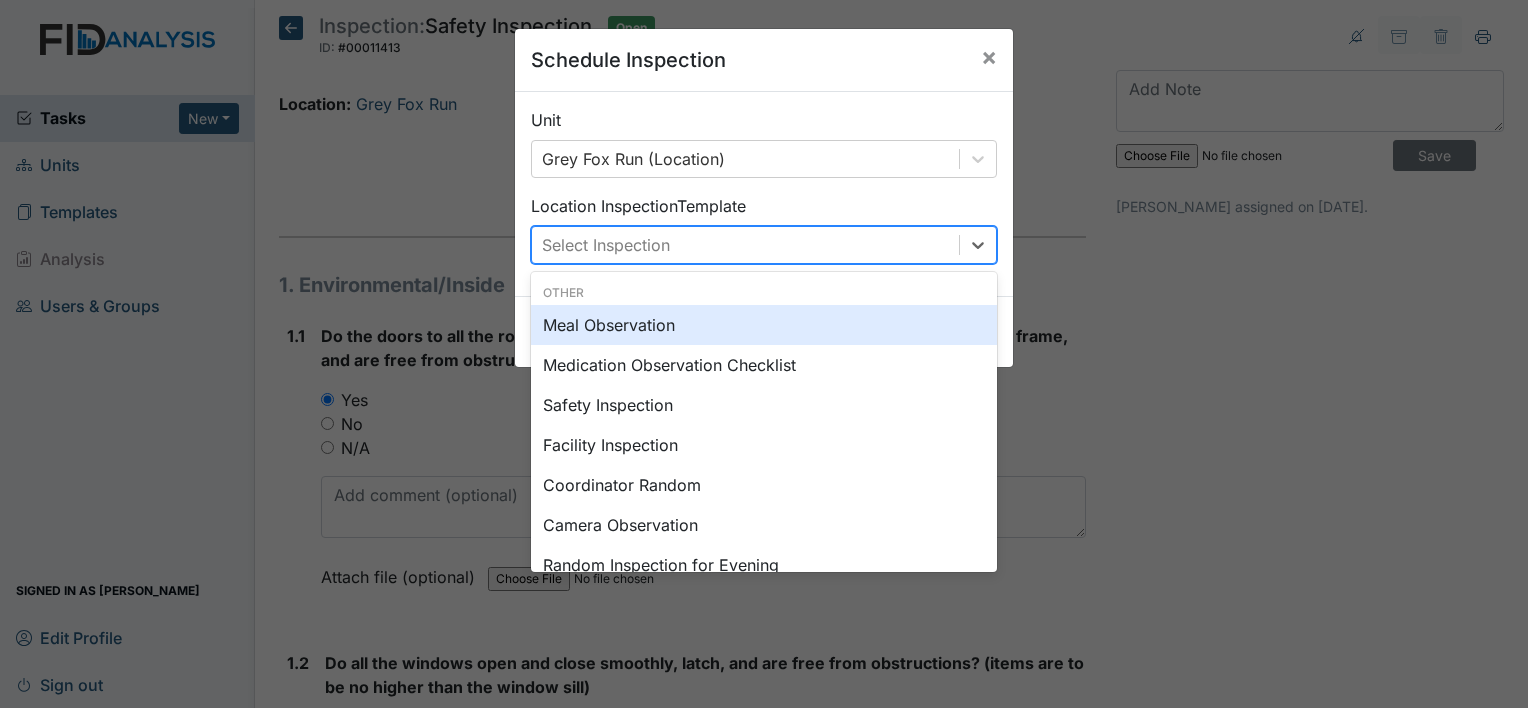 click on "Select Inspection" at bounding box center (606, 245) 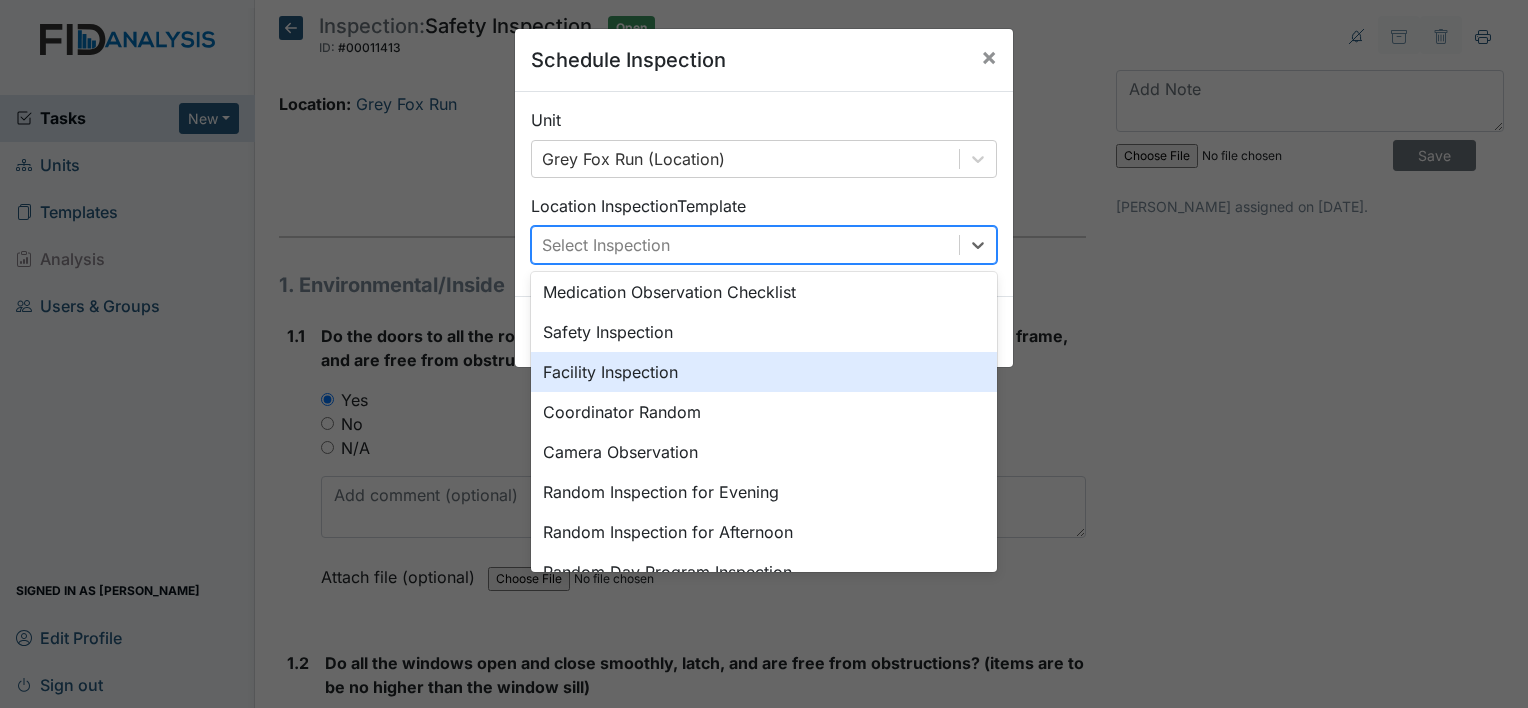 scroll, scrollTop: 72, scrollLeft: 0, axis: vertical 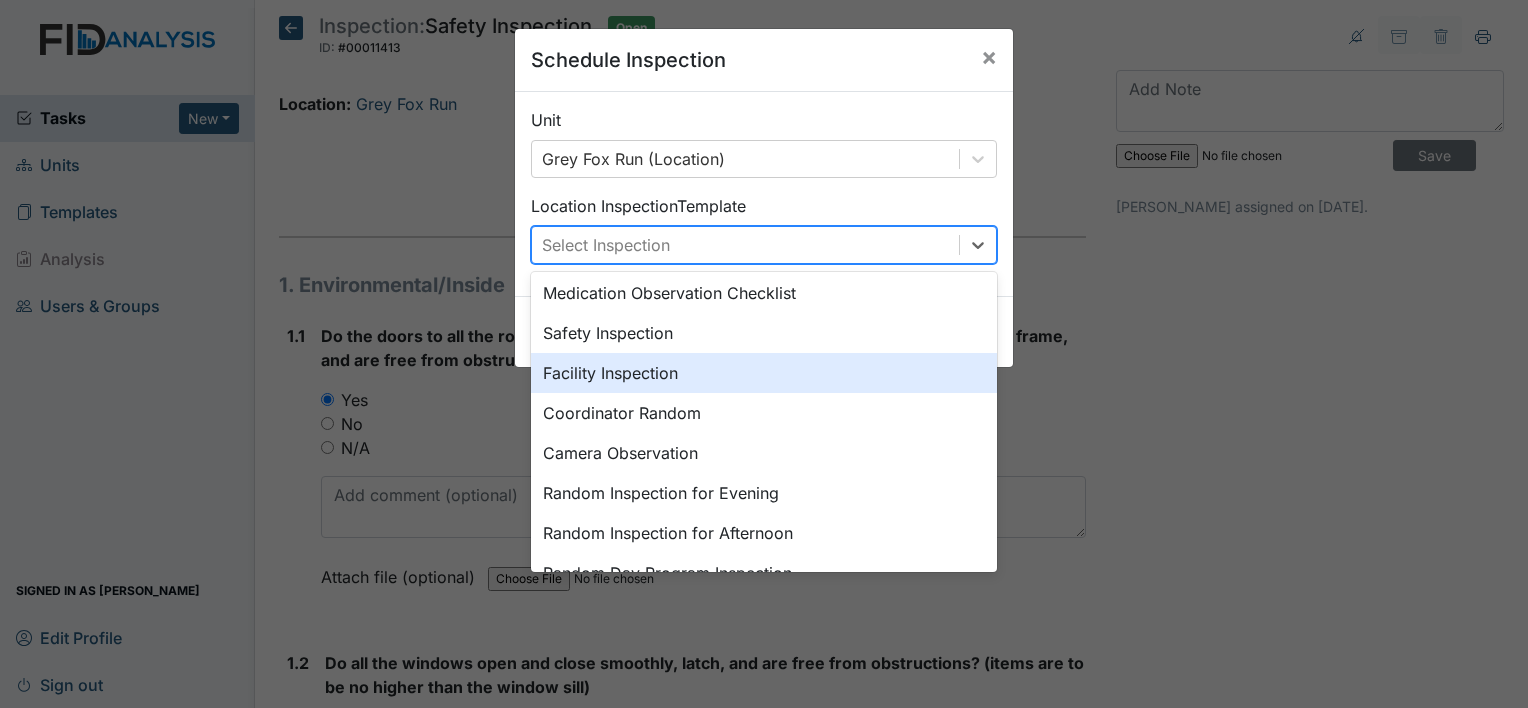 click on "Facility Inspection" at bounding box center [764, 373] 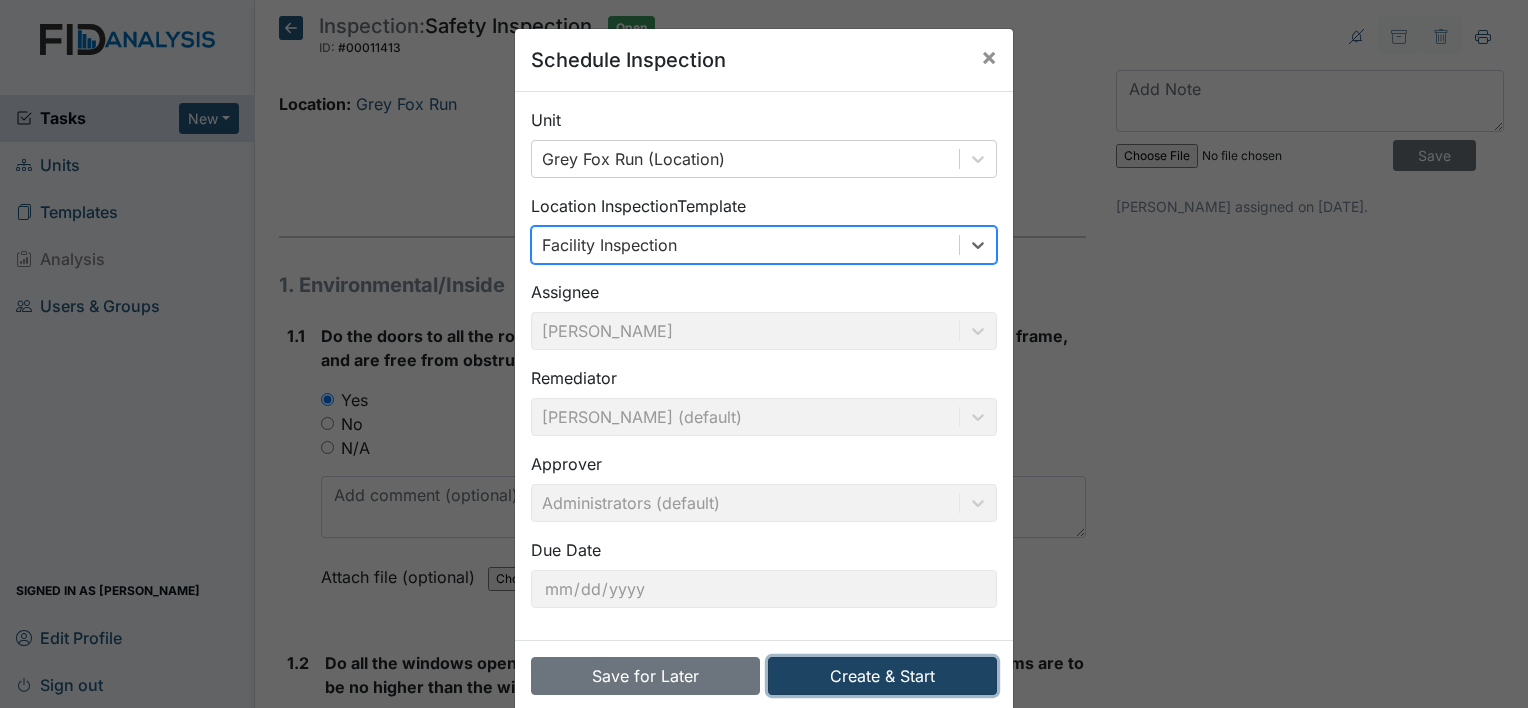 click on "Create & Start" at bounding box center [882, 676] 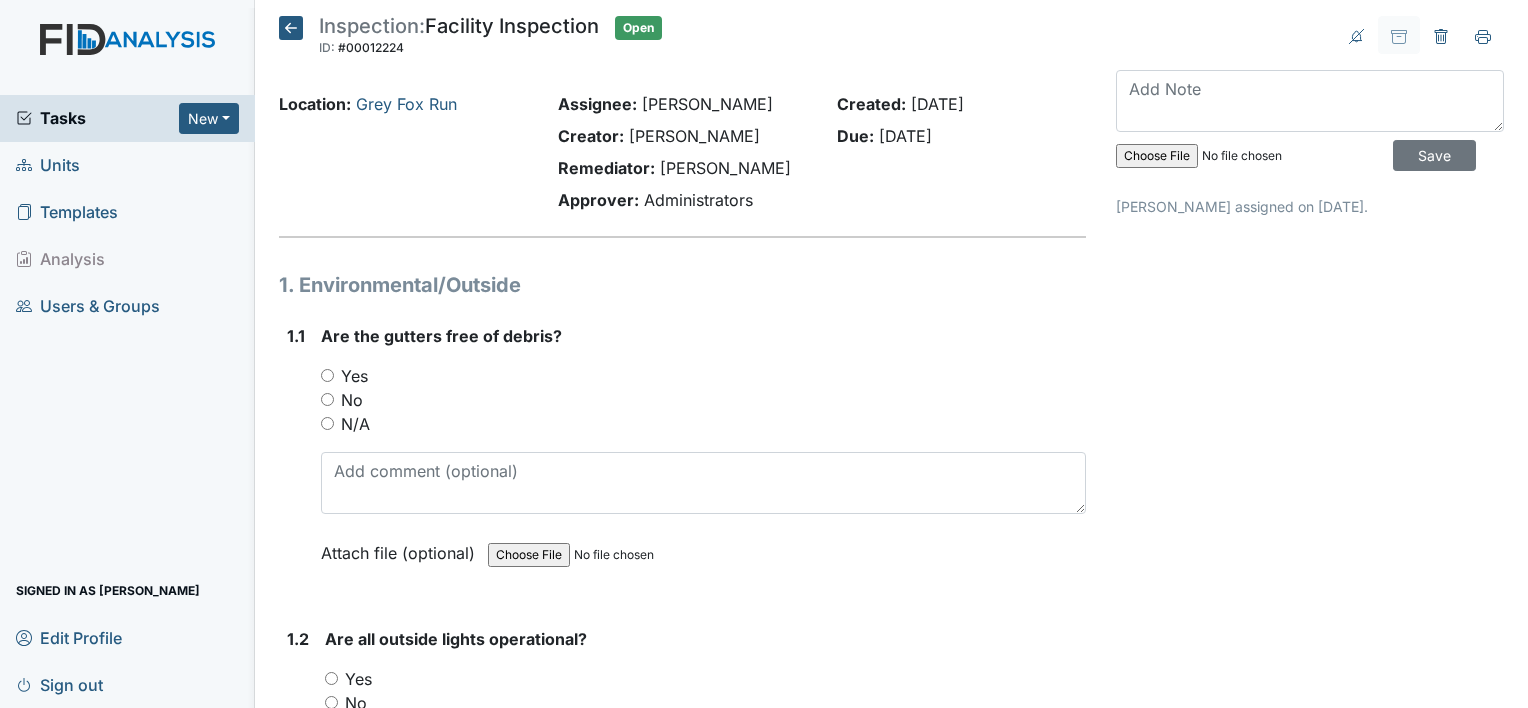scroll, scrollTop: 0, scrollLeft: 0, axis: both 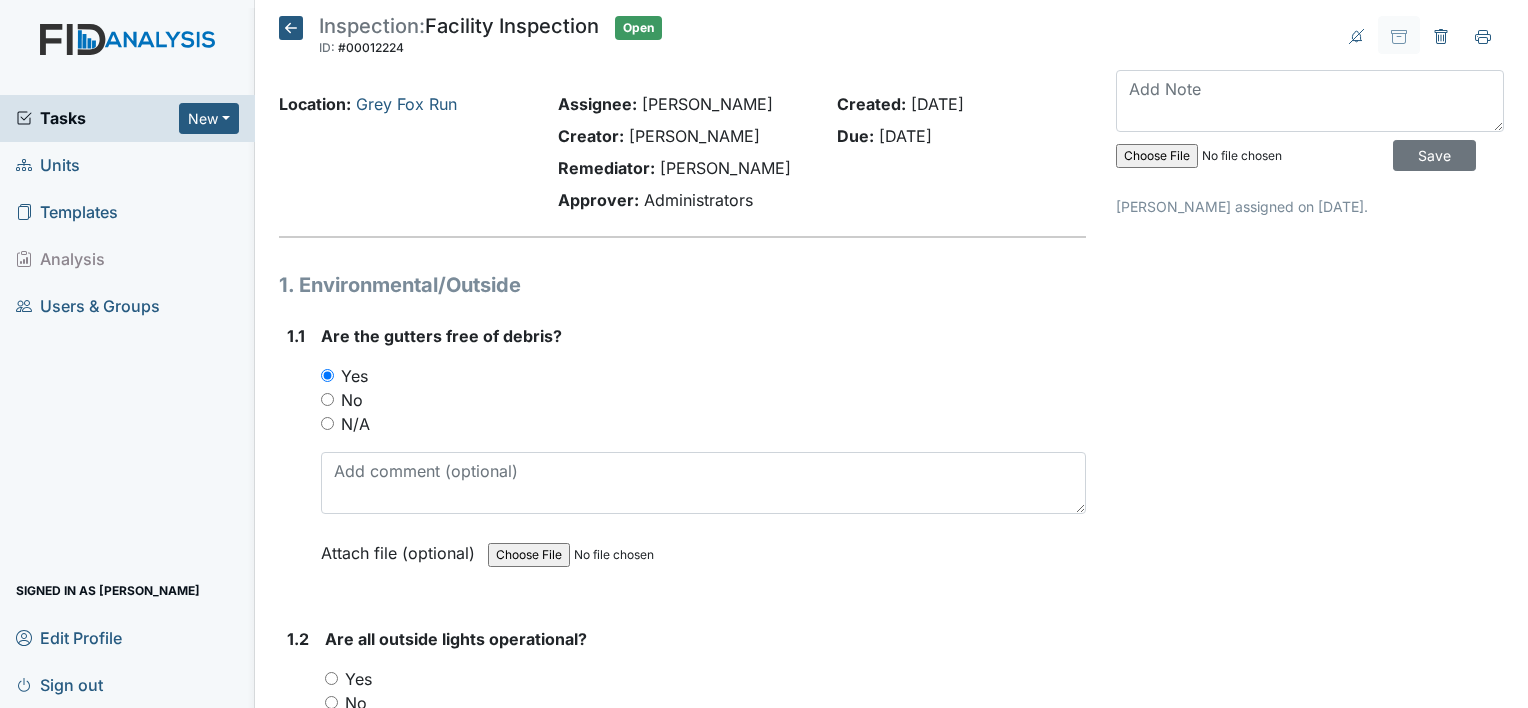 click 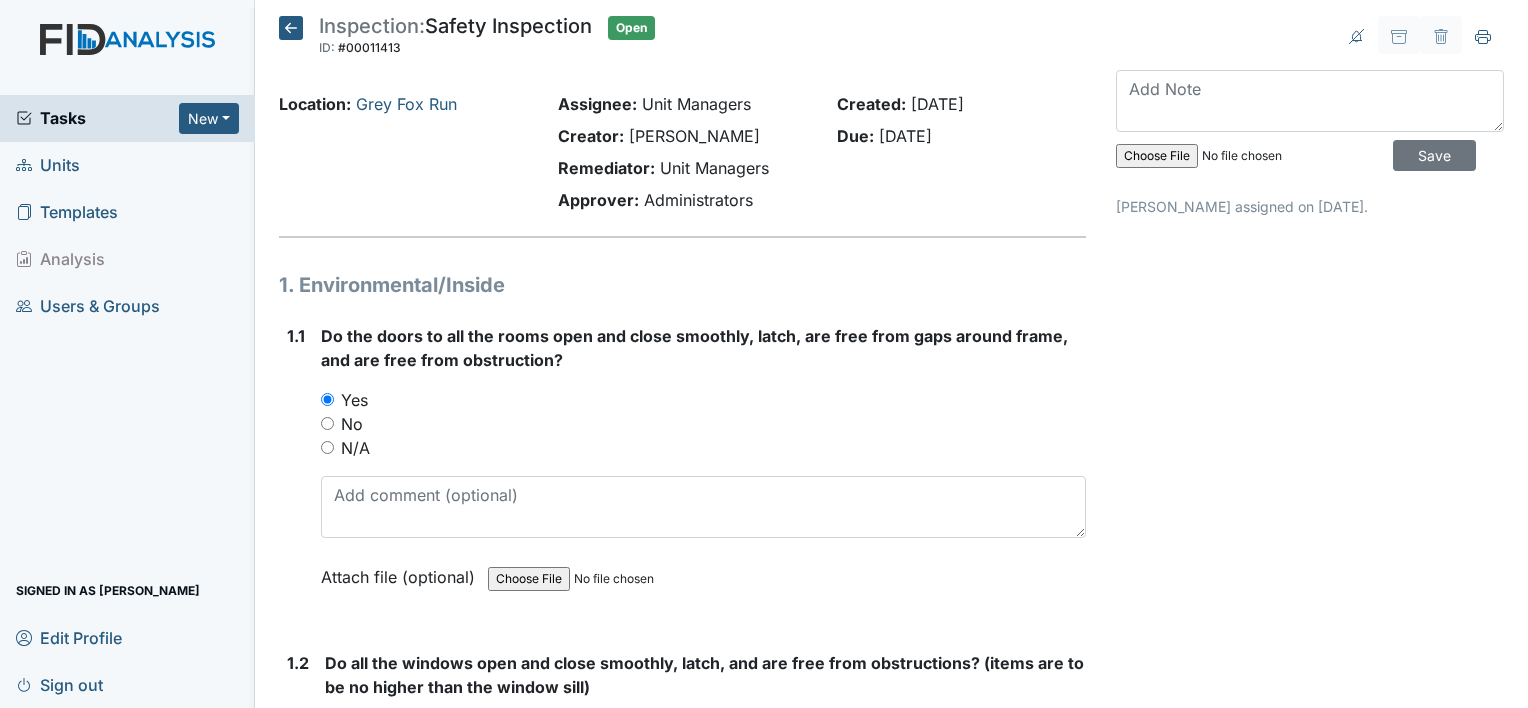 scroll, scrollTop: 0, scrollLeft: 0, axis: both 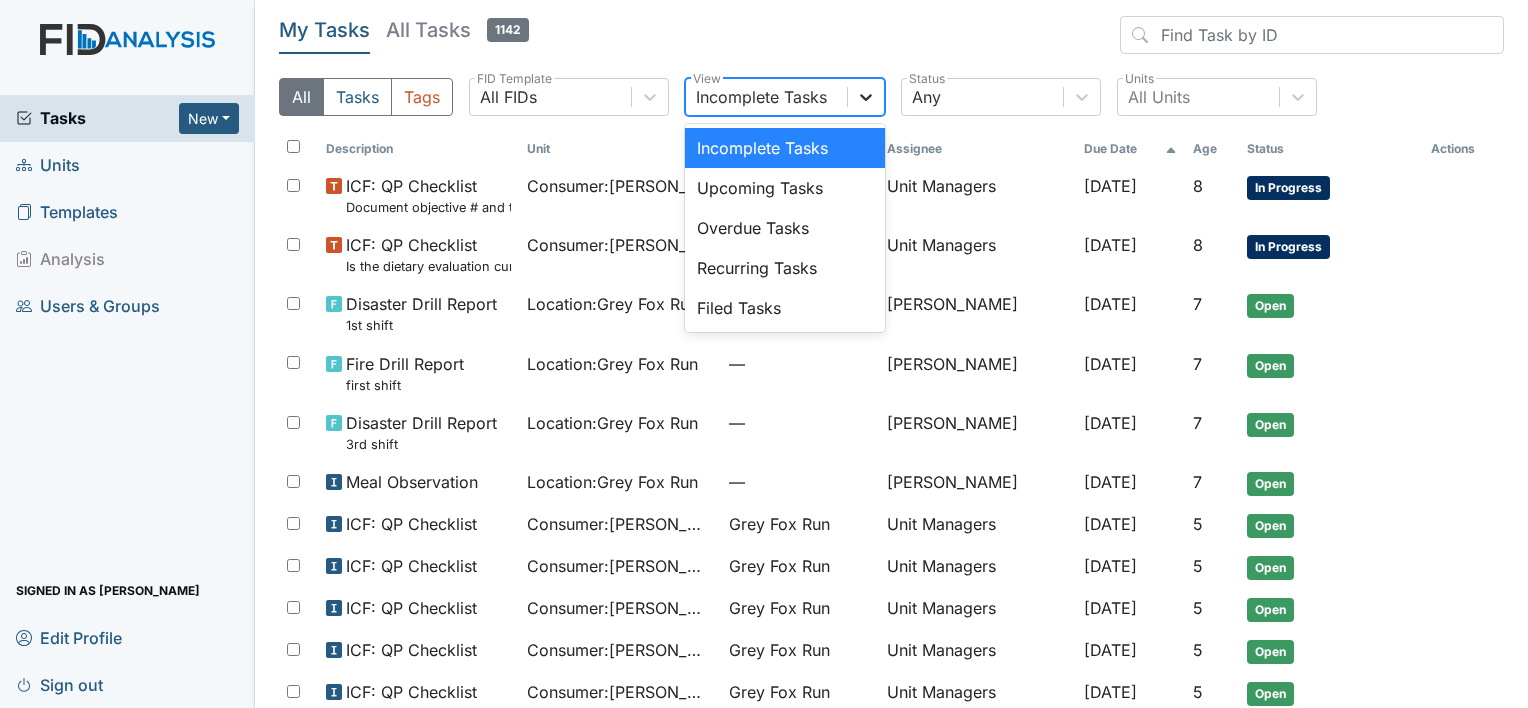 click 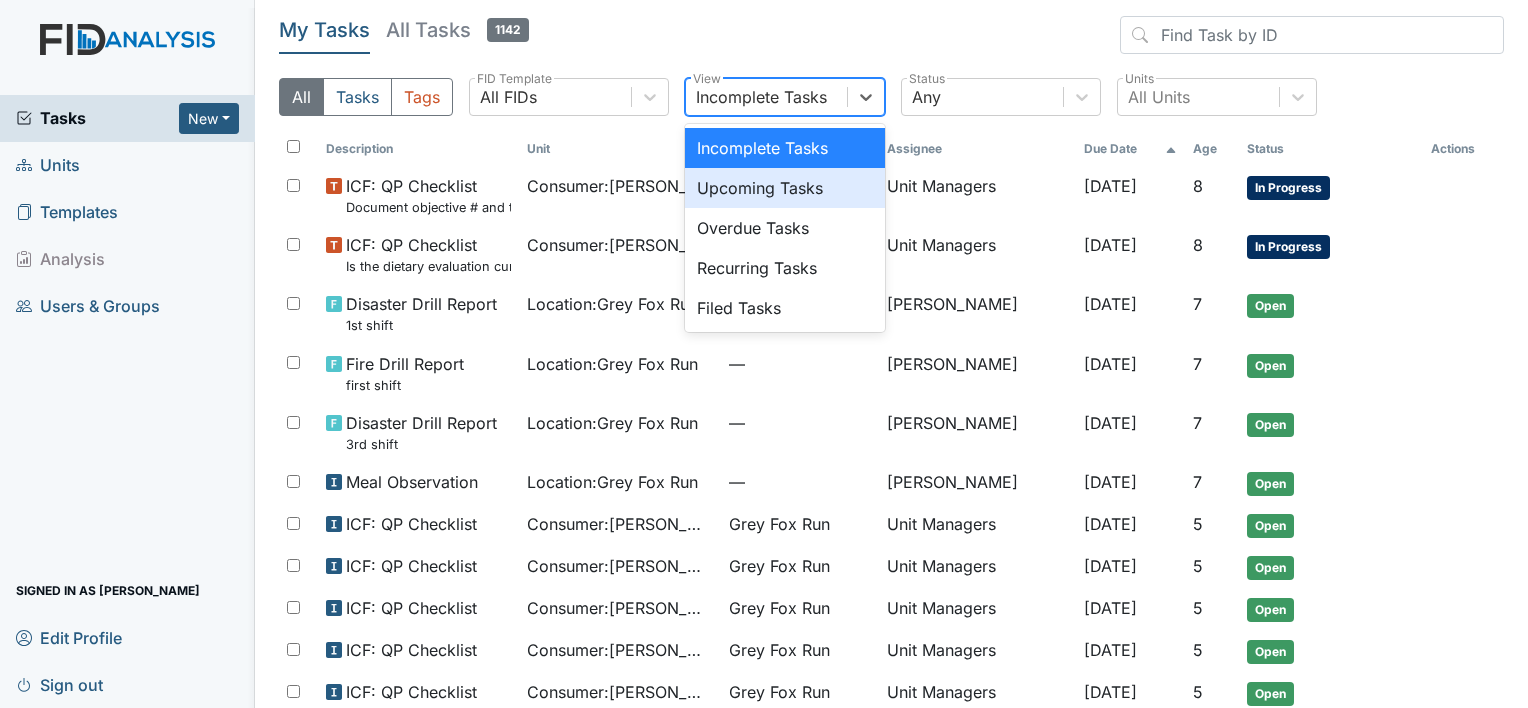 click on "Upcoming Tasks" at bounding box center [785, 188] 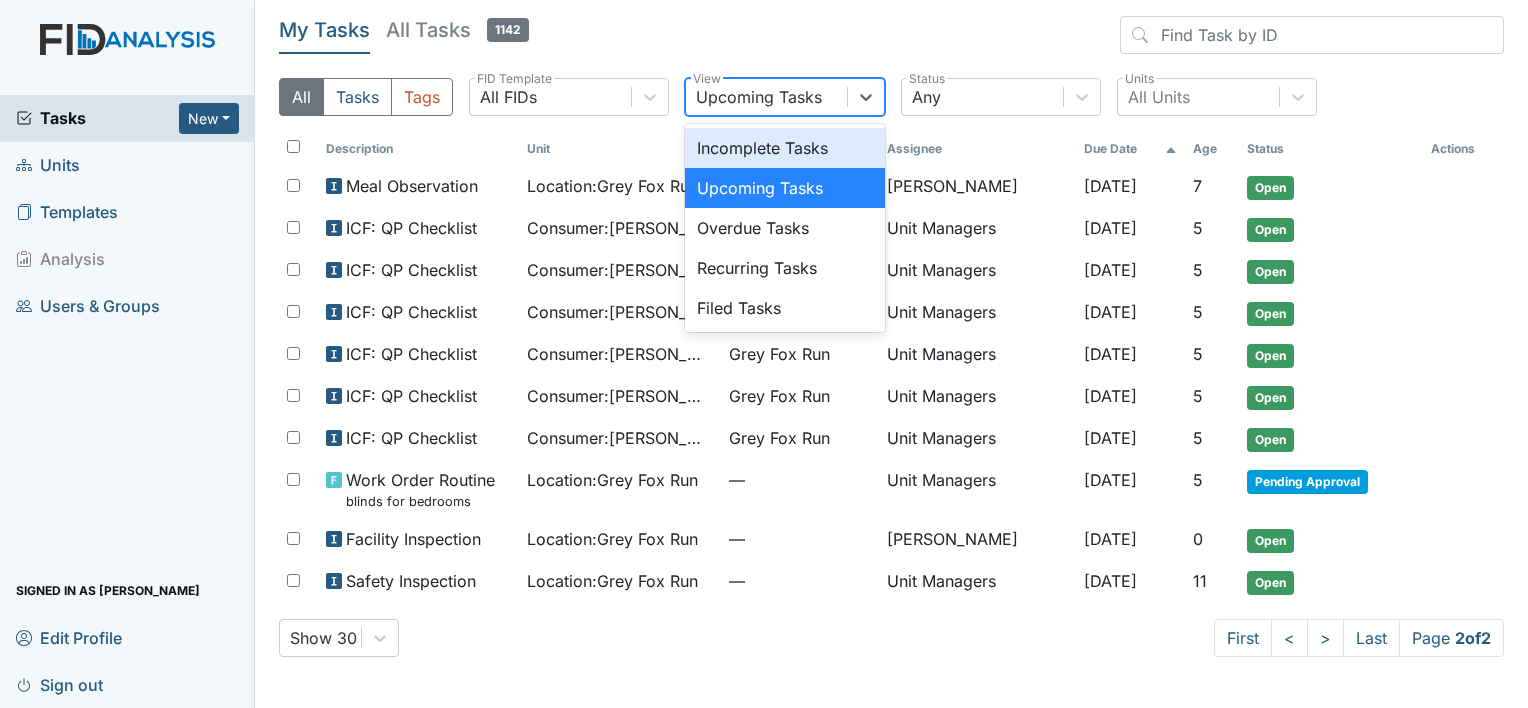 click on "Upcoming Tasks" at bounding box center [766, 97] 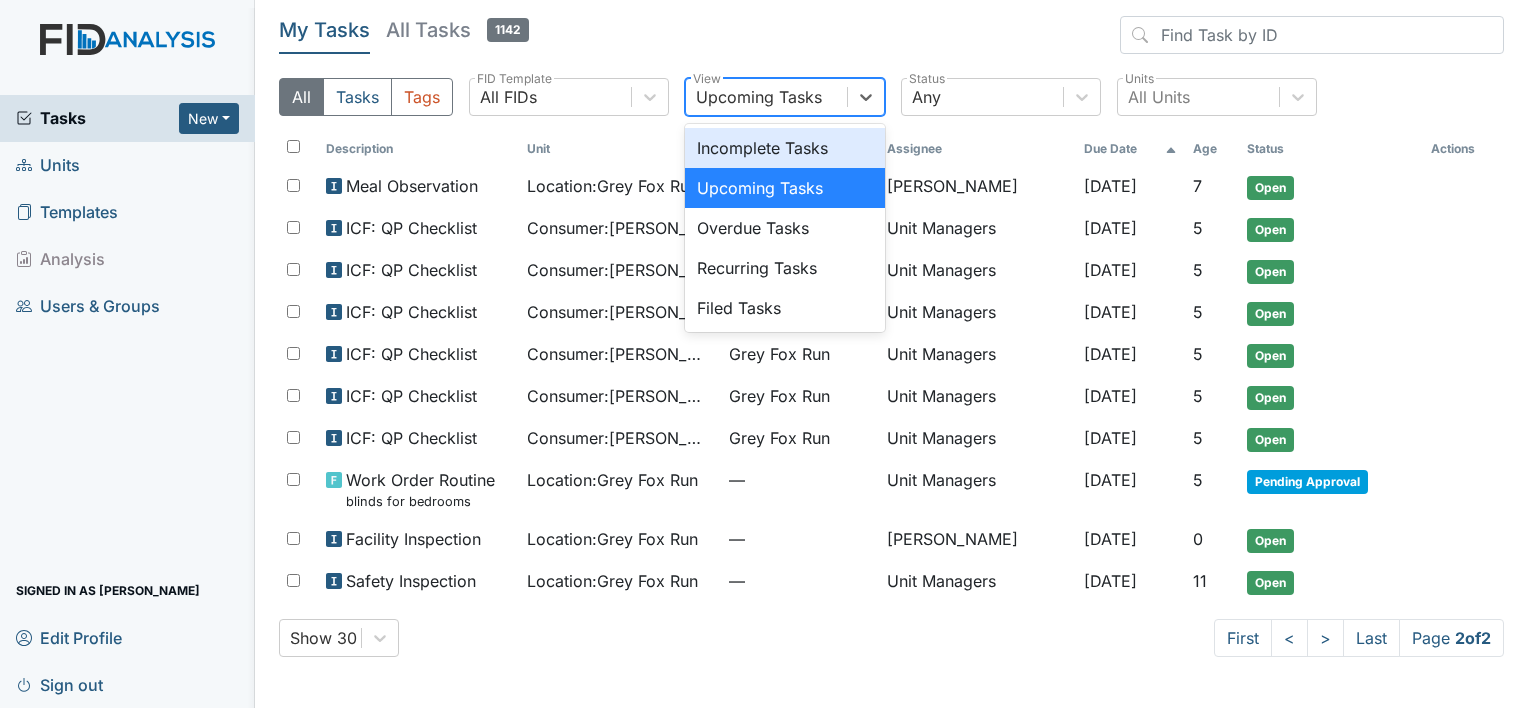 click on "Incomplete Tasks" at bounding box center [785, 148] 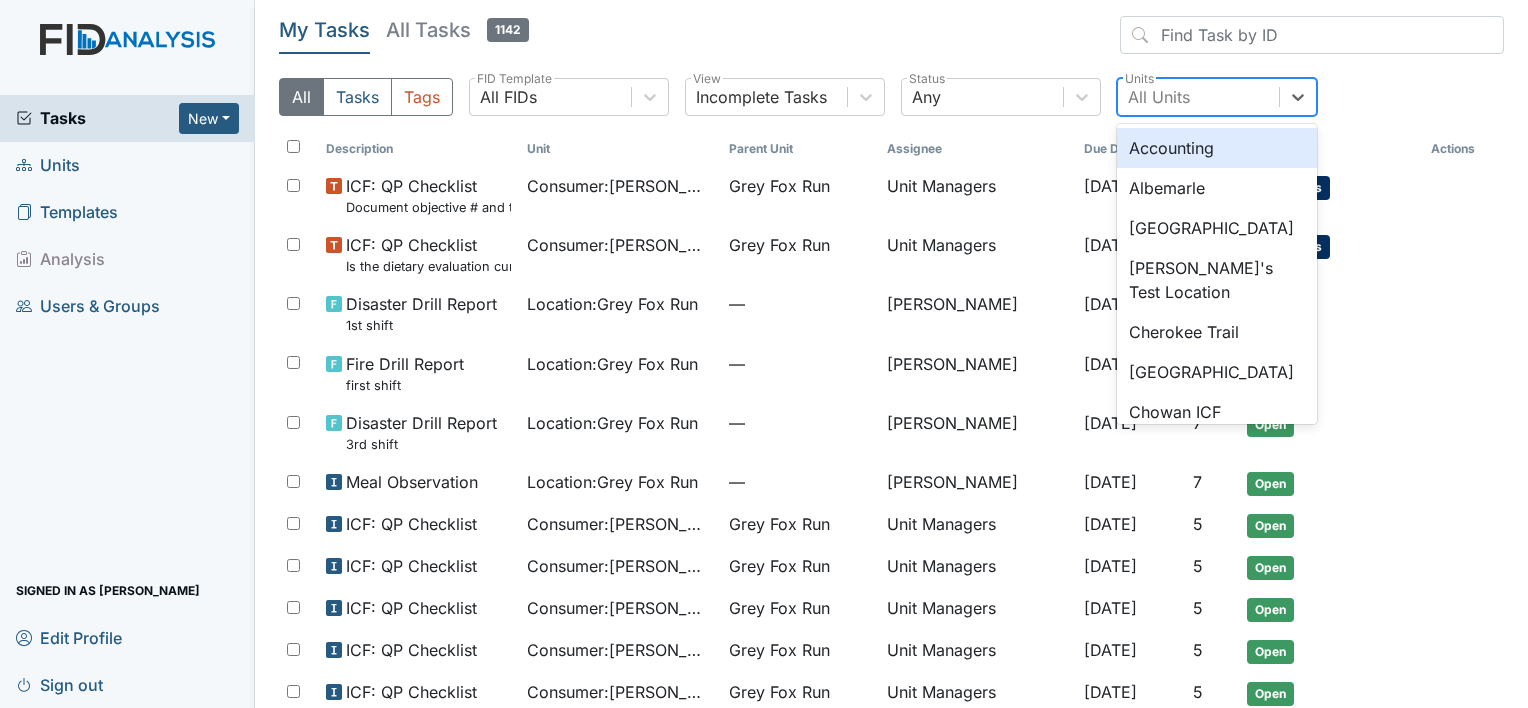 click on "All Units" at bounding box center [1159, 97] 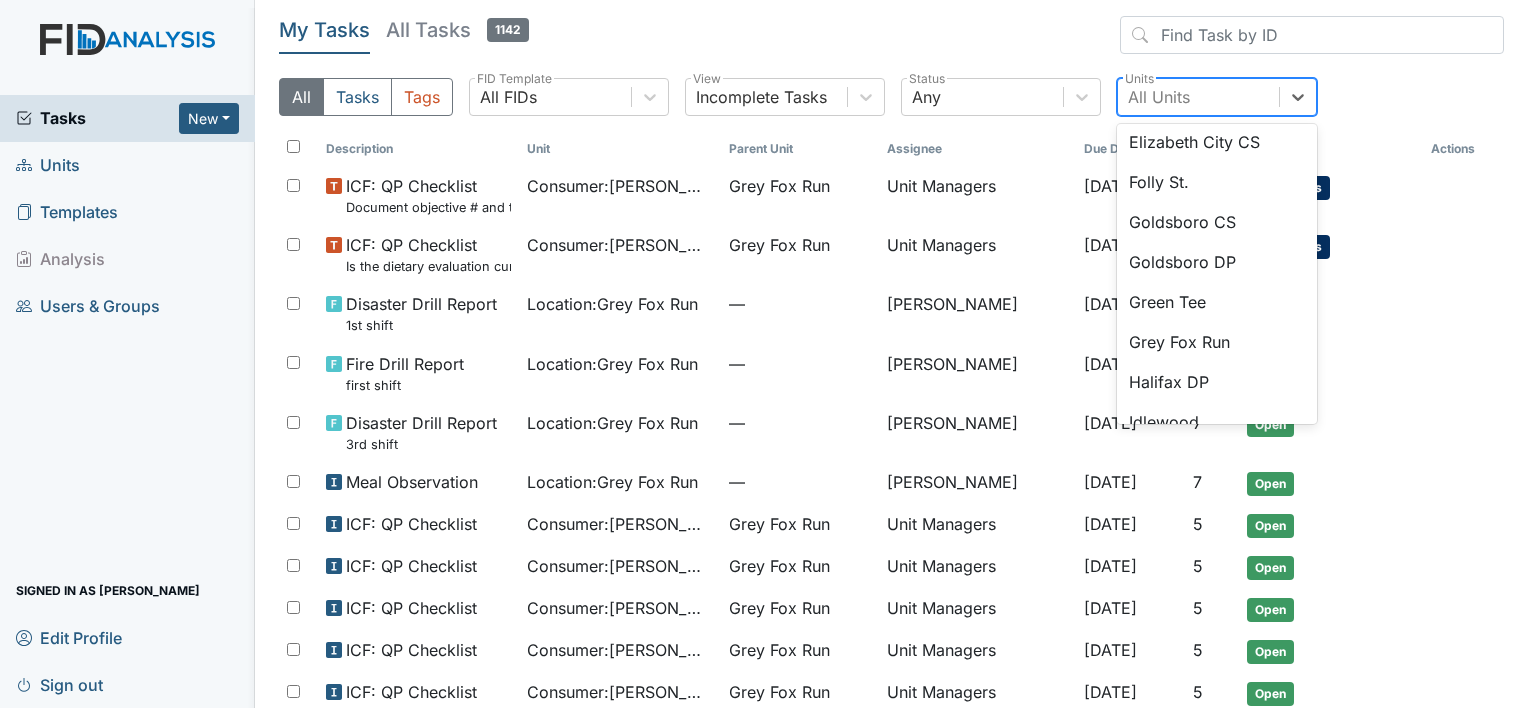 scroll, scrollTop: 671, scrollLeft: 0, axis: vertical 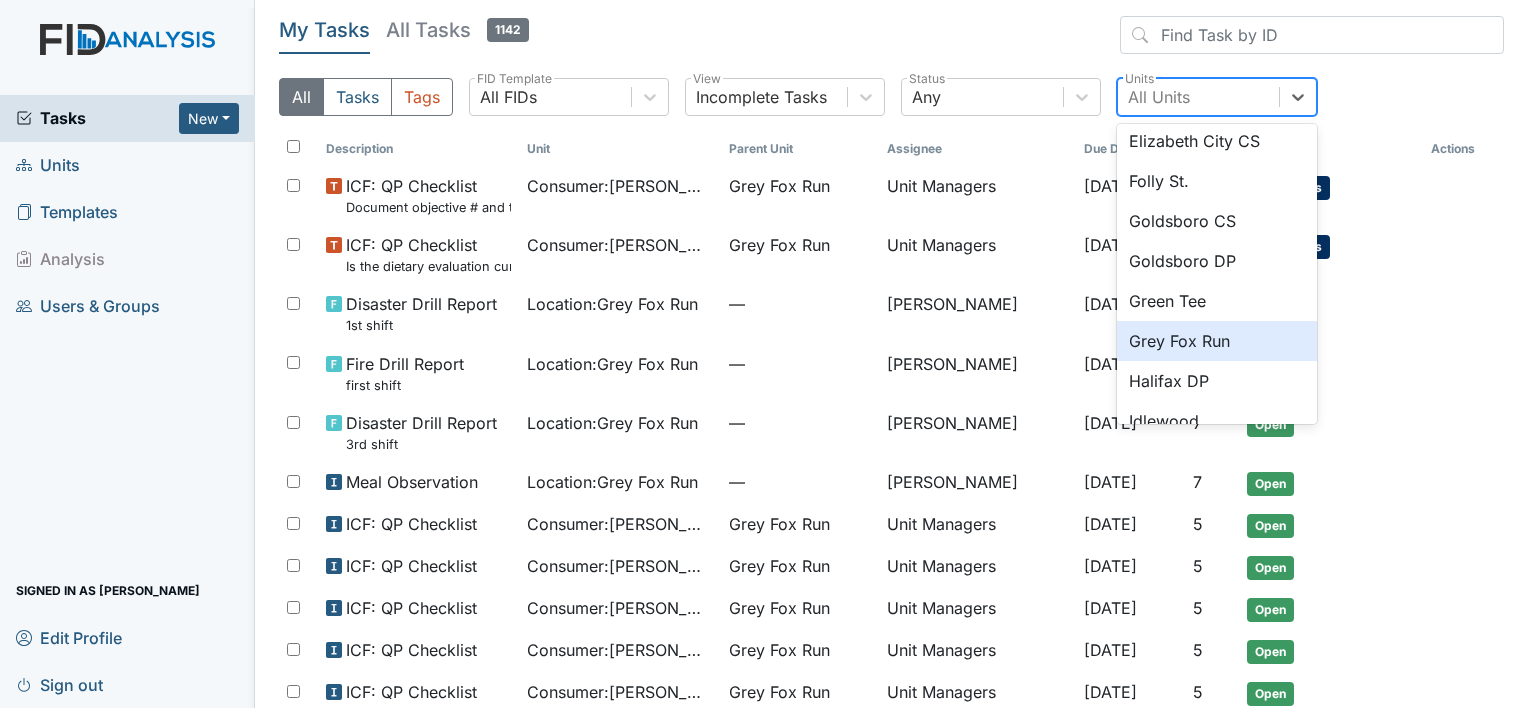 click on "Grey Fox Run" at bounding box center (1217, 341) 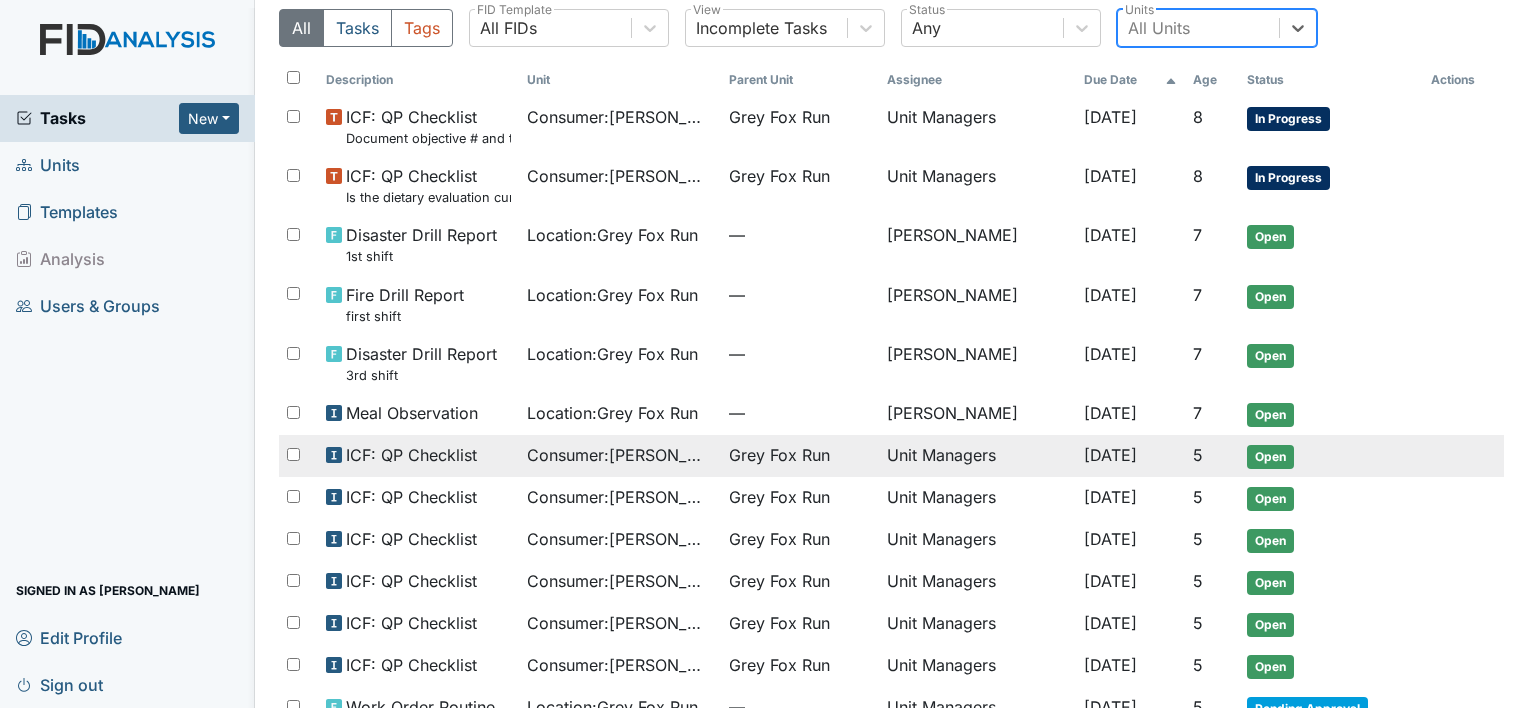 scroll, scrollTop: 0, scrollLeft: 0, axis: both 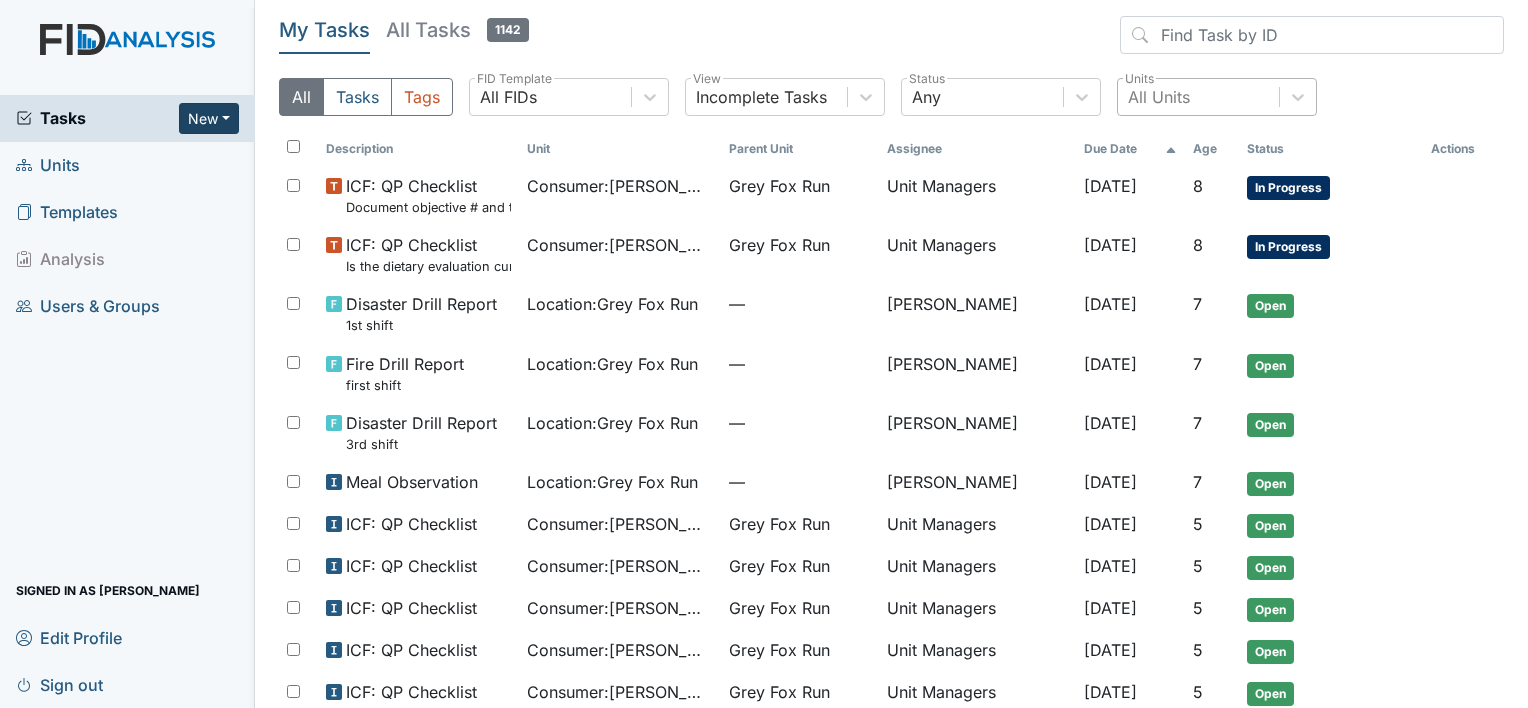 click on "New" at bounding box center [209, 118] 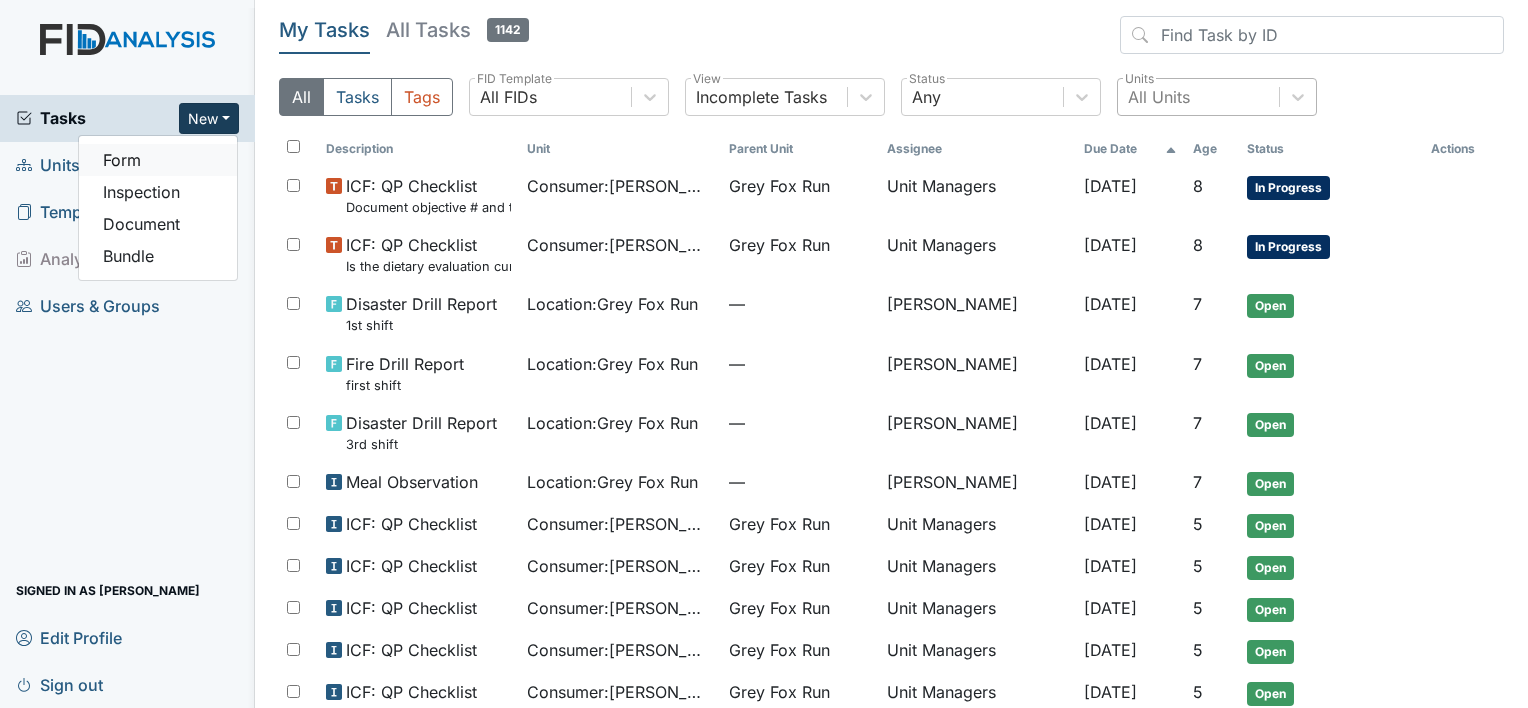 click on "Form" at bounding box center (158, 160) 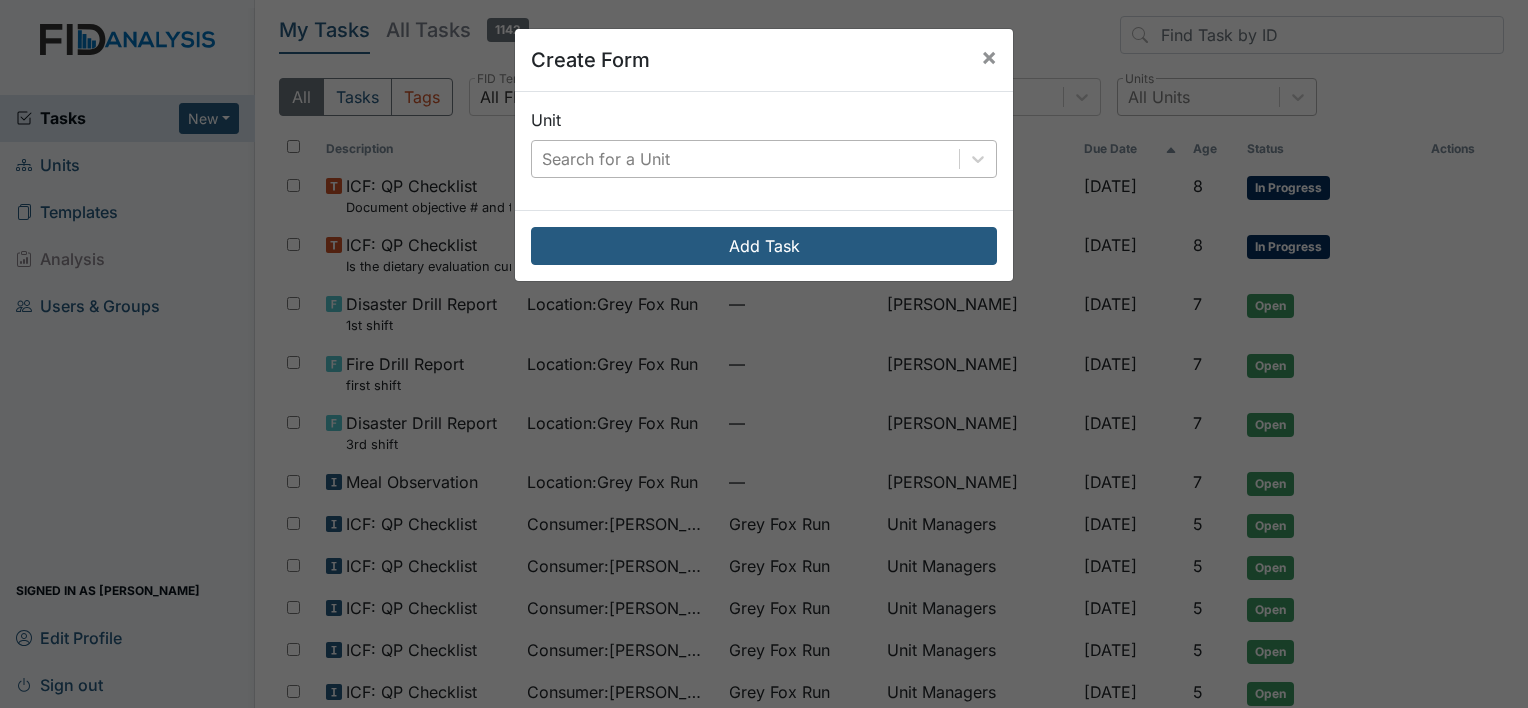 click on "Search for a Unit" at bounding box center (745, 159) 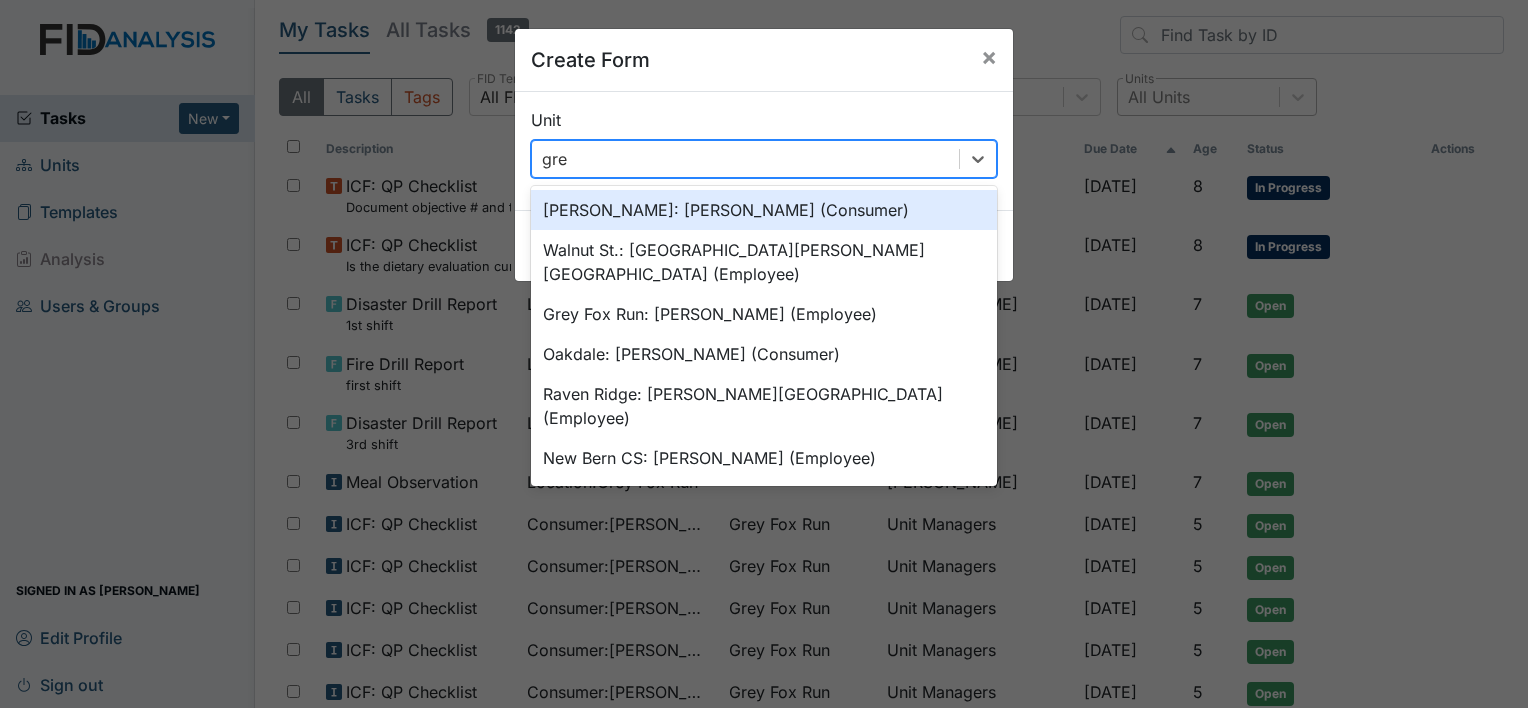 type on "grey" 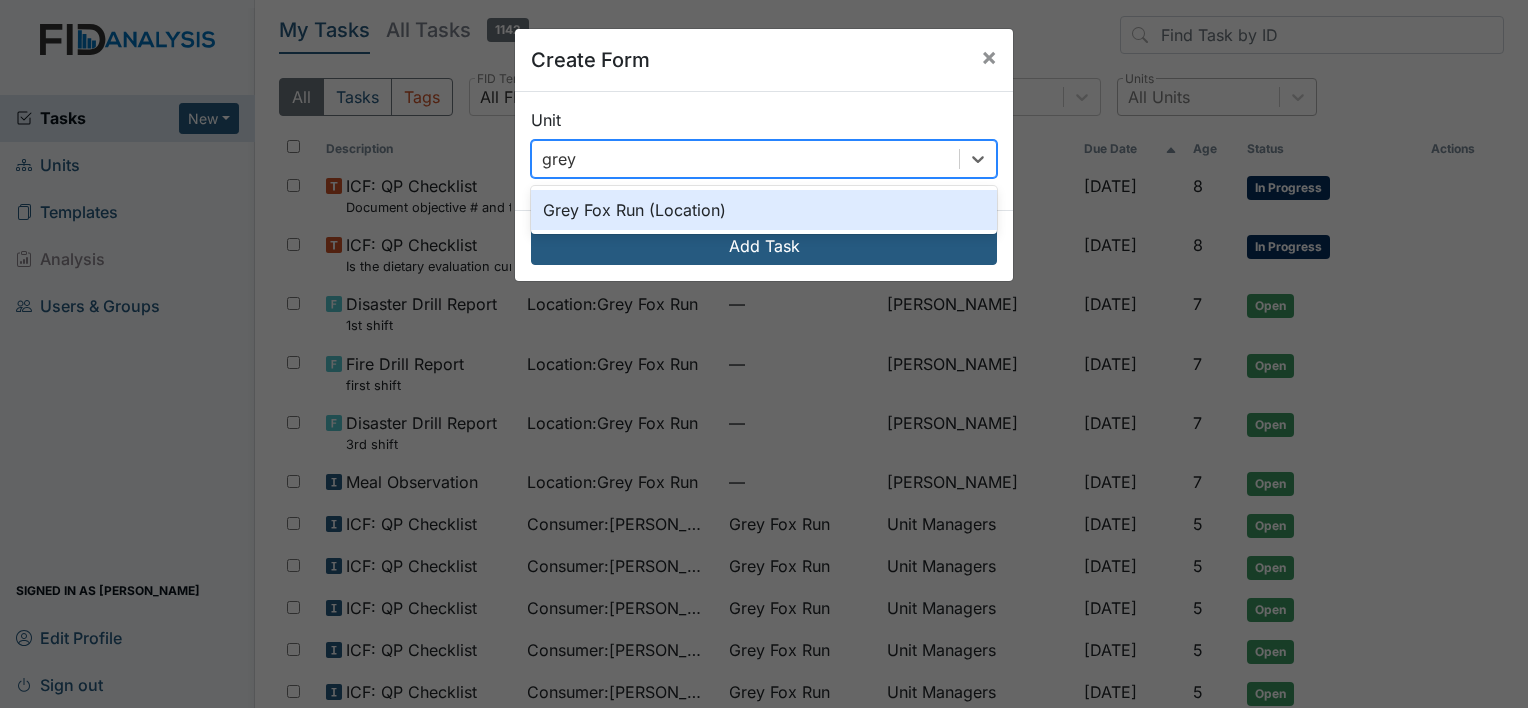 click on "Grey Fox Run (Location)" at bounding box center (764, 210) 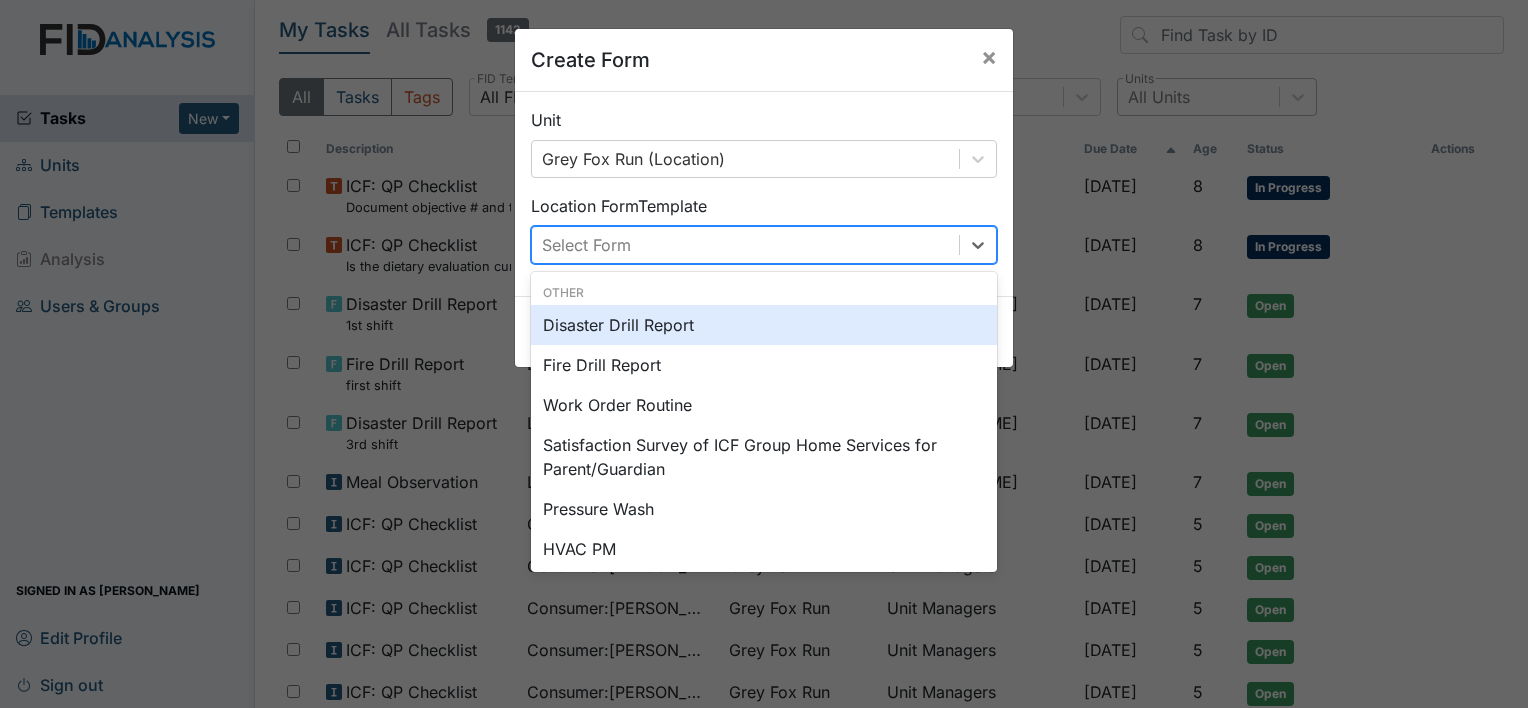 click on "Select Form" at bounding box center [745, 245] 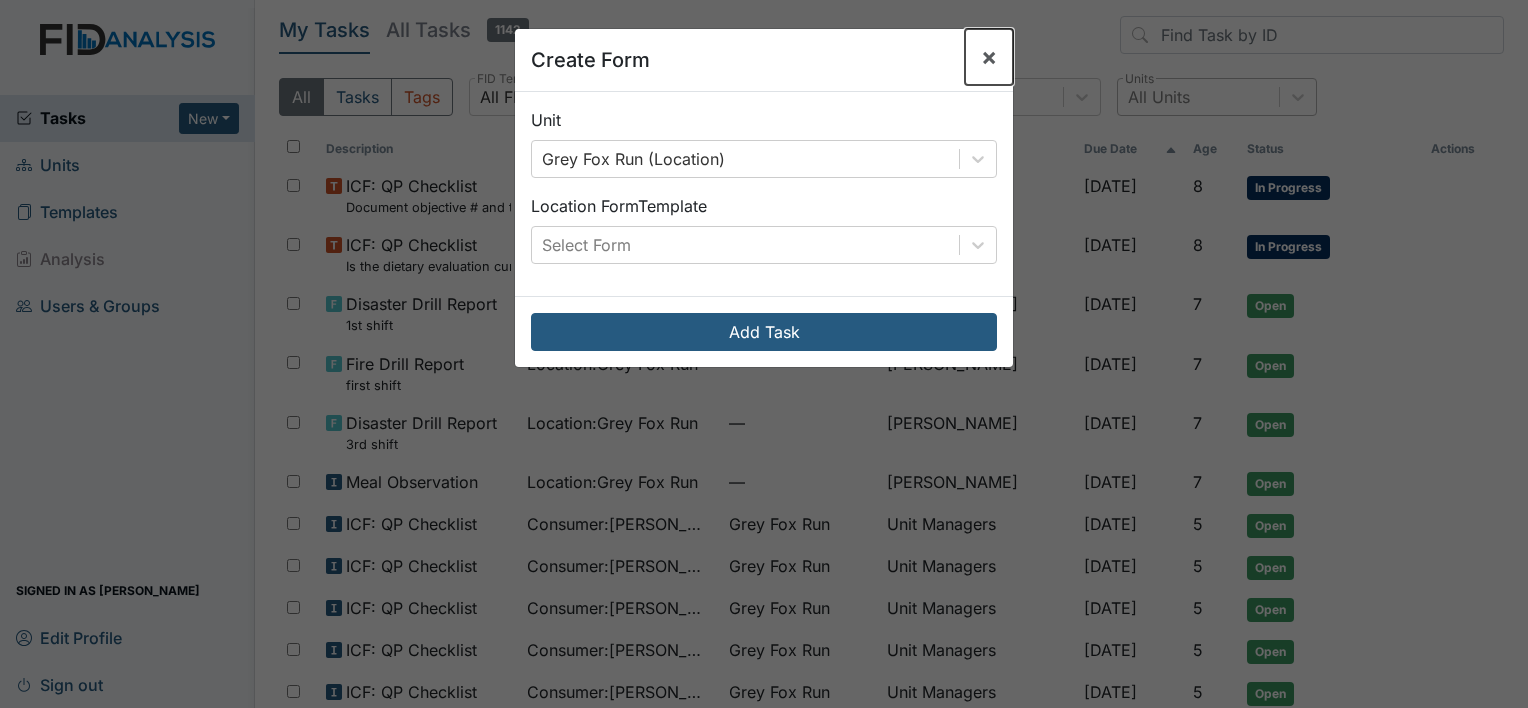 click on "×" at bounding box center [989, 56] 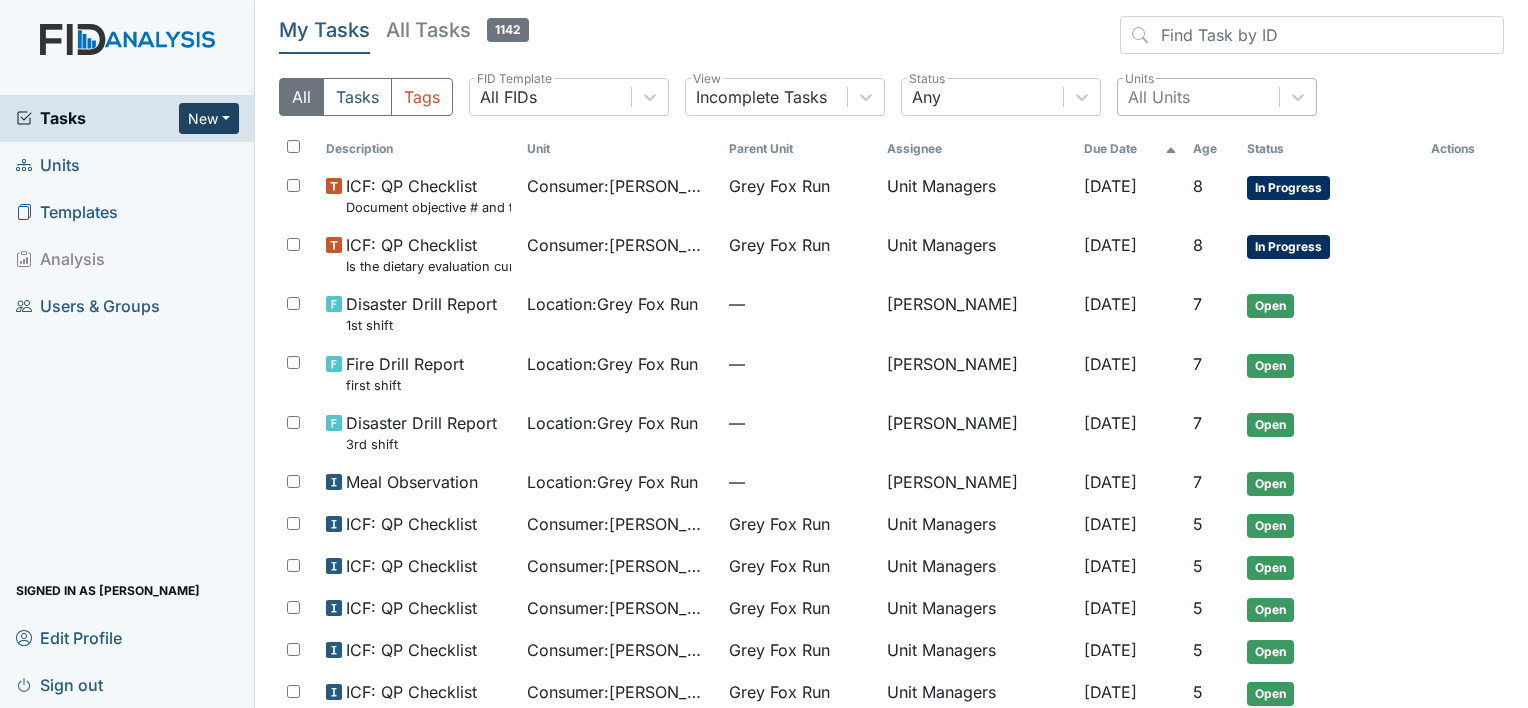 click on "New" at bounding box center (209, 118) 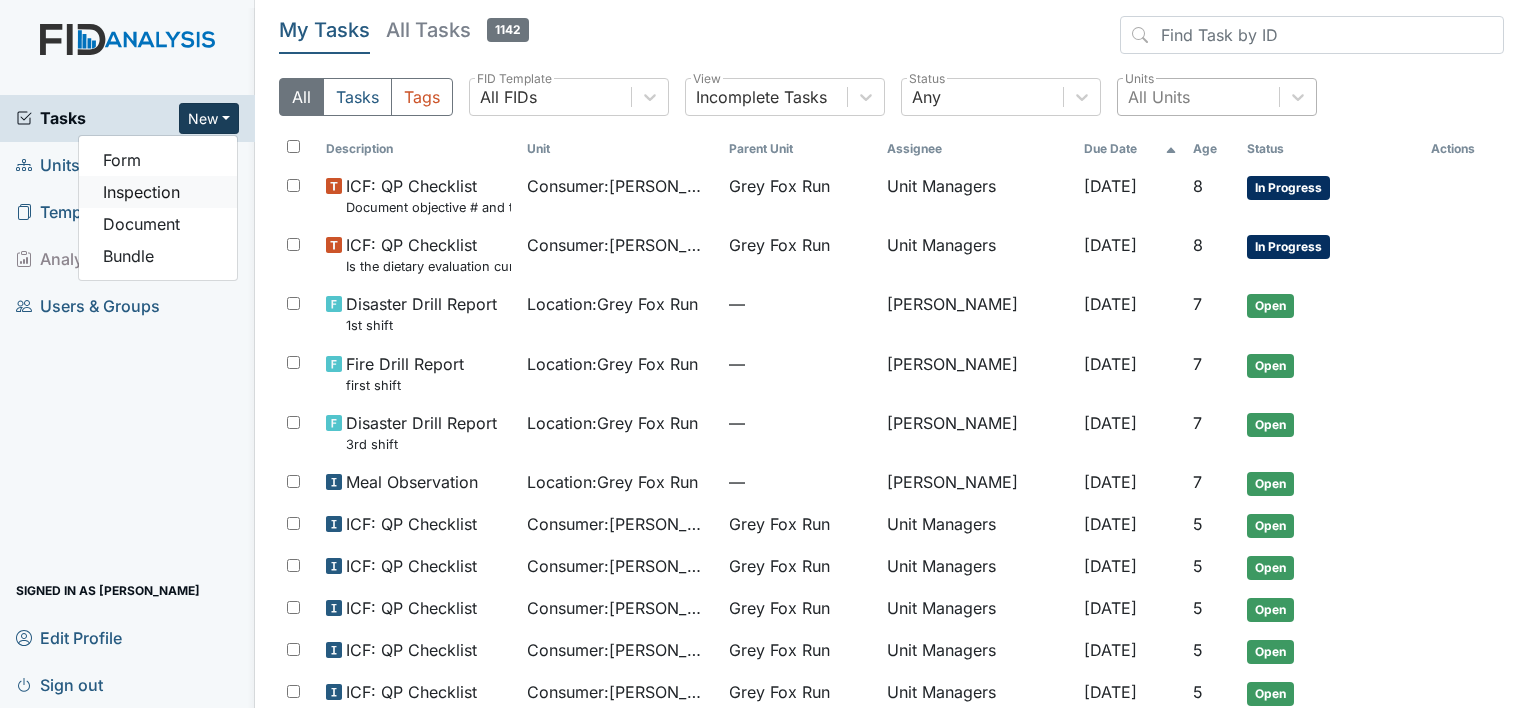 click on "Inspection" at bounding box center [158, 192] 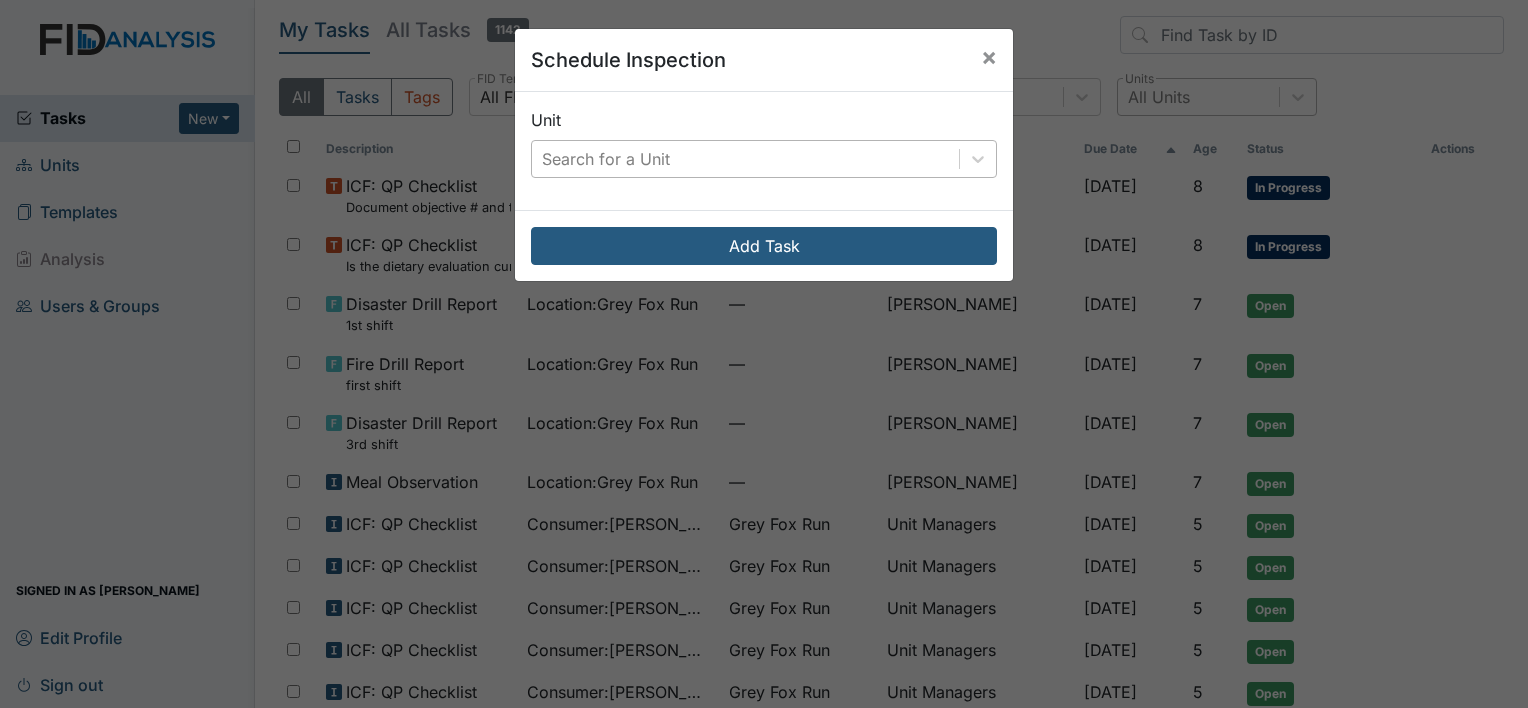 click on "Search for a Unit" at bounding box center (606, 159) 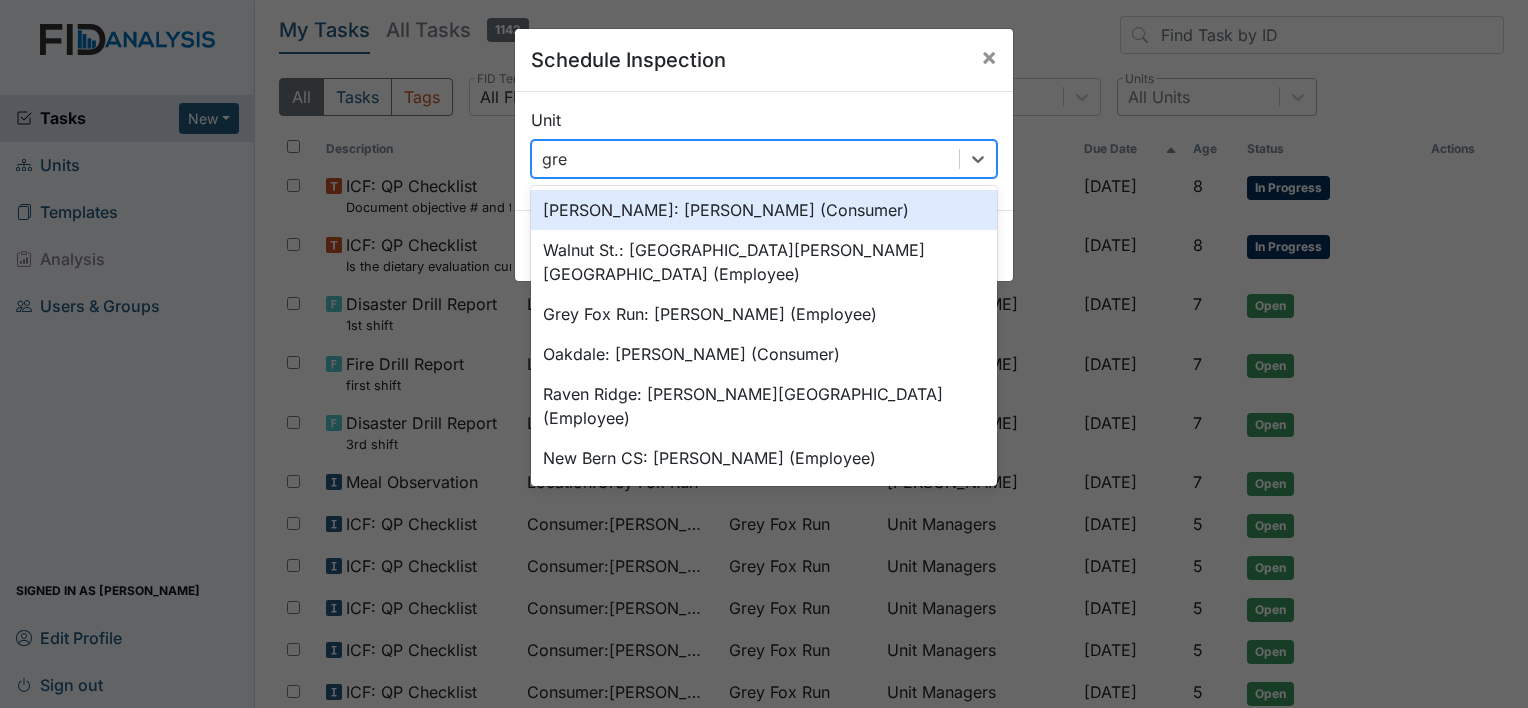 type on "grey" 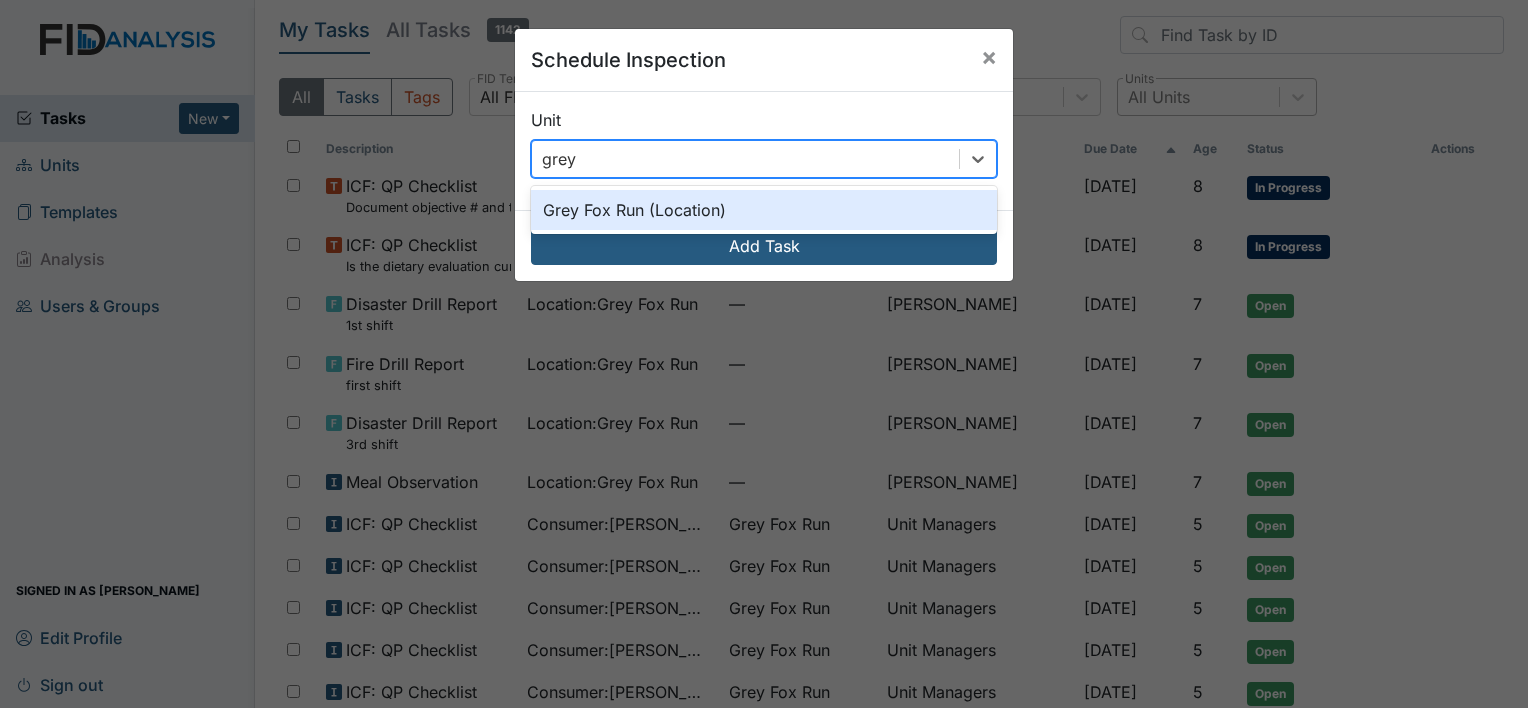 click on "Grey Fox Run (Location)" at bounding box center [764, 210] 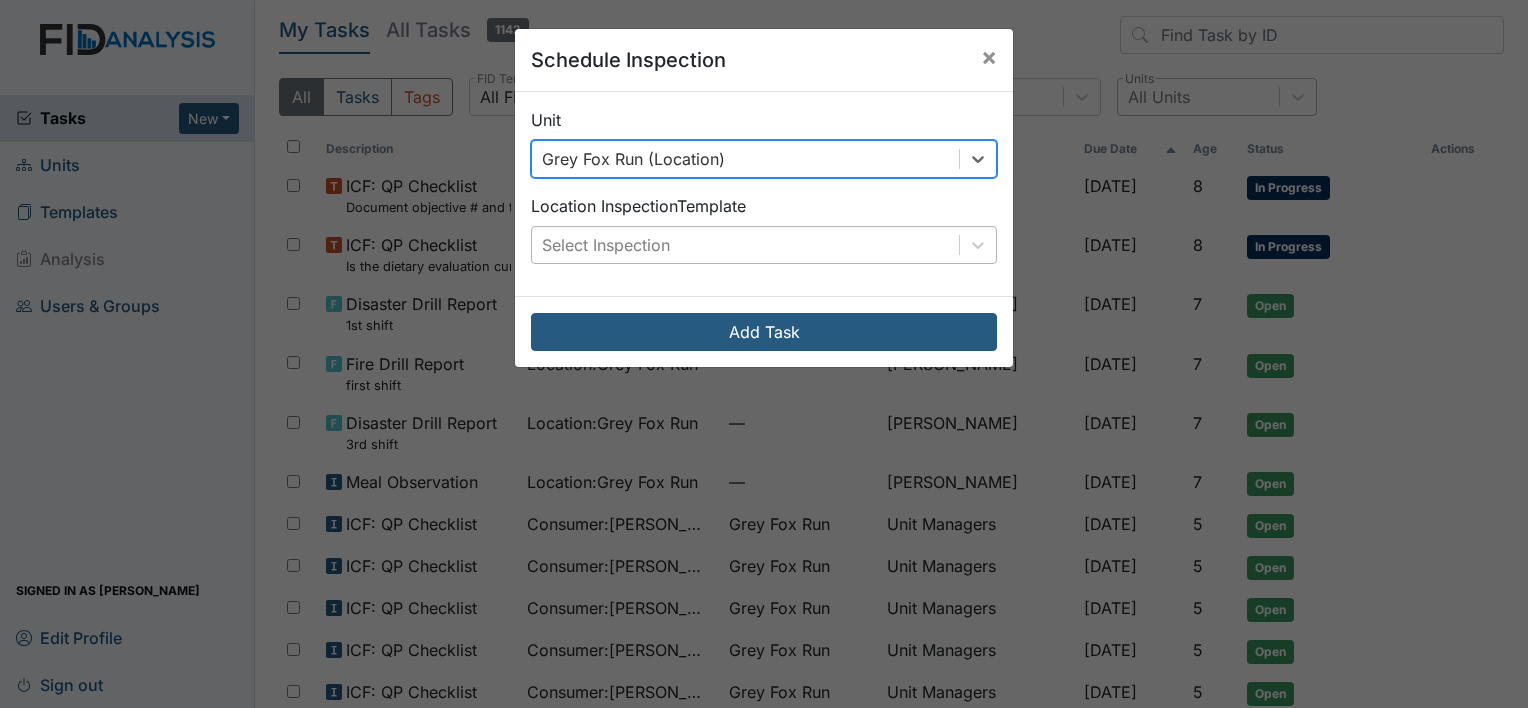 click on "Select Inspection" at bounding box center (745, 245) 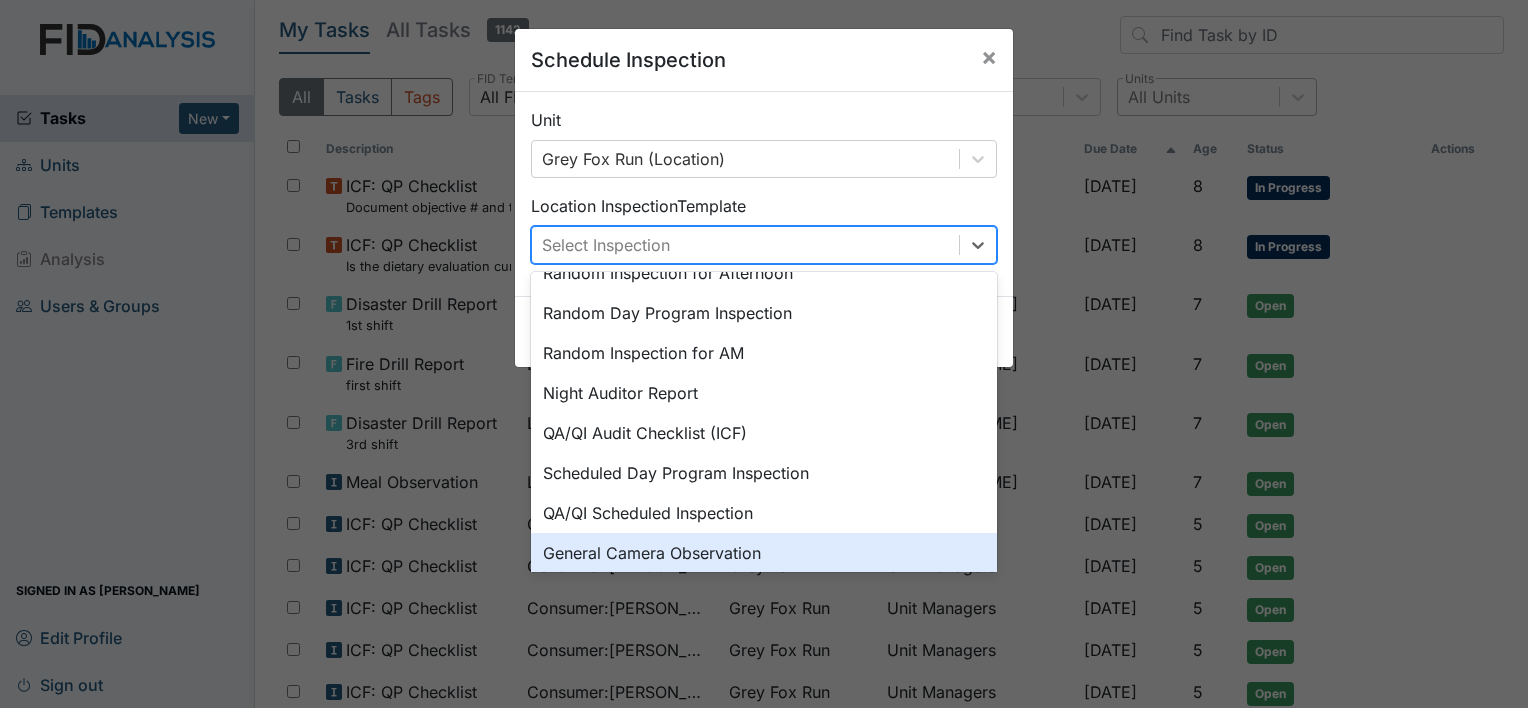 scroll, scrollTop: 344, scrollLeft: 0, axis: vertical 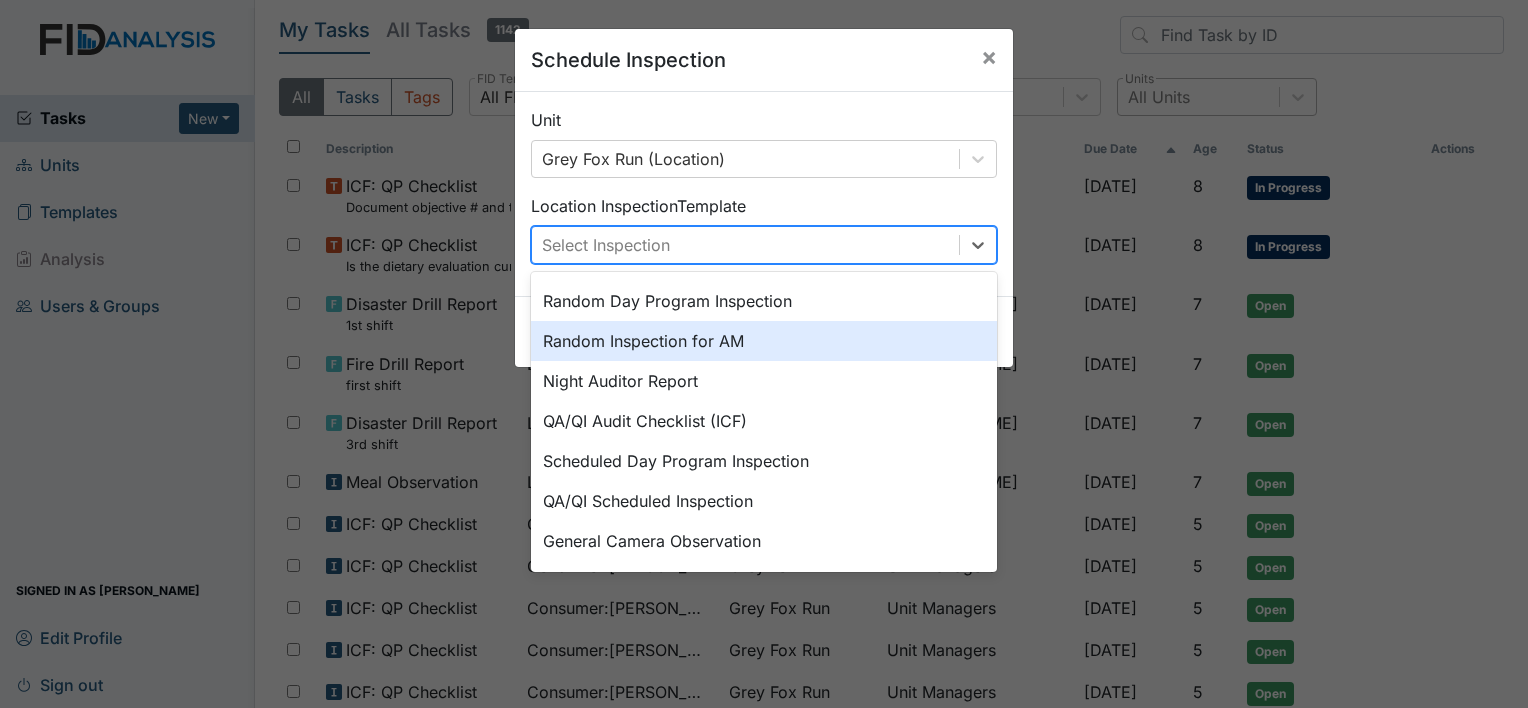 click on "Random Inspection for AM" at bounding box center [764, 341] 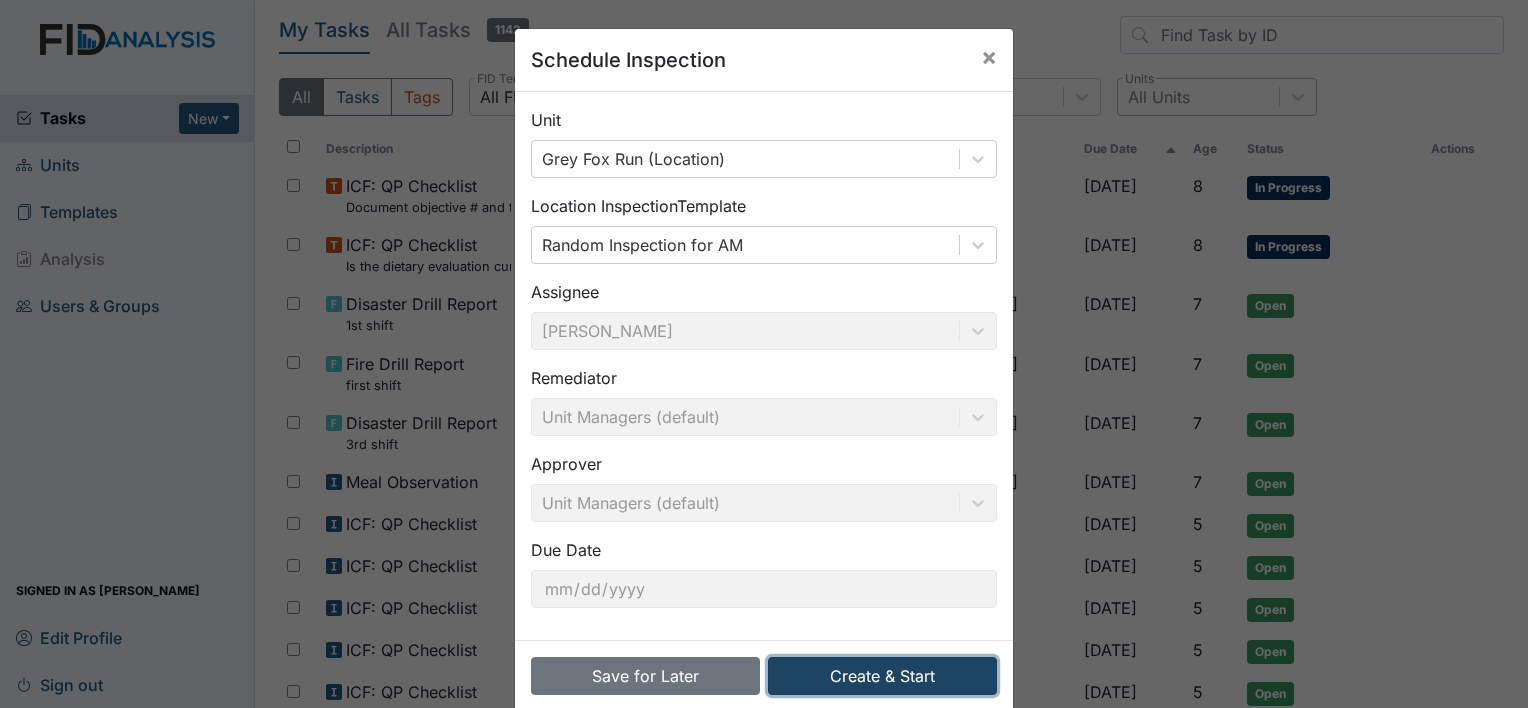 click on "Create & Start" at bounding box center (882, 676) 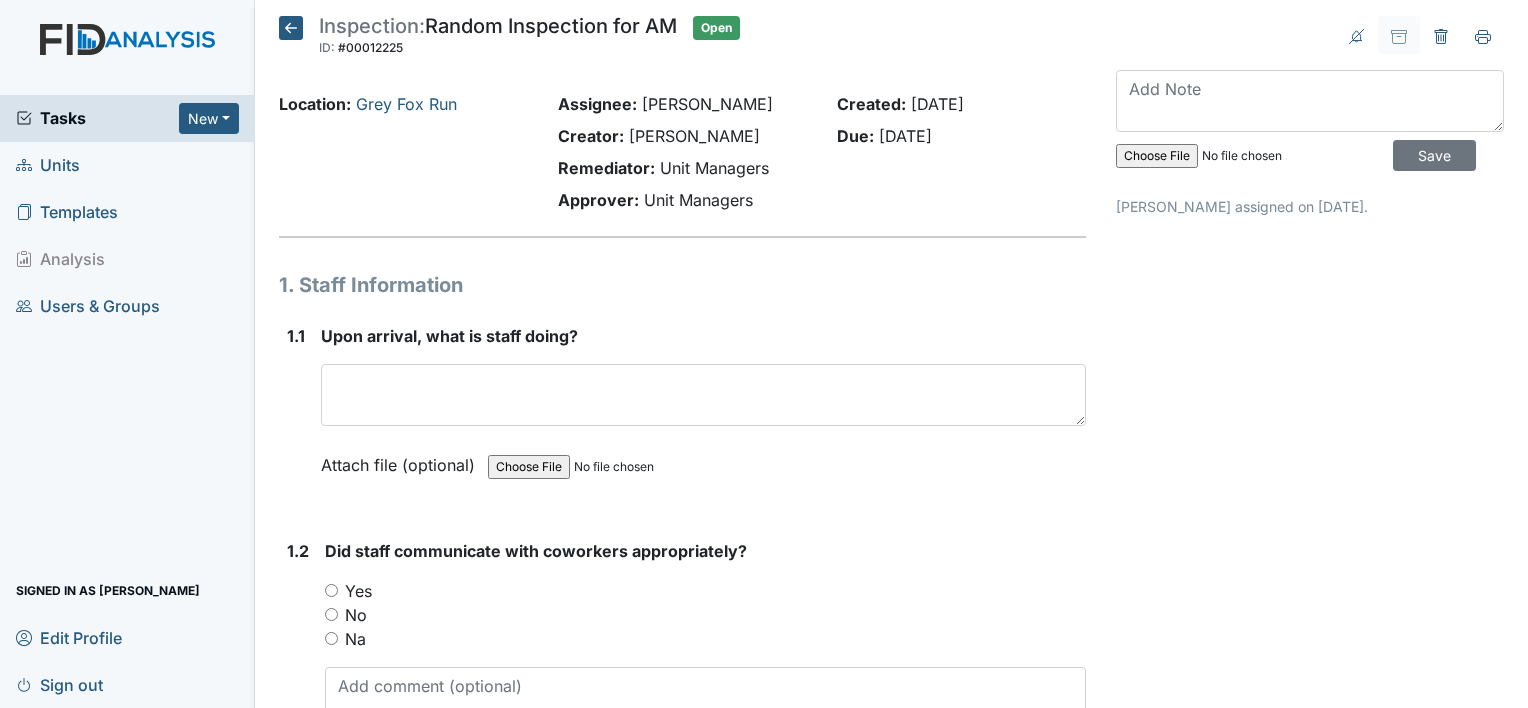 scroll, scrollTop: 0, scrollLeft: 0, axis: both 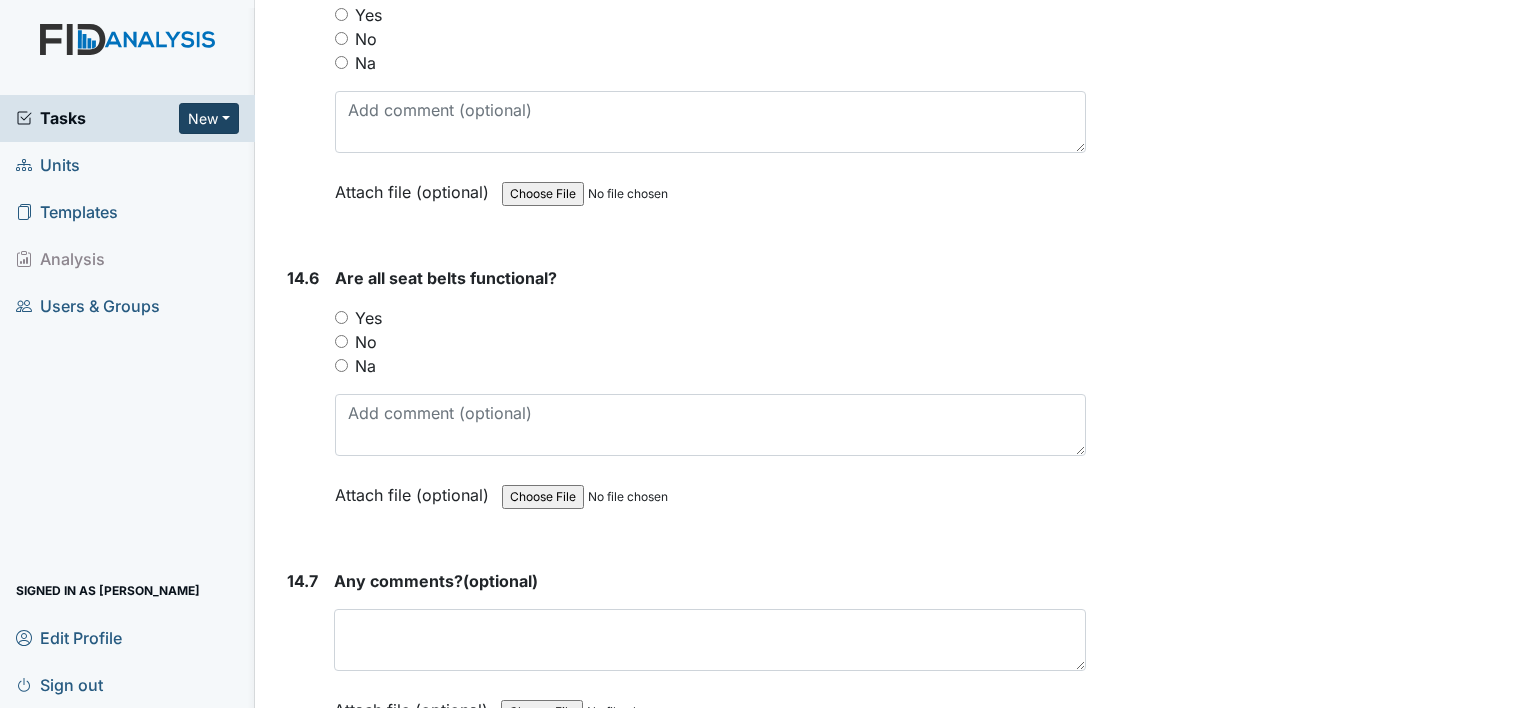 click on "New" at bounding box center (209, 118) 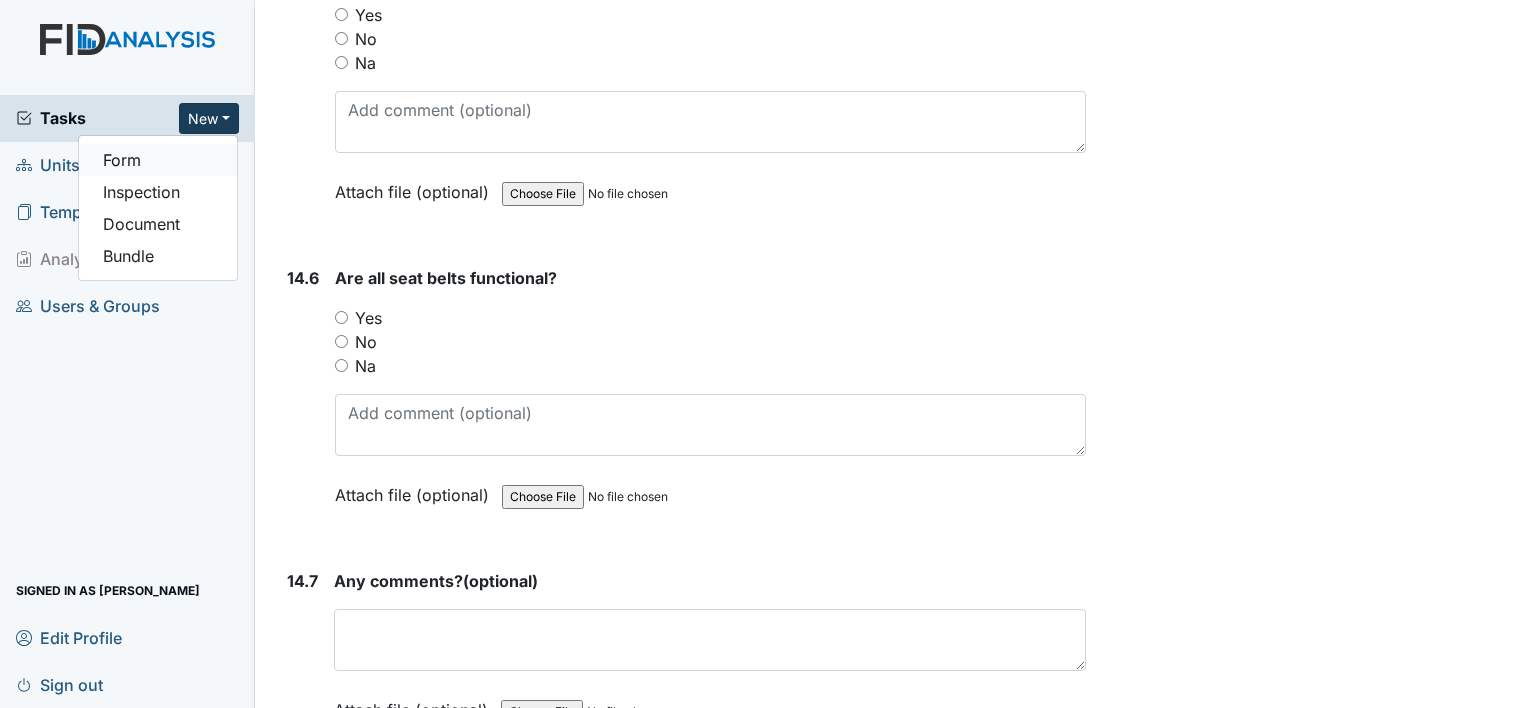 click on "Form" at bounding box center (158, 160) 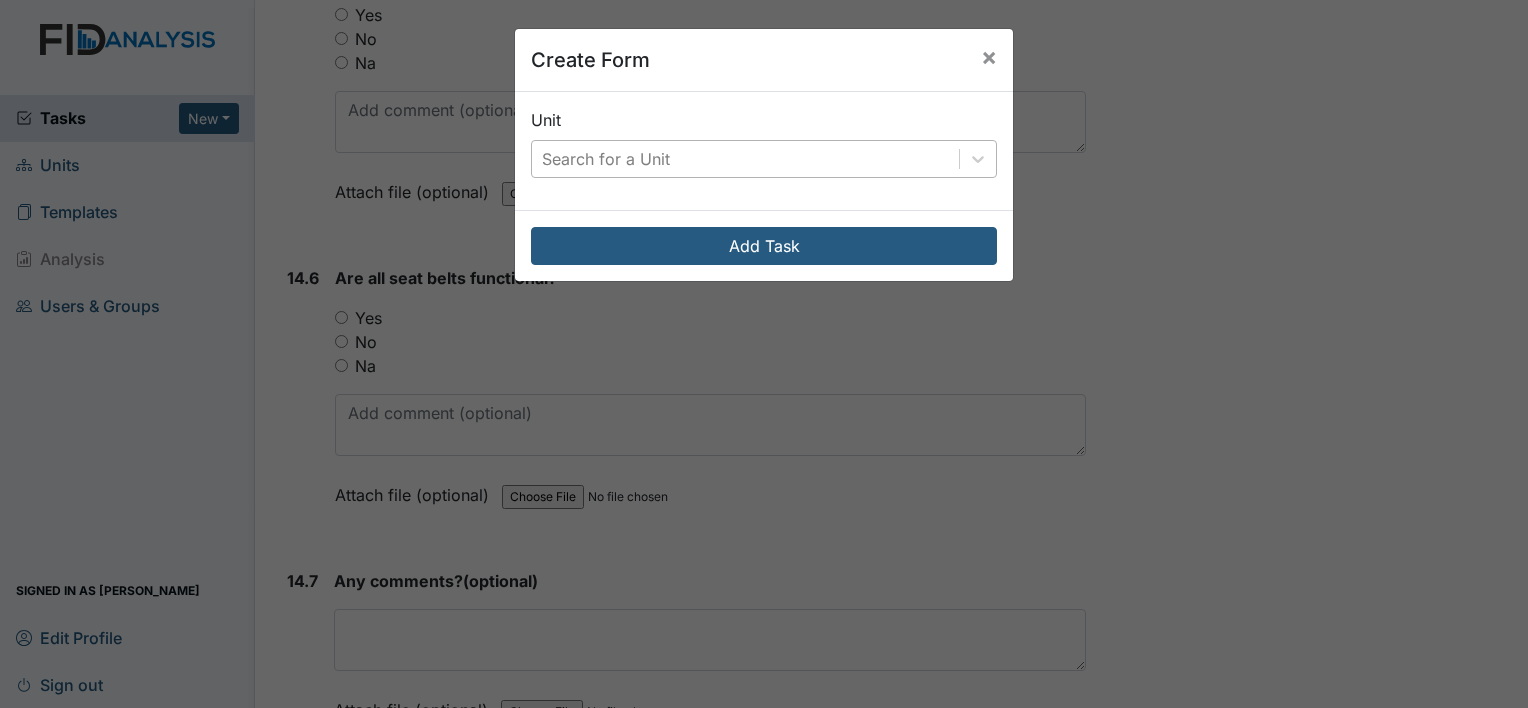 click on "Search for a Unit" at bounding box center [606, 159] 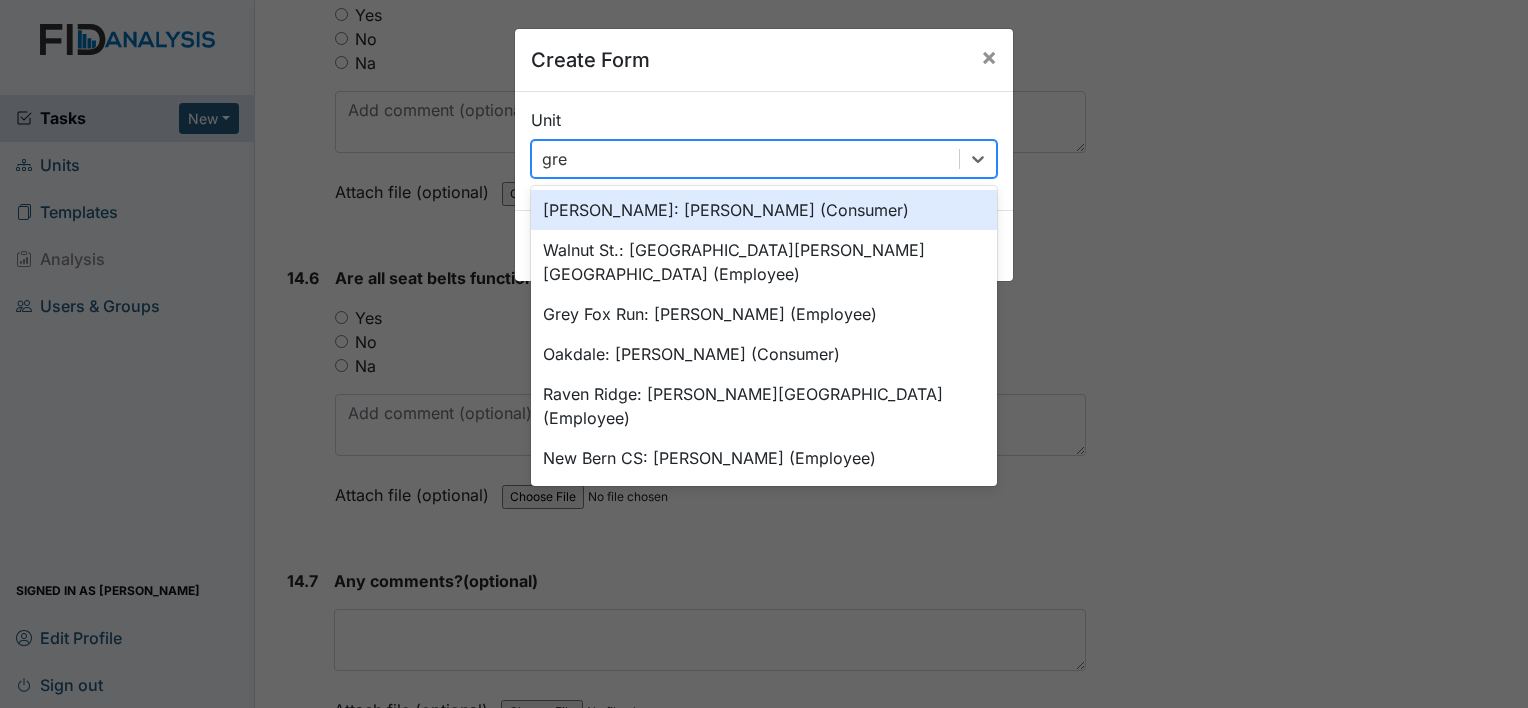type on "grey" 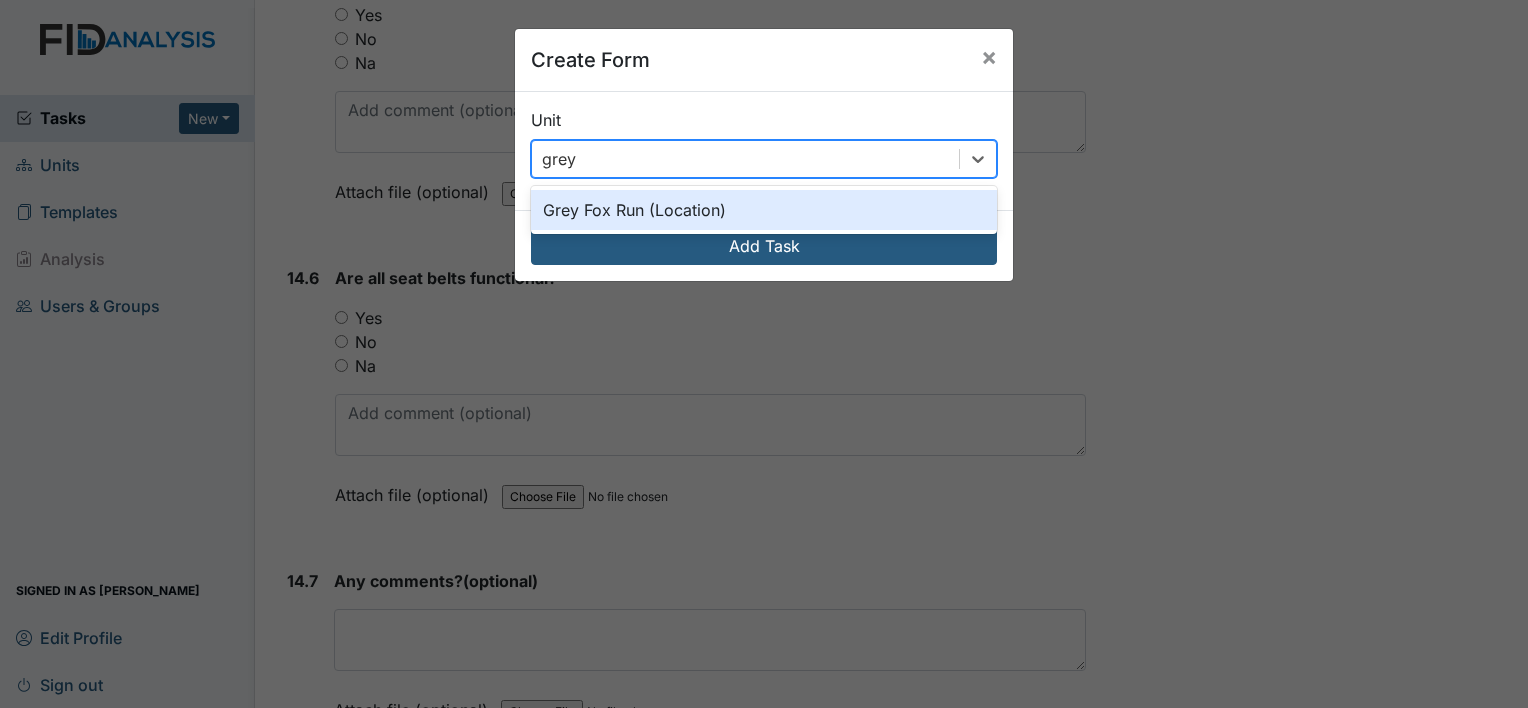 click on "Grey Fox Run (Location)" at bounding box center (764, 210) 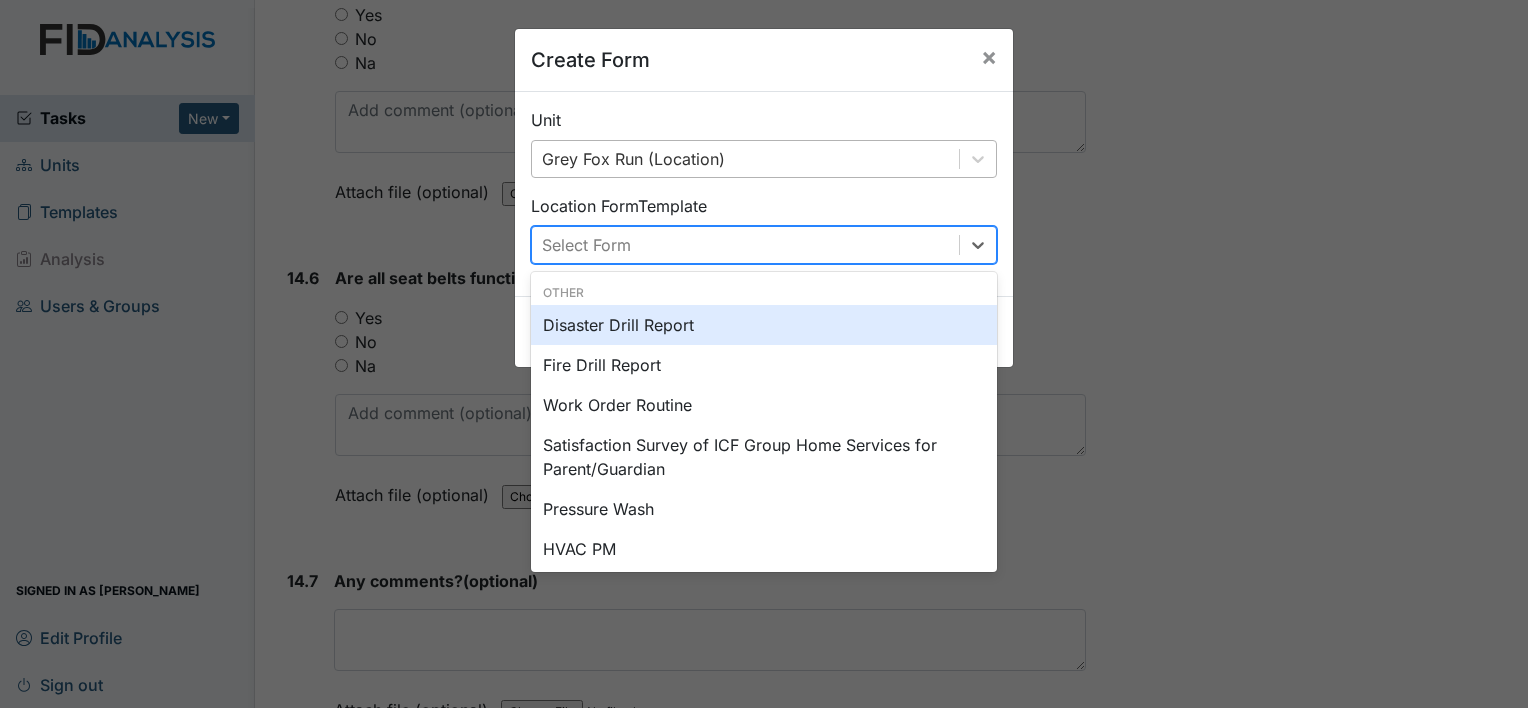 click on "Select Form" at bounding box center [745, 245] 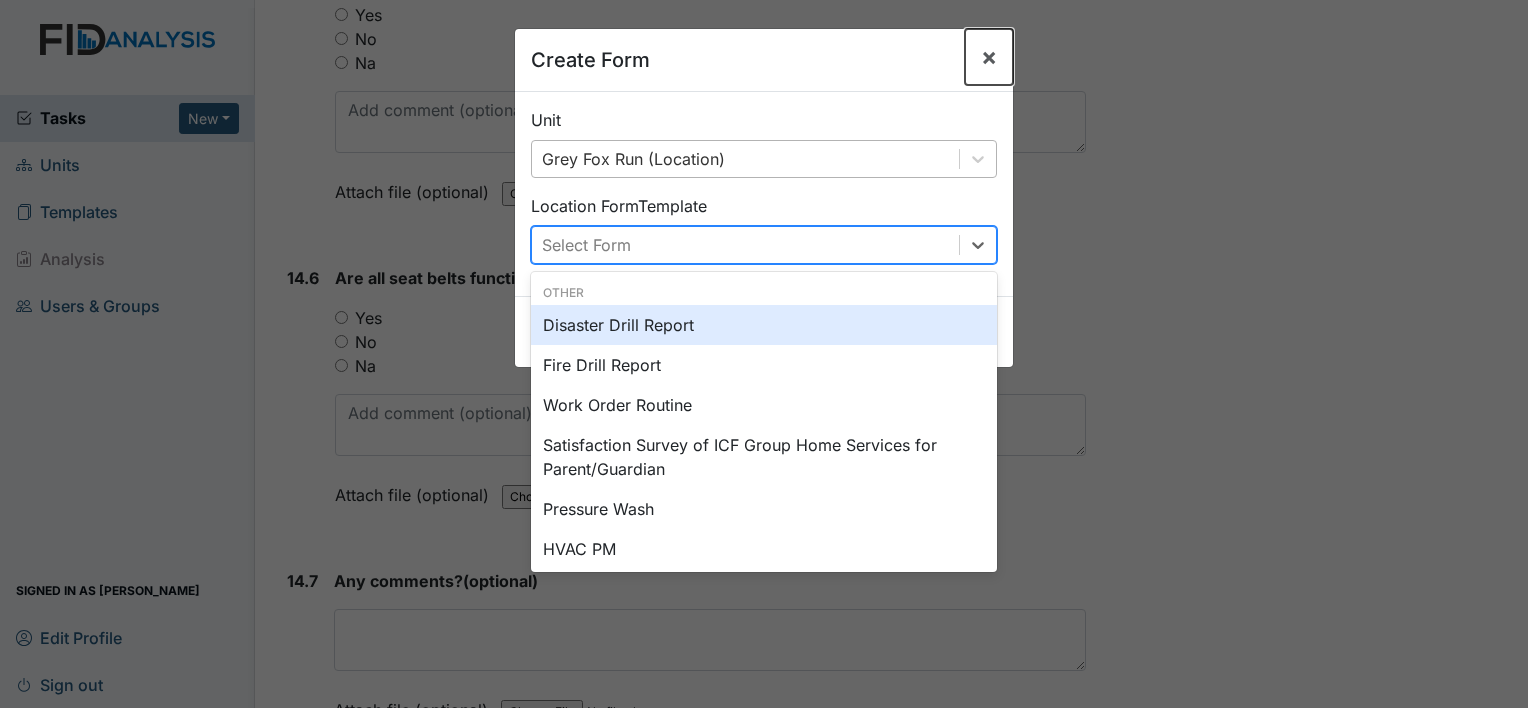 click on "×" at bounding box center (989, 57) 